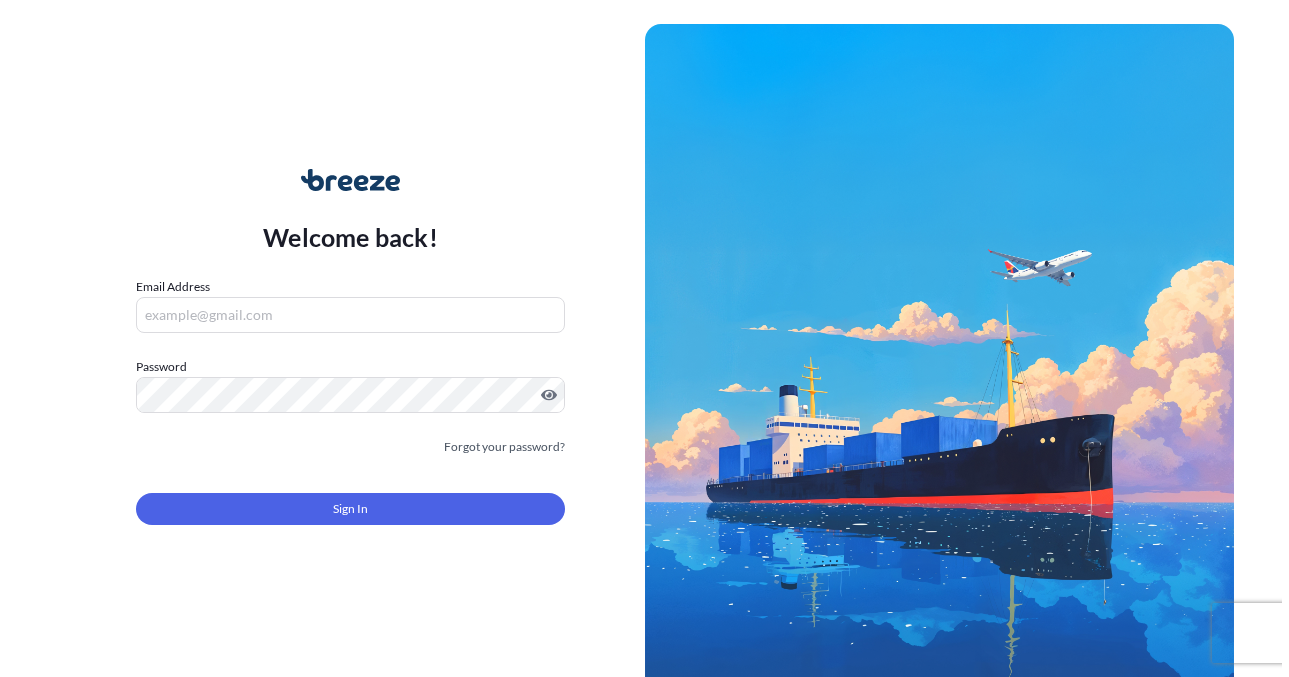 scroll, scrollTop: 0, scrollLeft: 0, axis: both 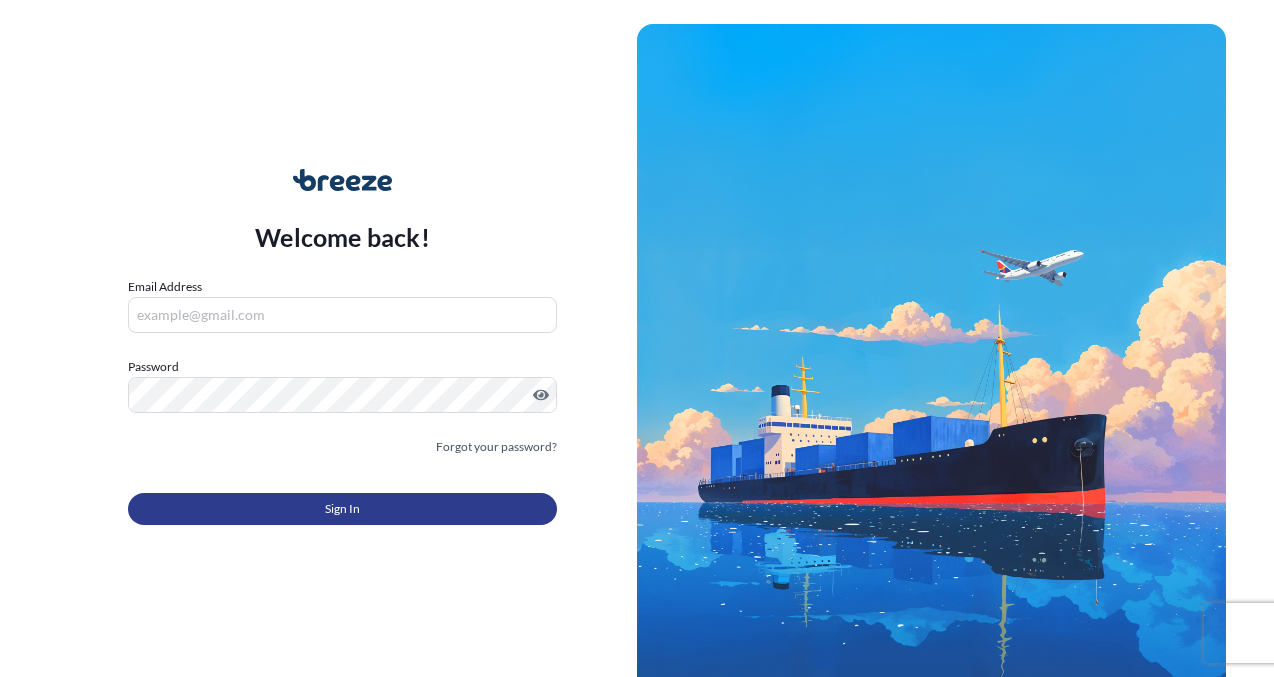 type on "[EMAIL]" 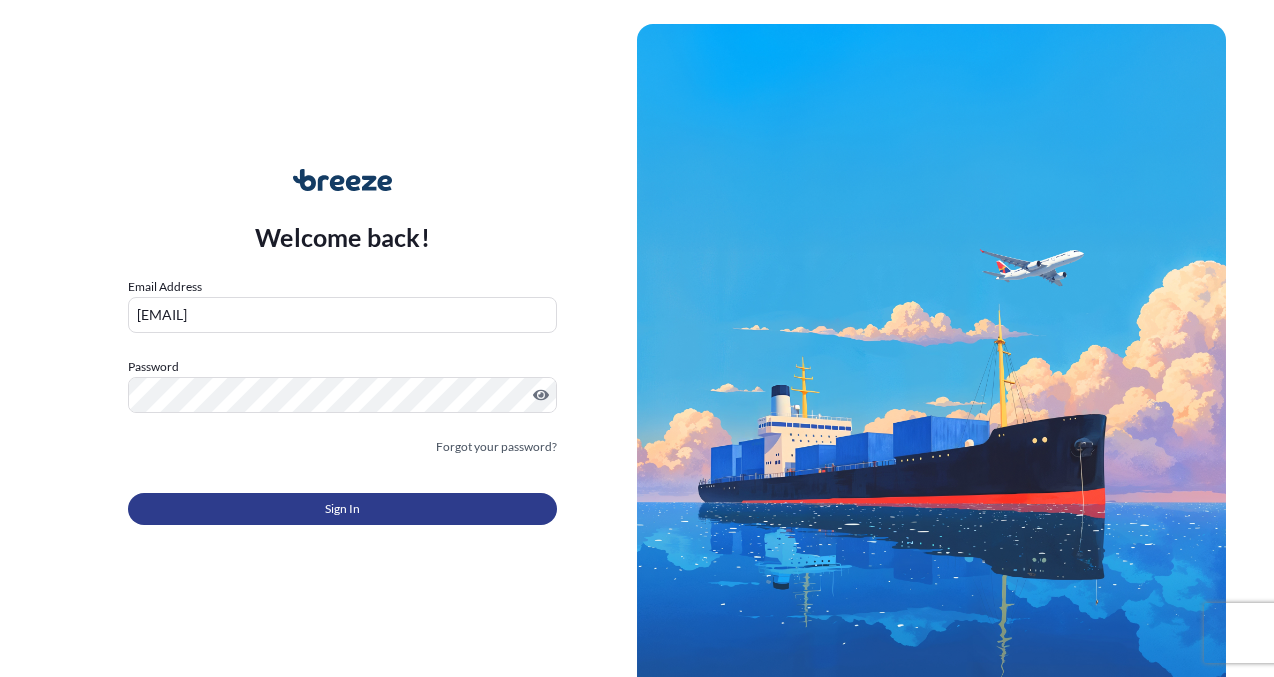 click on "Sign In" at bounding box center [342, 509] 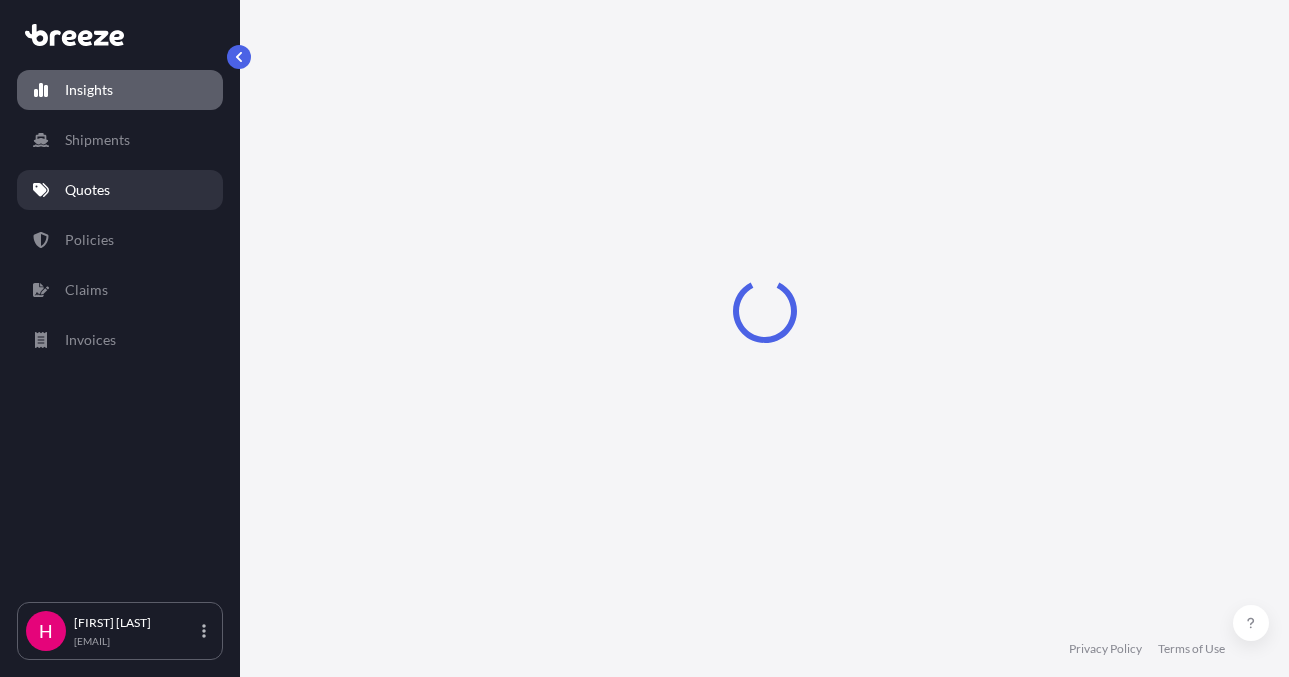 select on "2025" 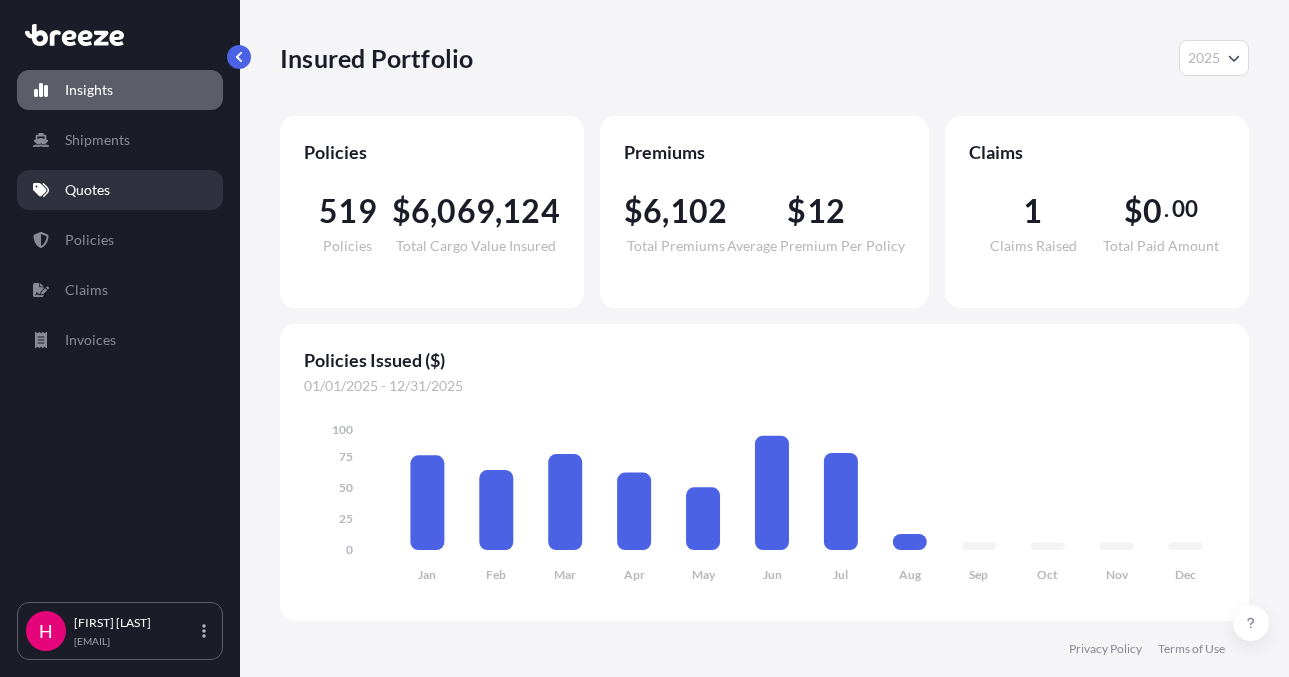 click on "Quotes" at bounding box center (120, 190) 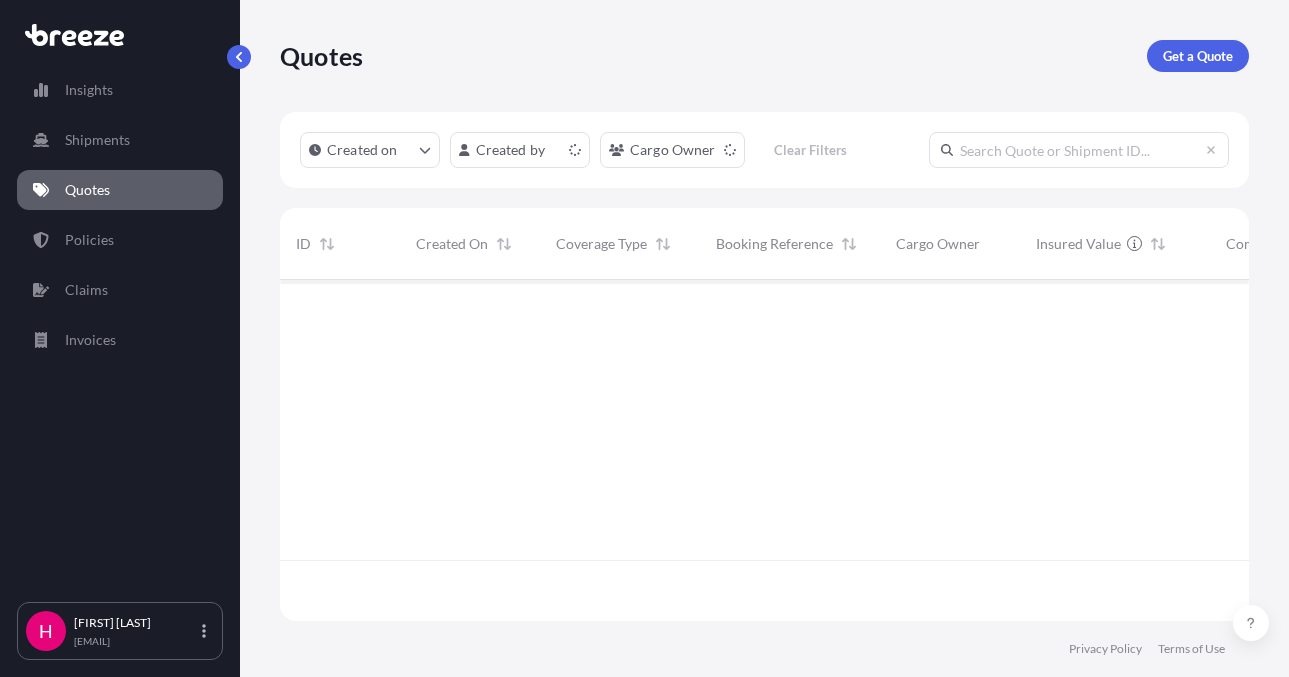 scroll, scrollTop: 16, scrollLeft: 16, axis: both 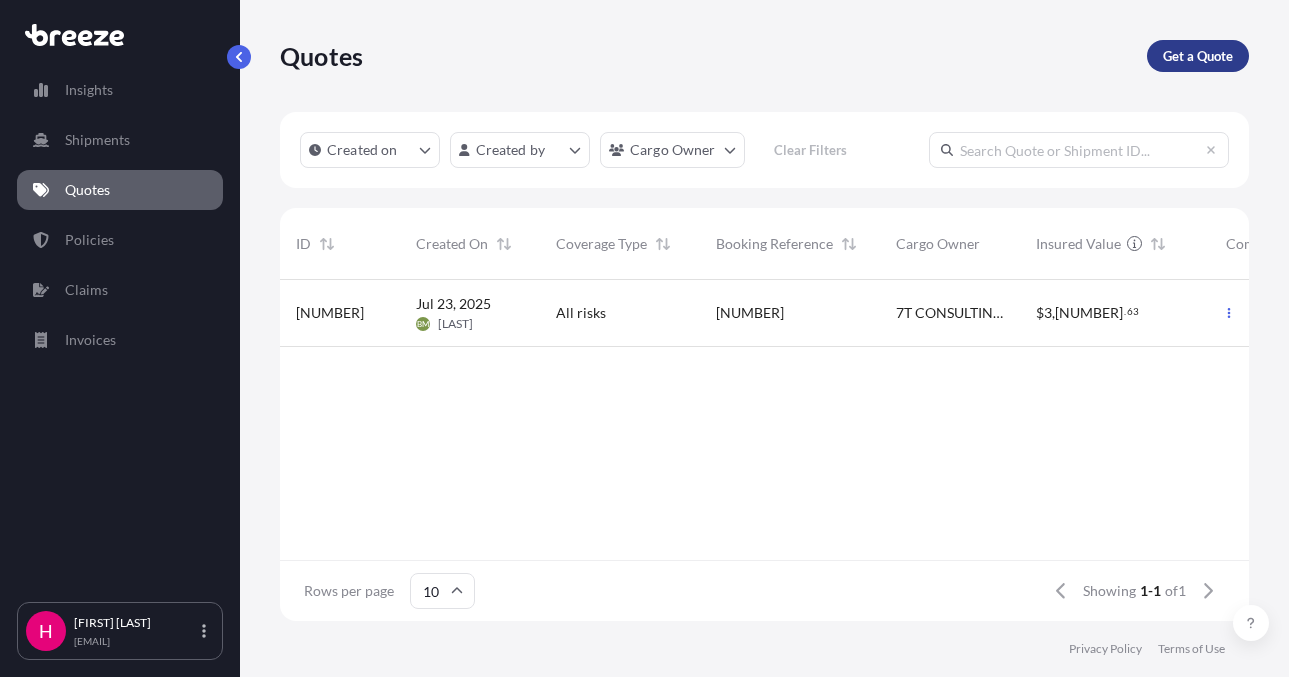 click on "Get a Quote" at bounding box center [1198, 56] 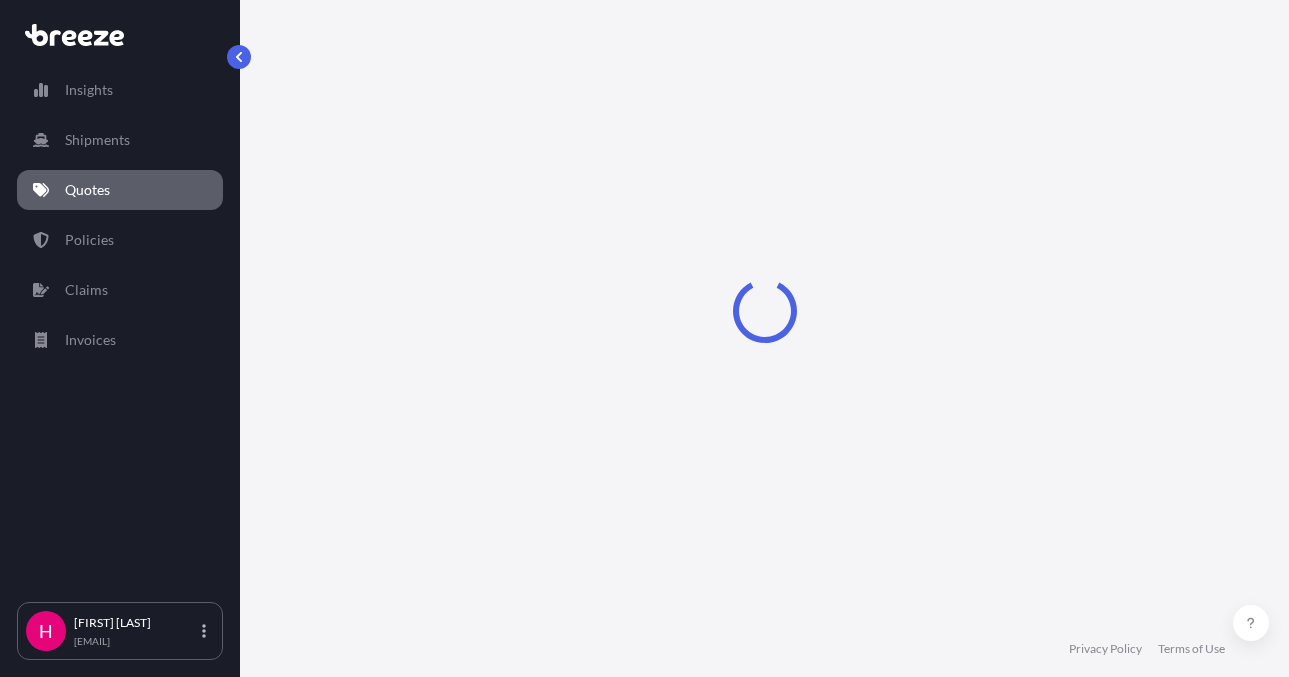 select on "Sea" 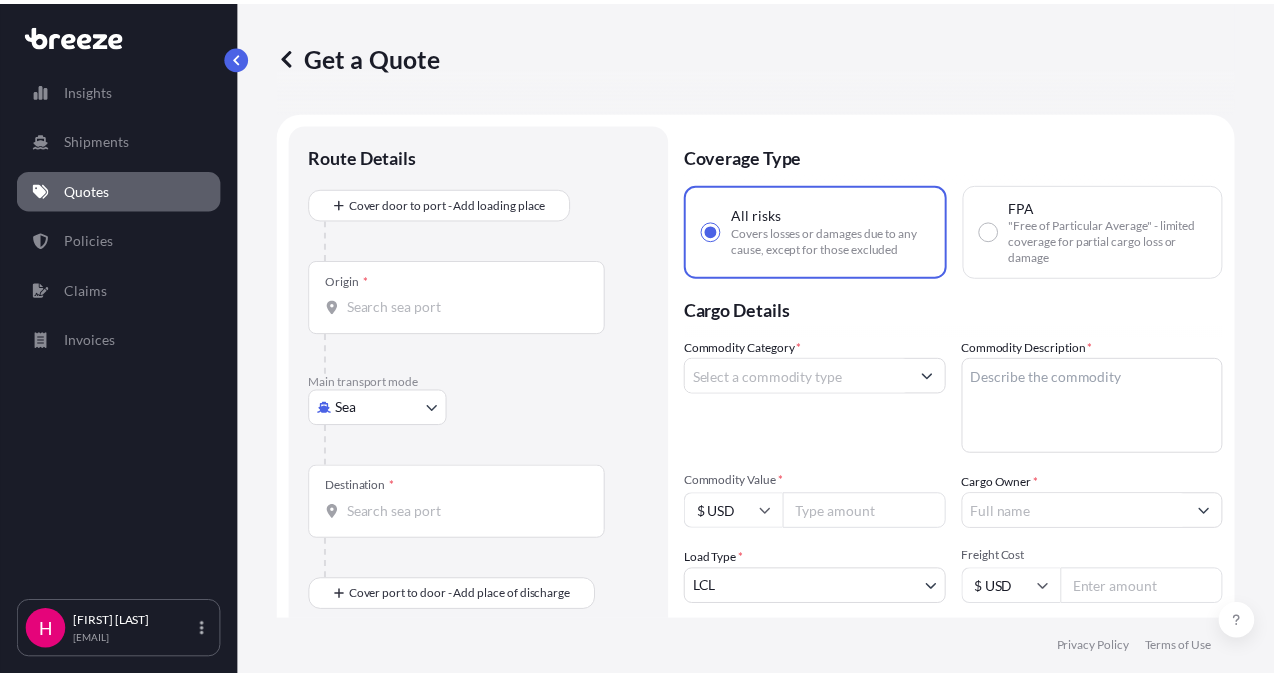 scroll, scrollTop: 32, scrollLeft: 0, axis: vertical 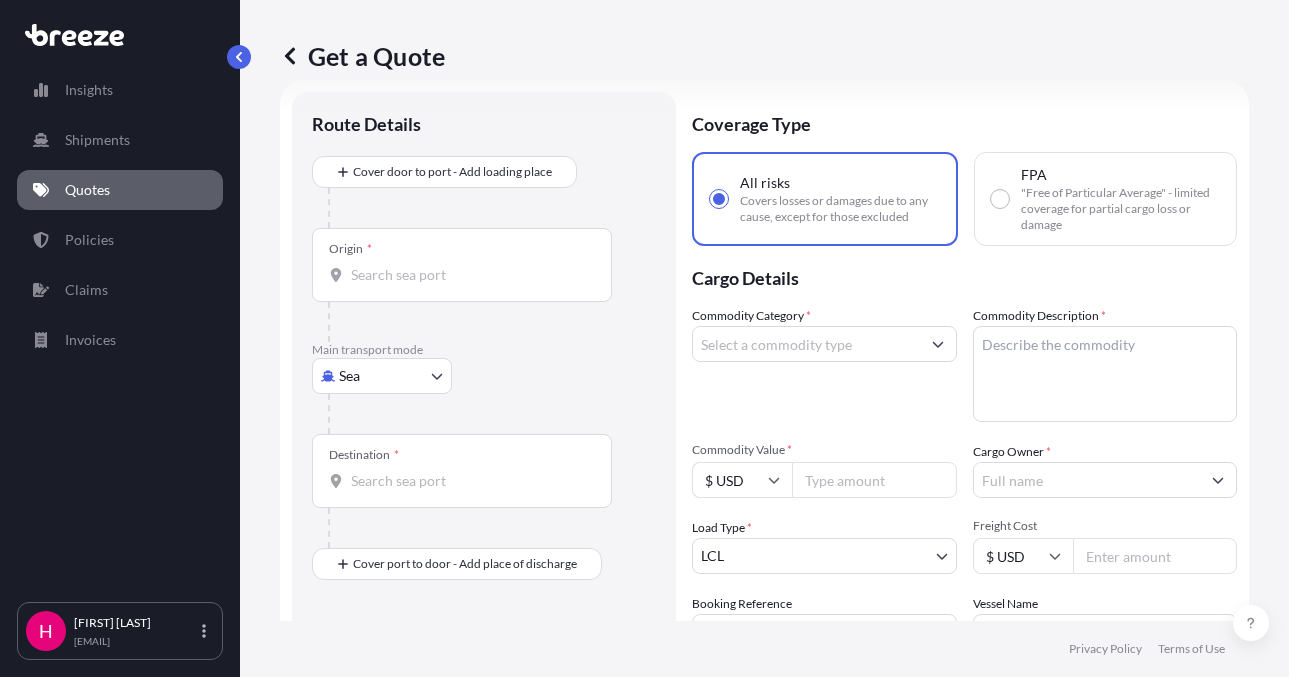 click on "Insights Shipments Quotes Claims Invoices H [LAST] [FIRST] [EMAIL] Get a Quote Route Details   Cover door to port - Add loading place Place of loading Road Road Rail Origin * Main transport mode Sea Sea Air Road Rail Destination * Cover port to door - Add place of discharge Road Road Rail Place of Discharge Coverage Type All risks Covers losses or damages due to any cause, except for those excluded FPA "Free of Particular Average" - limited coverage for partial cargo loss or damage Cargo Details Commodity Category * Commodity Description * Commodity Value   * $ USD Cargo Owner * Load Type * LCL LCL FCL Freight Cost   $ USD Booking Reference Vessel Name Special Conditions Hazardous Temperature Controlled Fragile Livestock Bulk Cargo Bagged Goods Used Goods Get a Quote Privacy Policy Terms of Use
0" at bounding box center [644, 338] 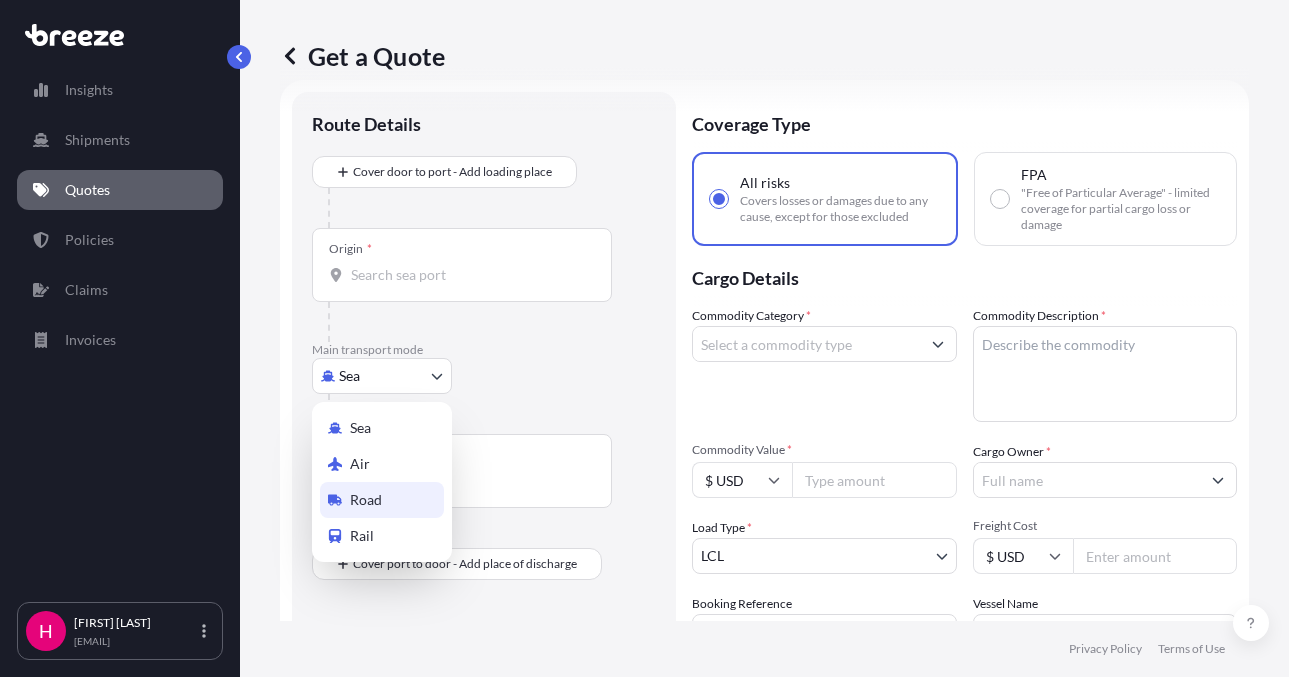 click on "Road" at bounding box center (382, 500) 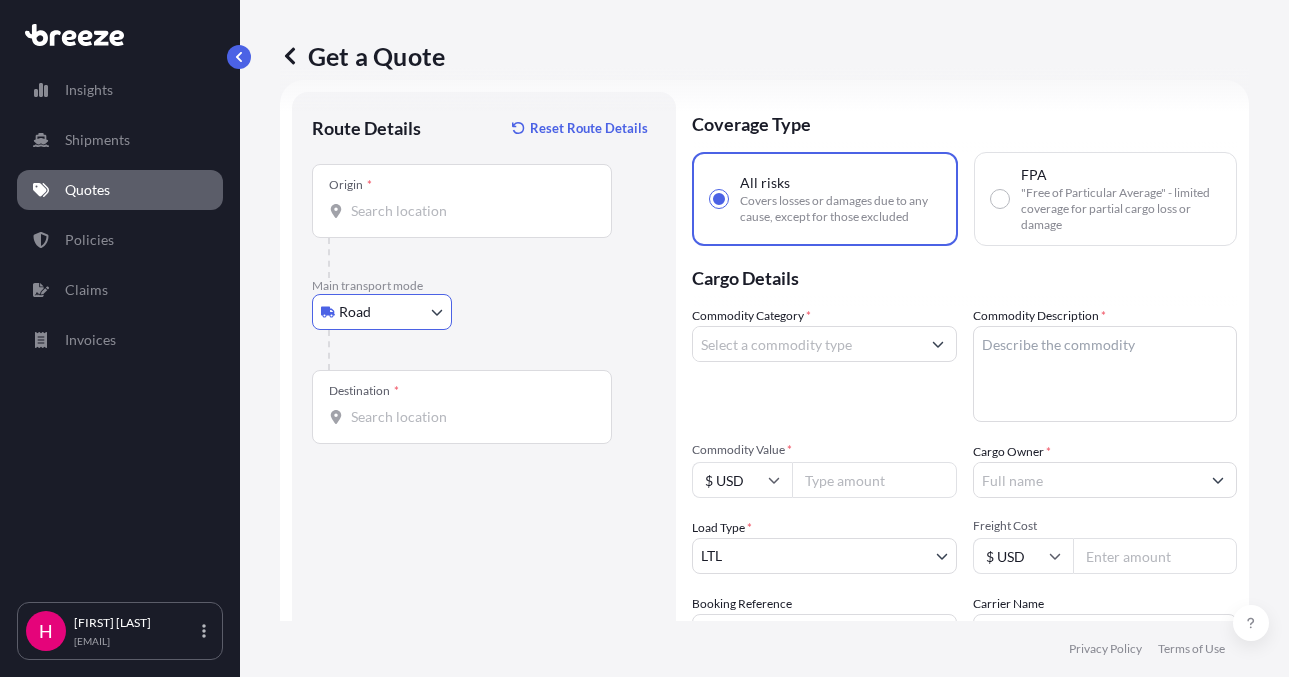 click on "Route Details Reset Route Details Place of loading Road Road Rail Origin * Main transport mode Road Sea Air Road Rail Destination * Road Road Rail Place of Discharge" at bounding box center (484, 457) 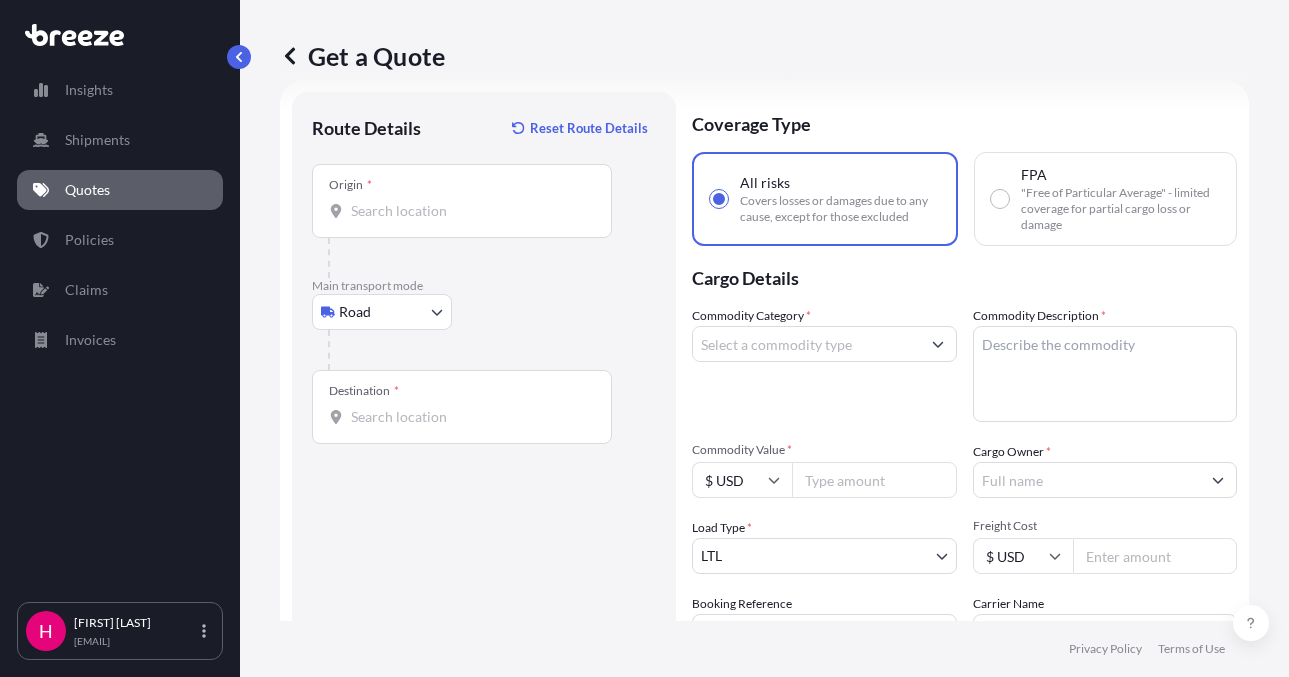 click on "Origin *" at bounding box center [469, 211] 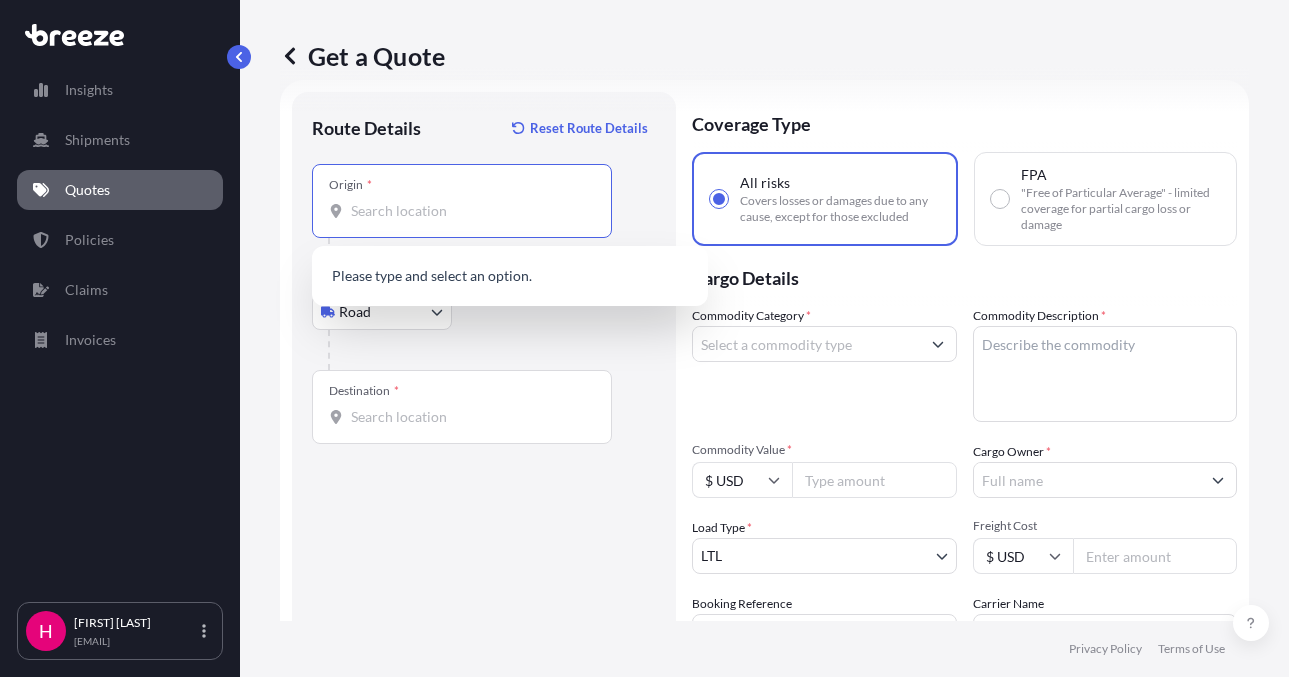 paste on "[NUMBER] [STREET]" 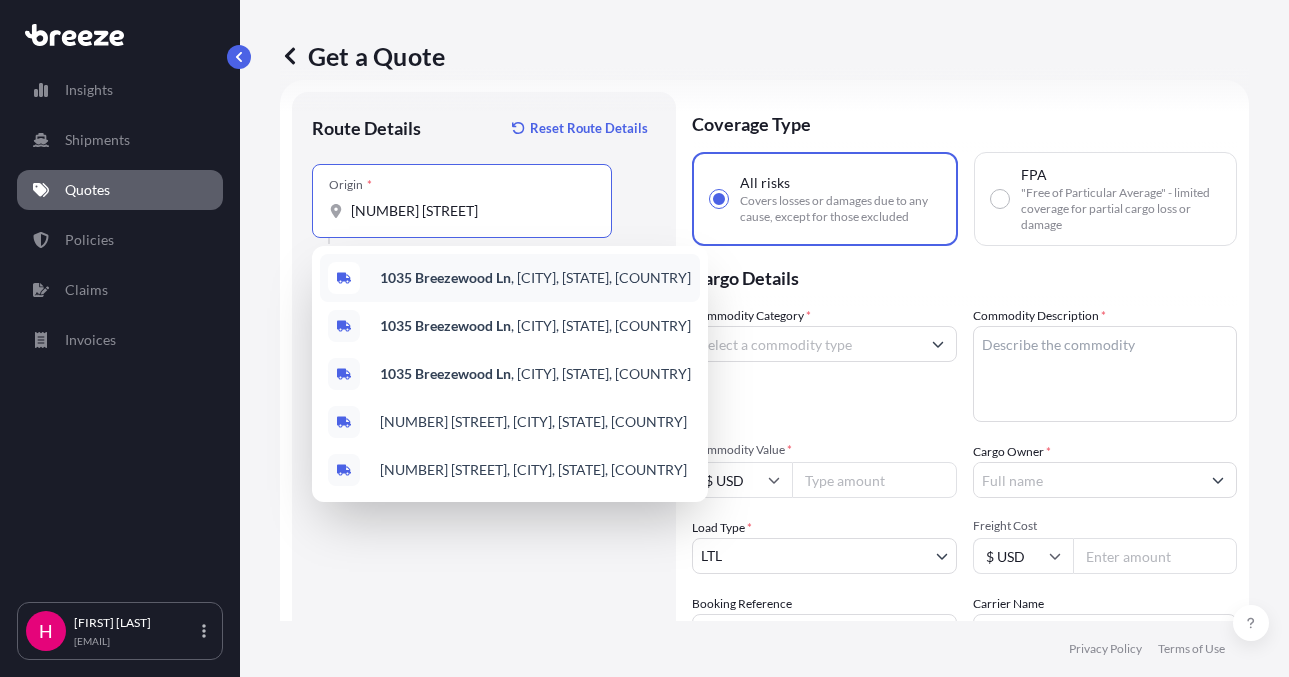 click on "[NUMBER] [STREET] , [CITY], [STATE], [COUNTRY]" at bounding box center [510, 278] 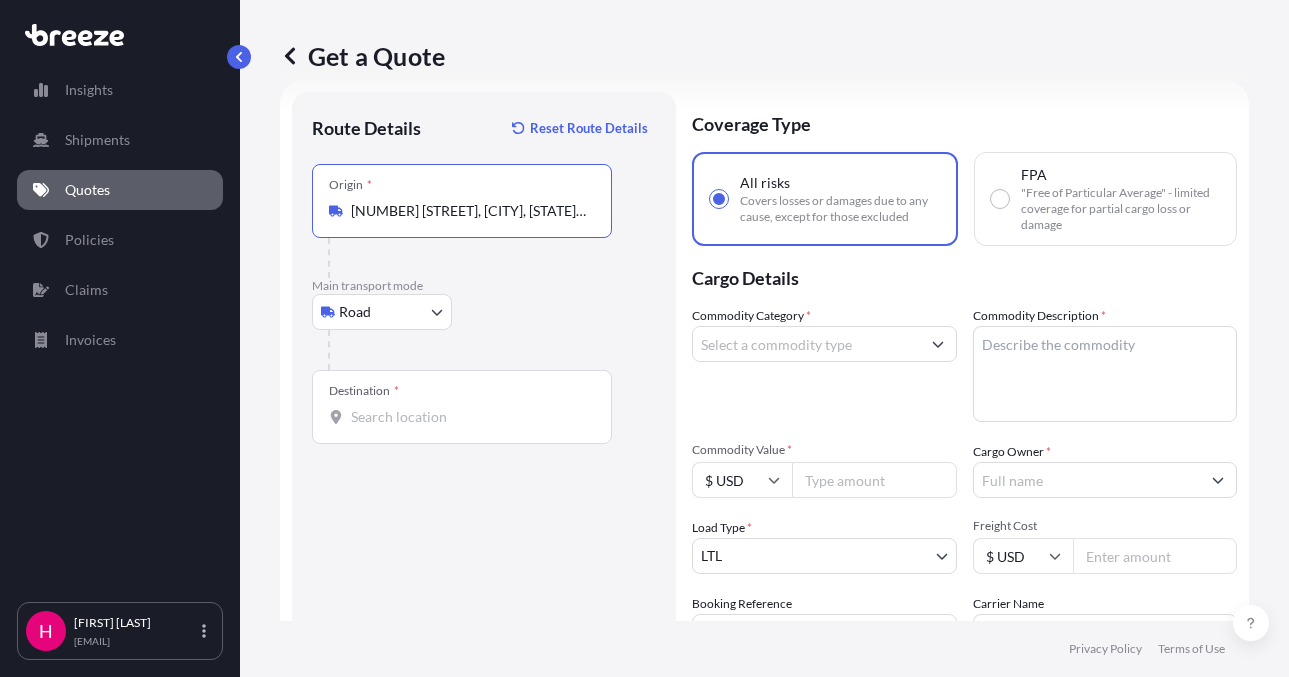 type on "[NUMBER] [STREET], [CITY], [STATE], [COUNTRY]" 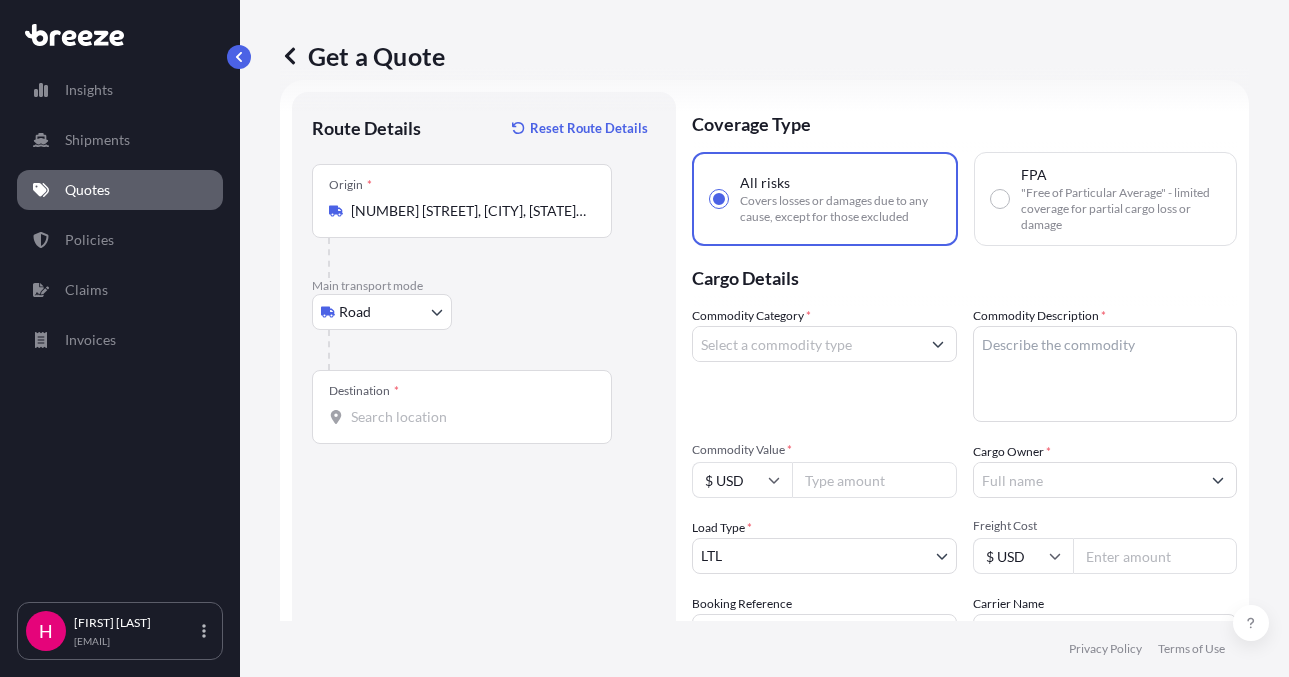 click on "Destination *" at bounding box center (469, 417) 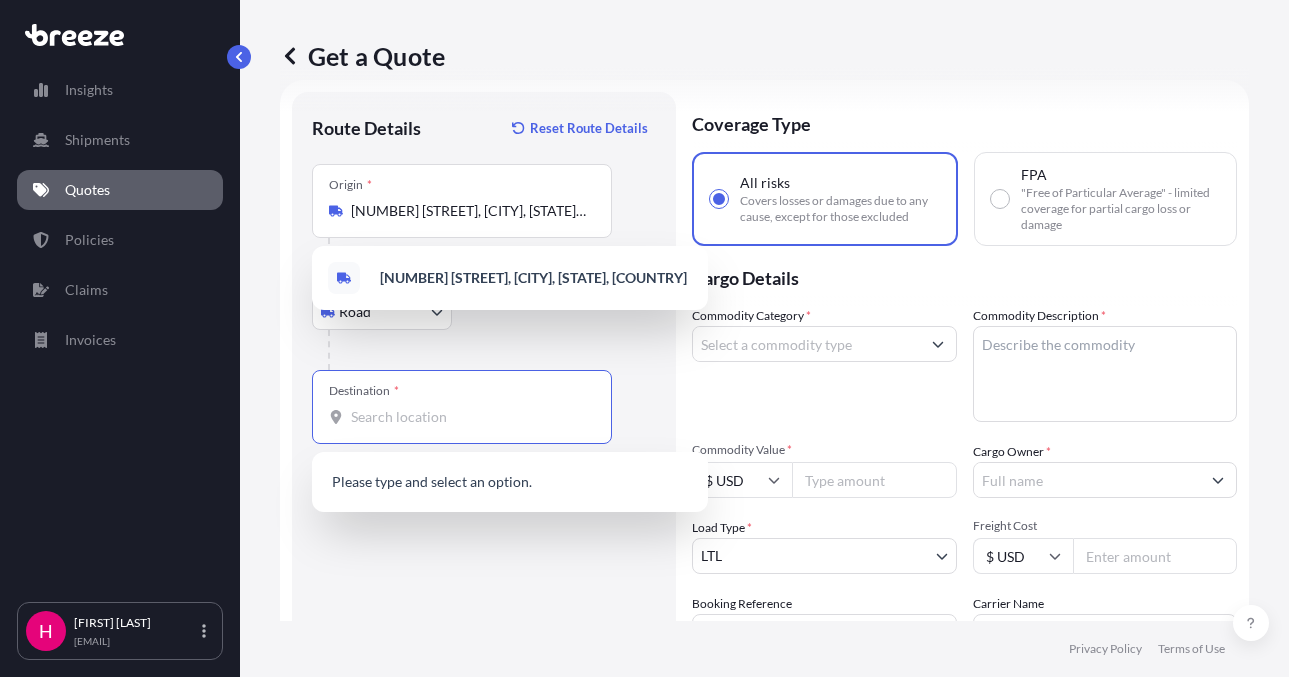 paste on "[NUMBER] [STREET]." 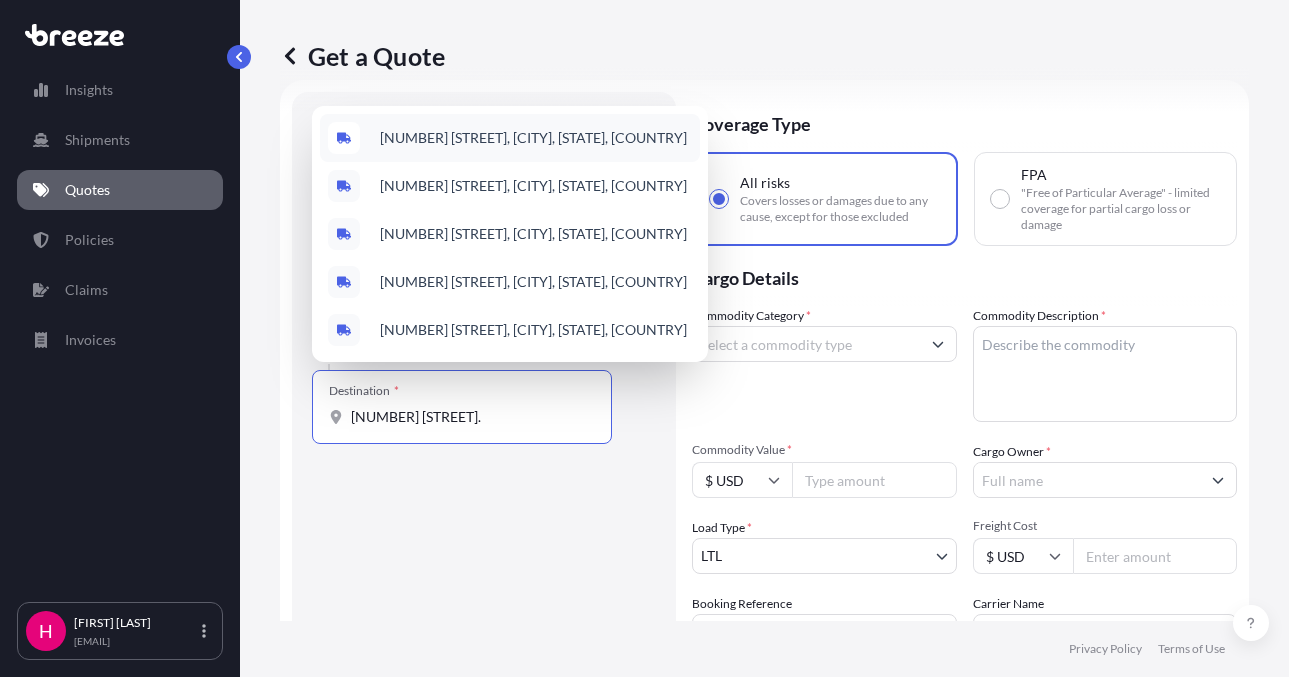 click on "[NUMBER] [STREET], [CITY], [STATE], [COUNTRY]" at bounding box center [533, 138] 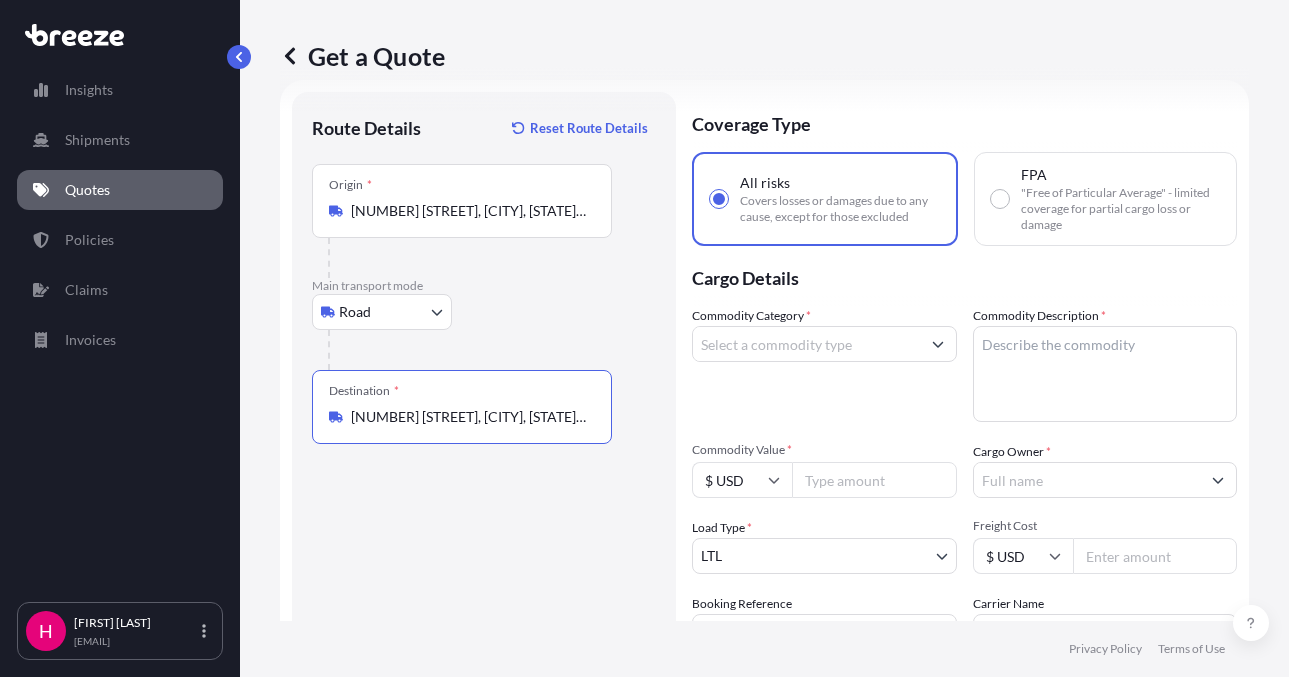 type on "[NUMBER] [STREET], [CITY], [STATE], [COUNTRY]" 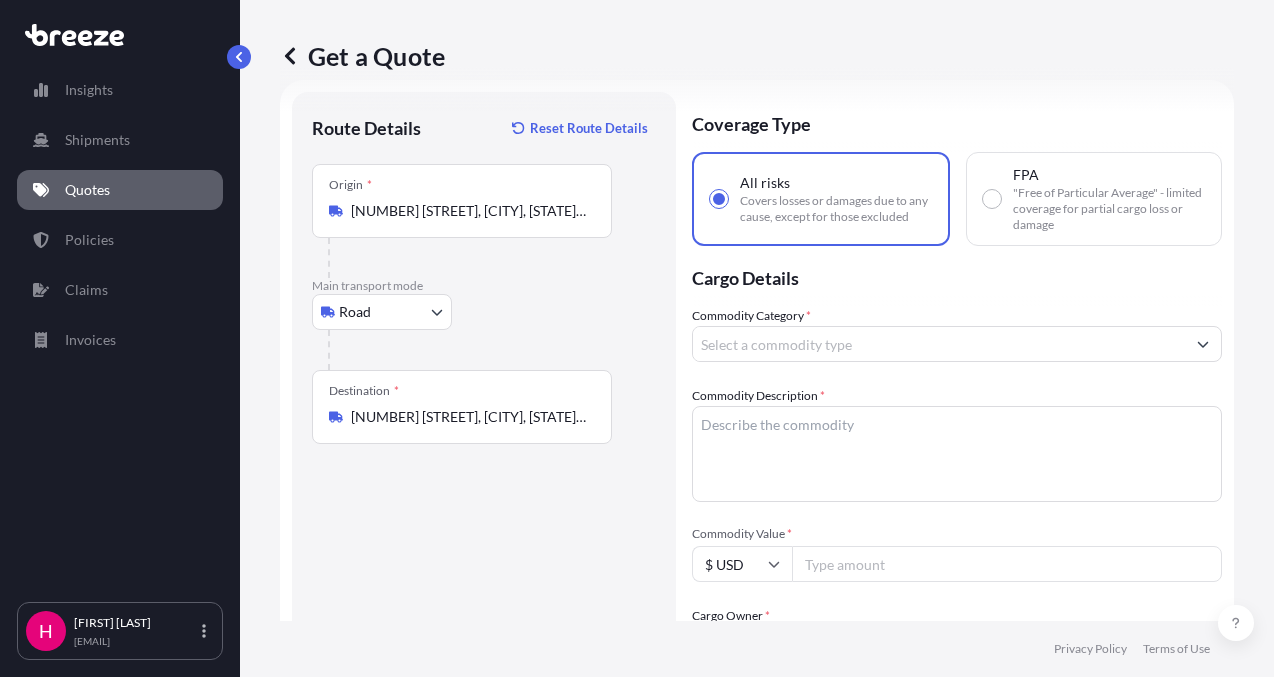 click on "Commodity Category *" at bounding box center (939, 344) 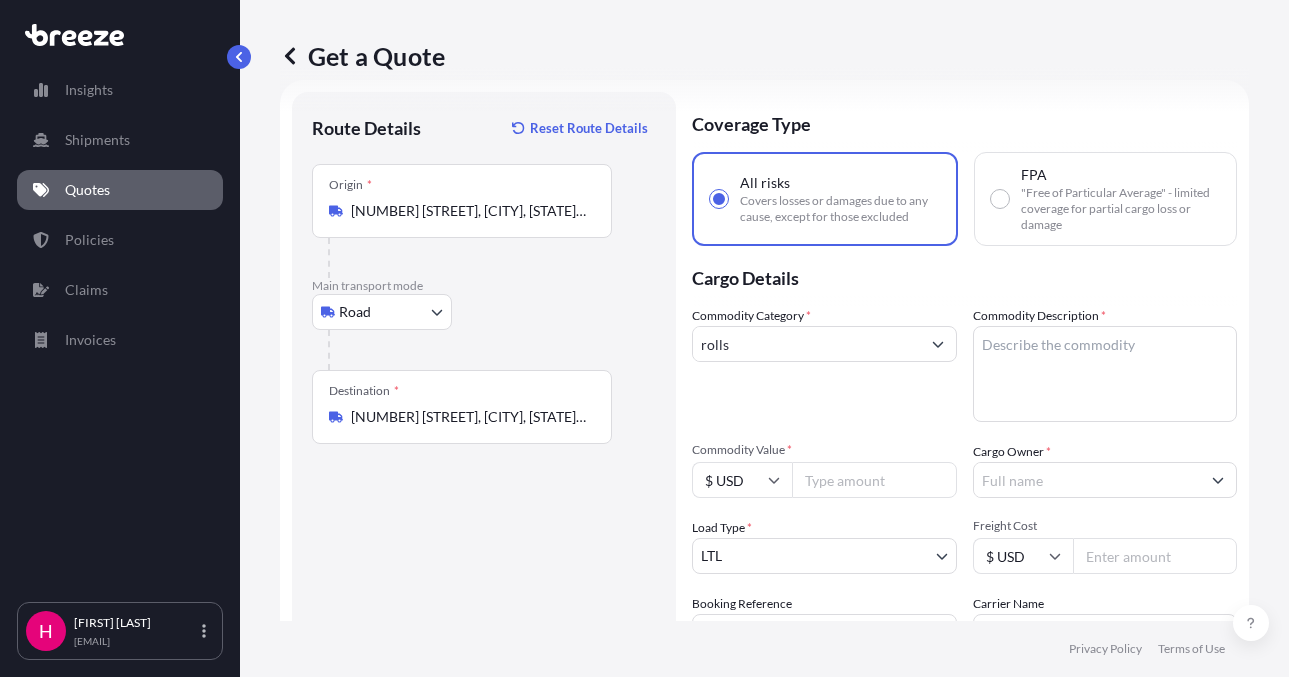 click on "rolls" at bounding box center [806, 344] 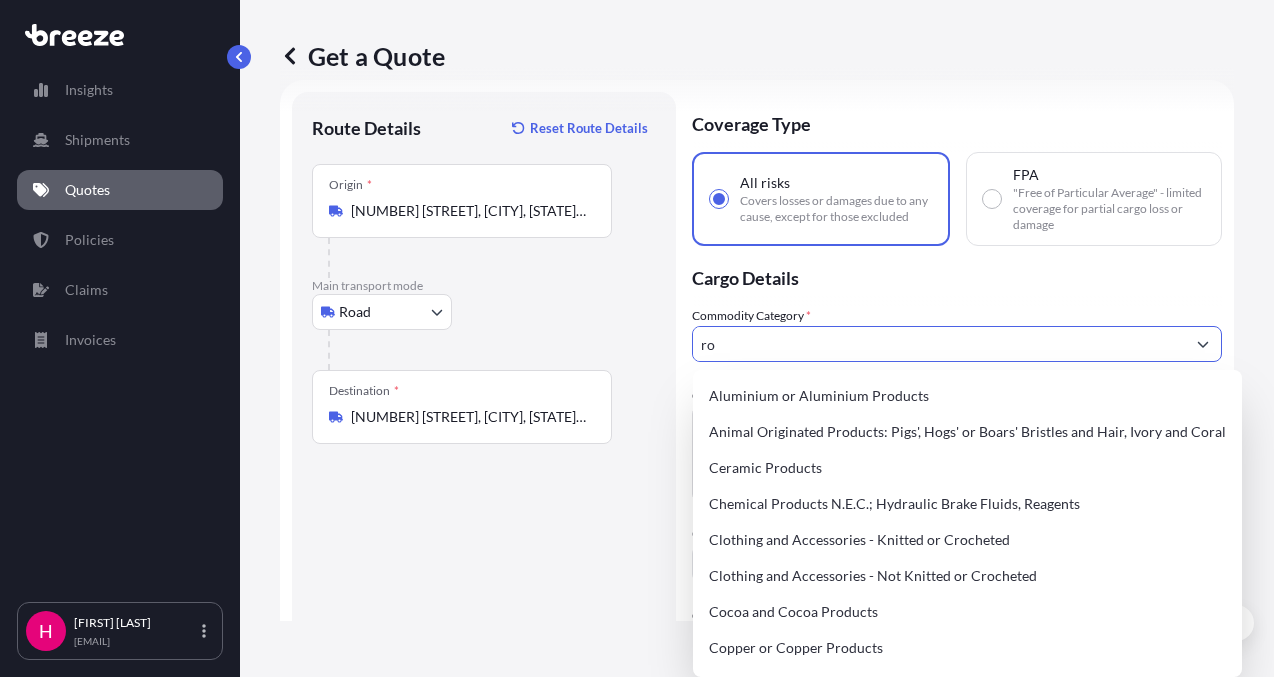 type on "r" 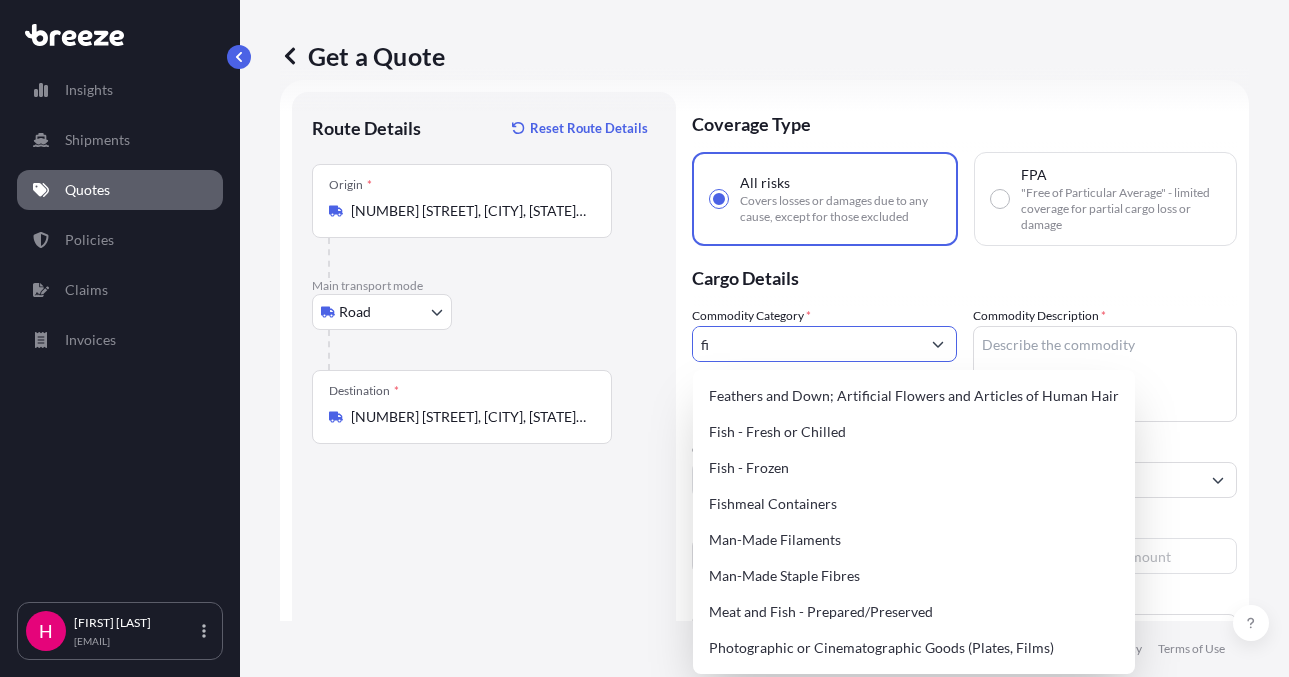 type on "f" 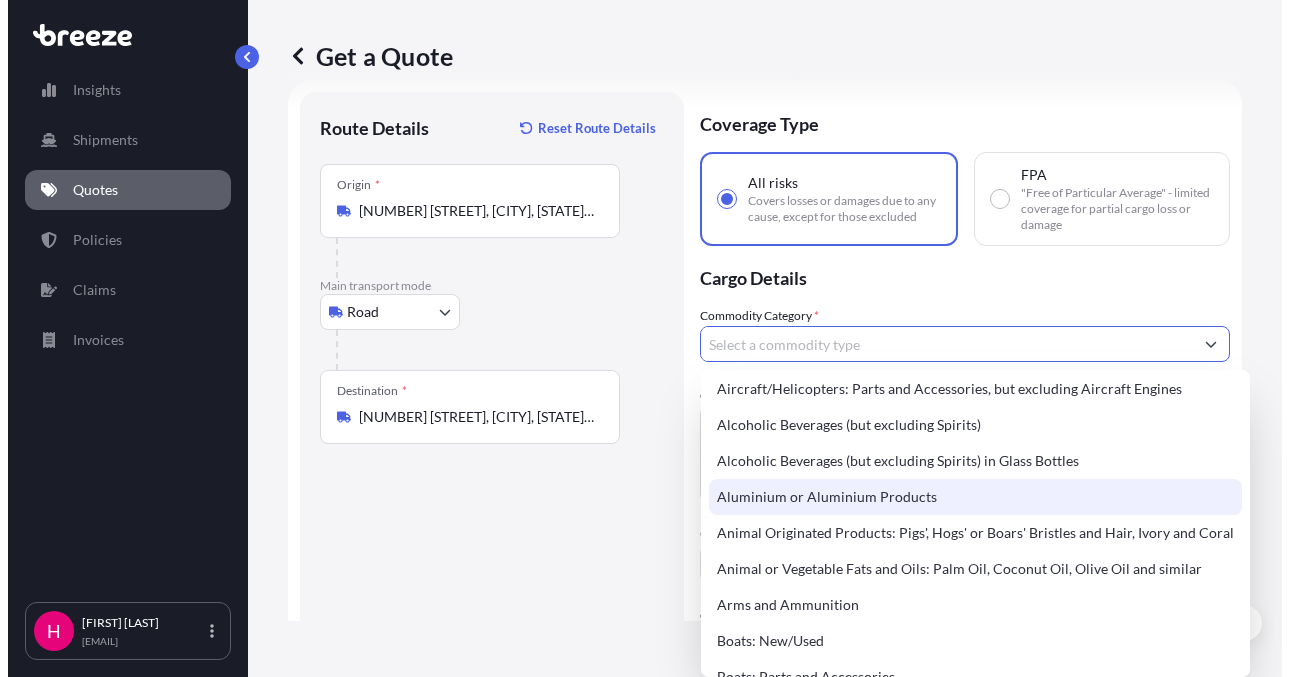 scroll, scrollTop: 0, scrollLeft: 0, axis: both 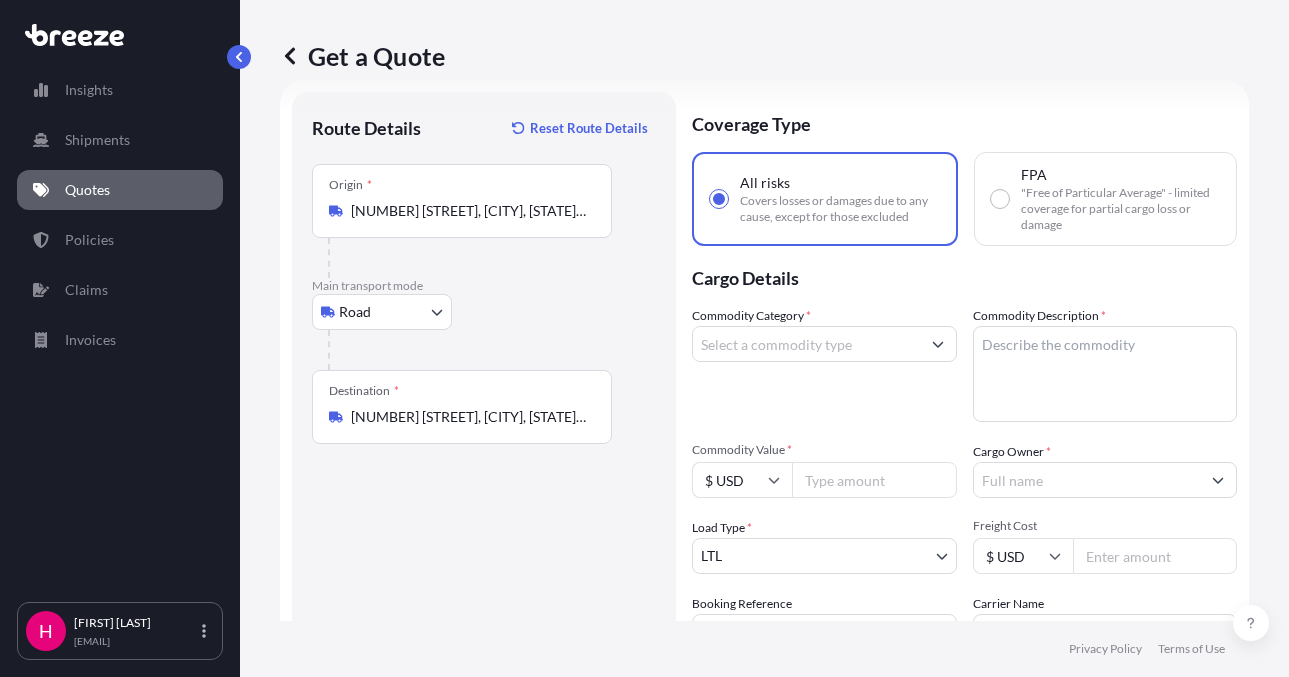 click on "Commodity Category *" at bounding box center (806, 344) 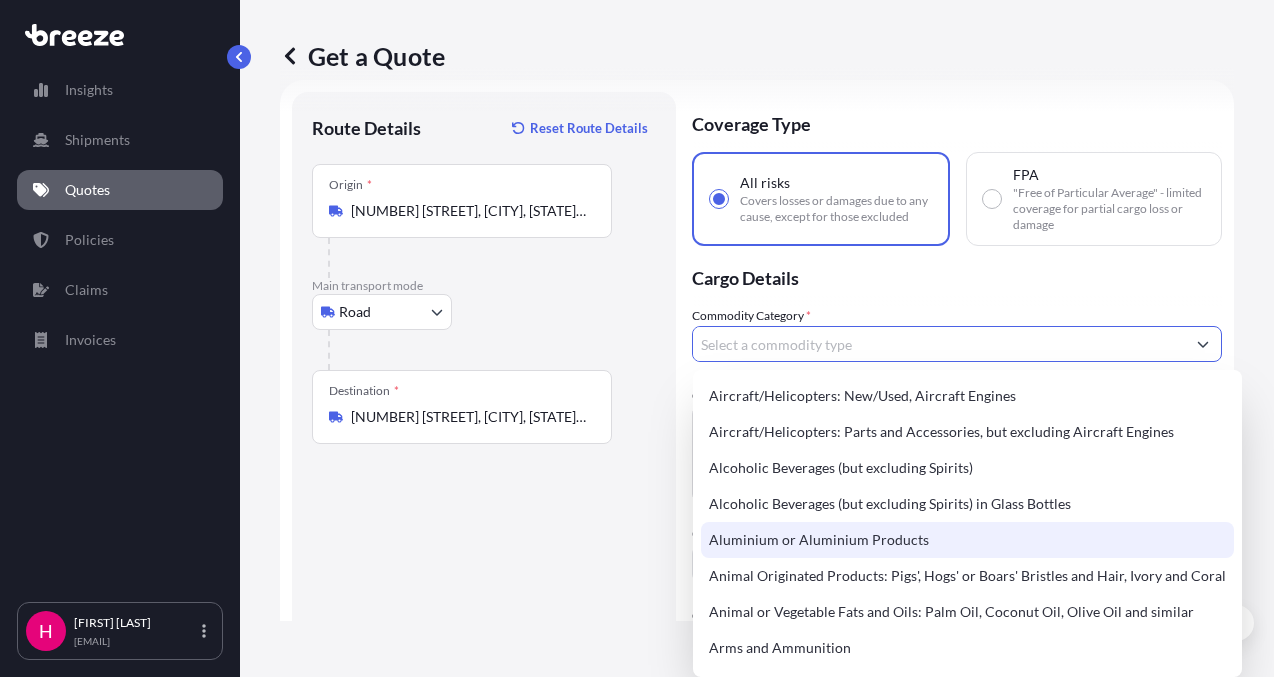 click on "Aluminium or Aluminium Products" at bounding box center (967, 540) 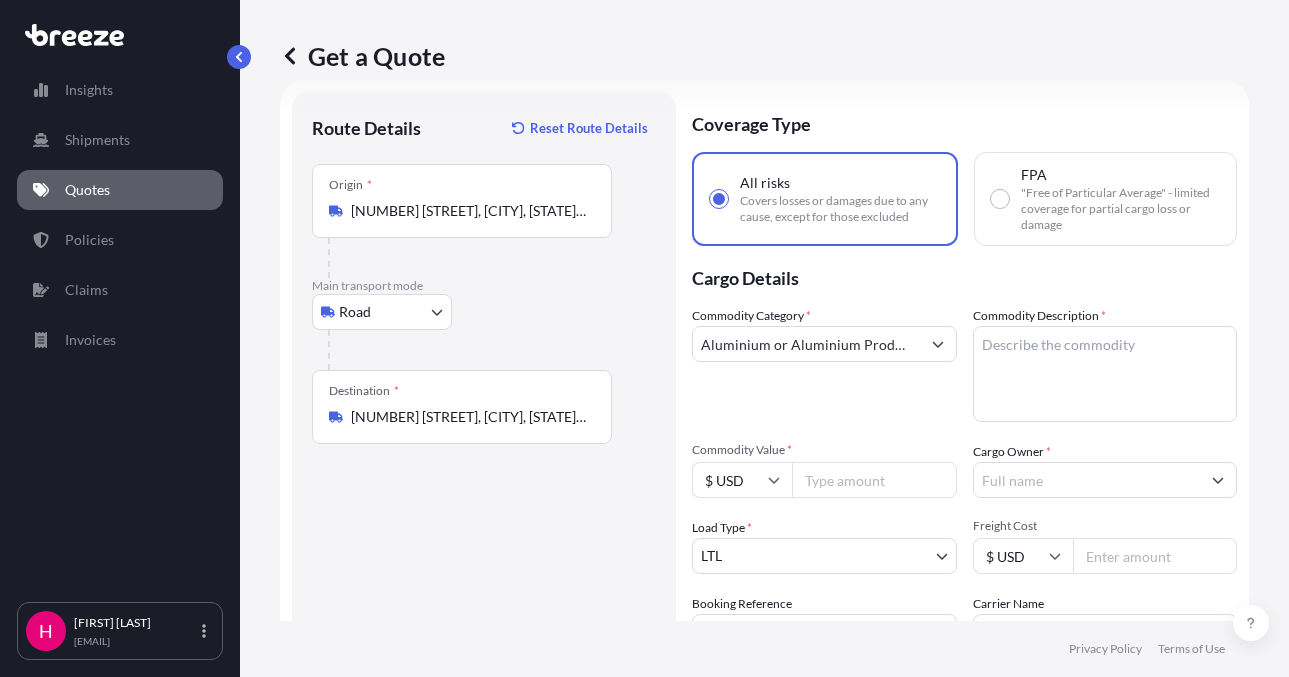 click on "Commodity Description *" at bounding box center [1105, 374] 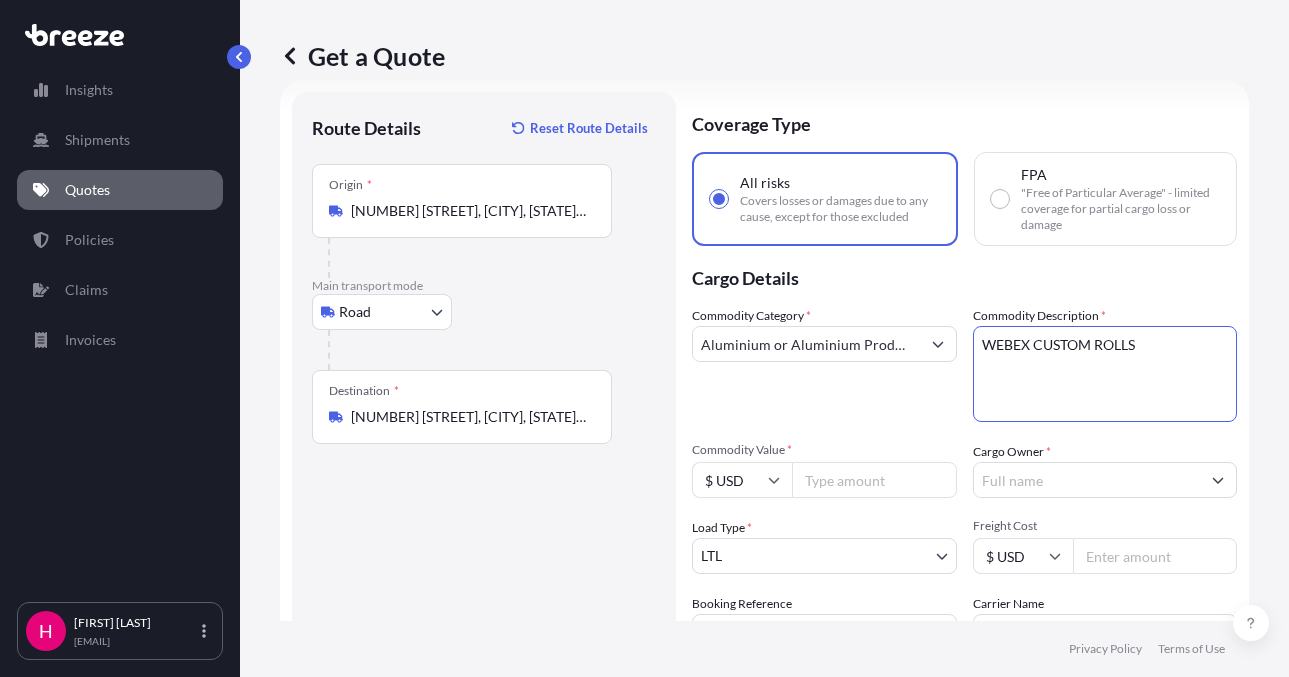 type on "WEBEX CUSTOM ROLLS" 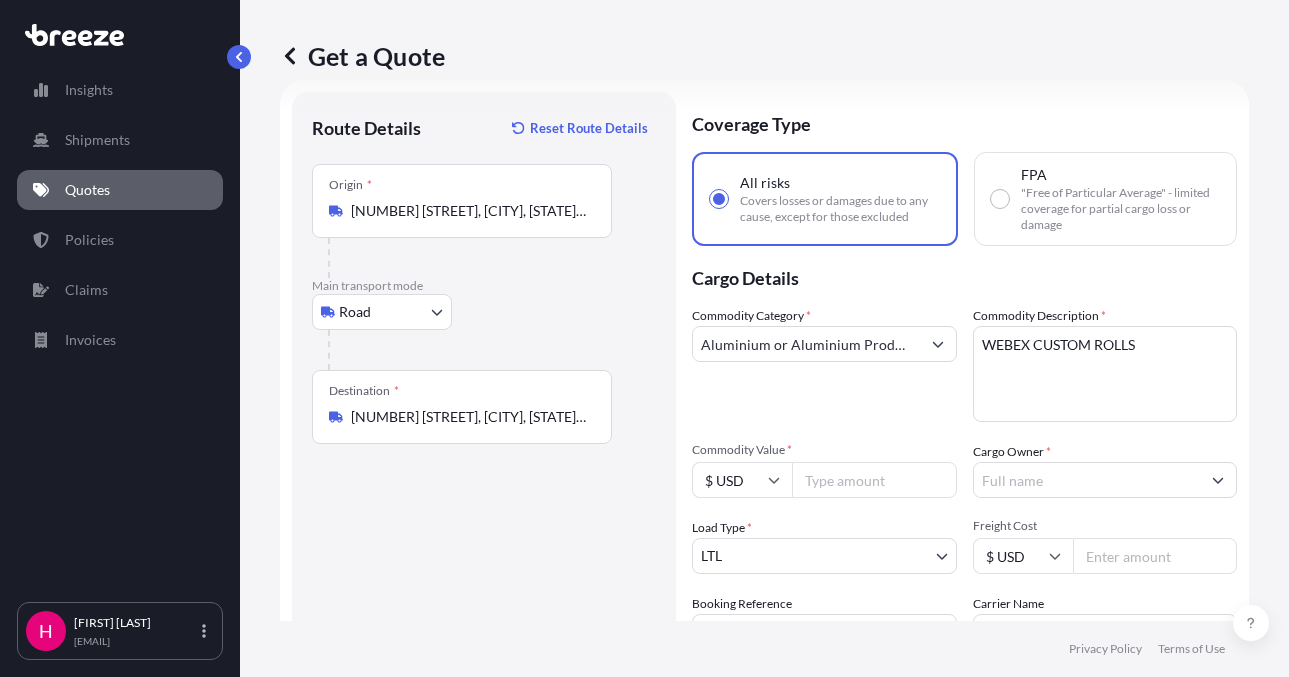 scroll, scrollTop: 132, scrollLeft: 0, axis: vertical 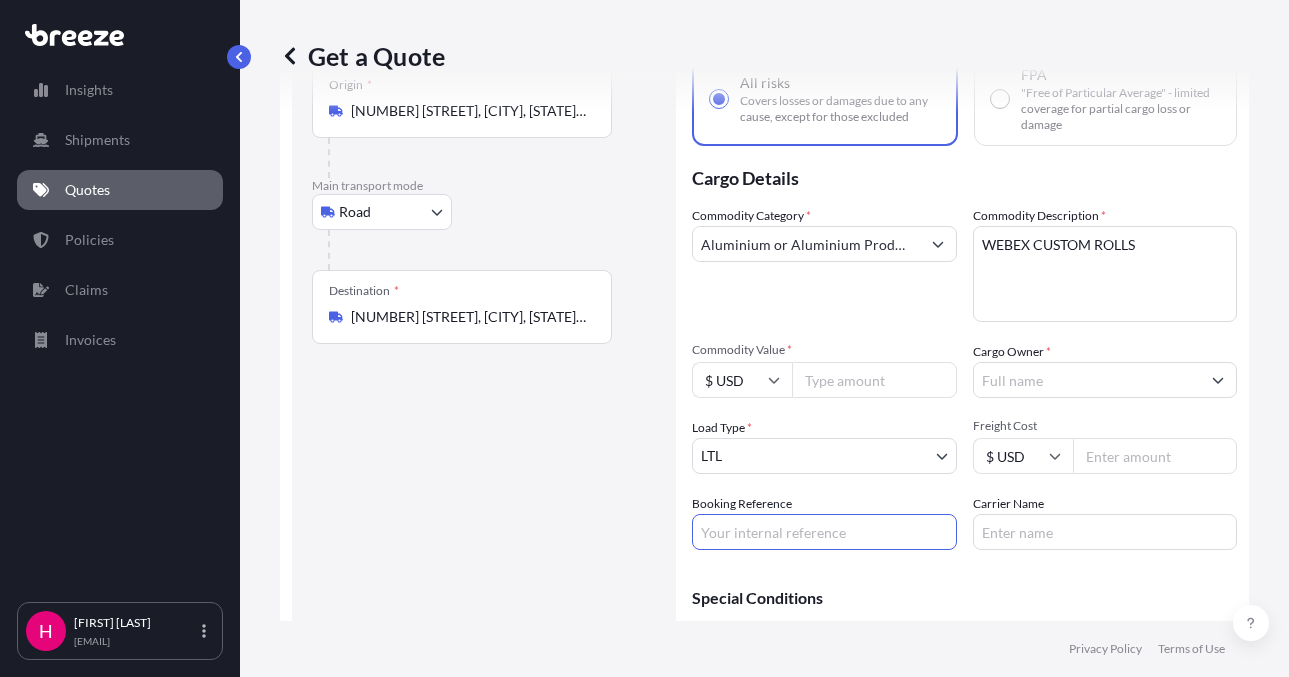 click on "Booking Reference" at bounding box center [824, 532] 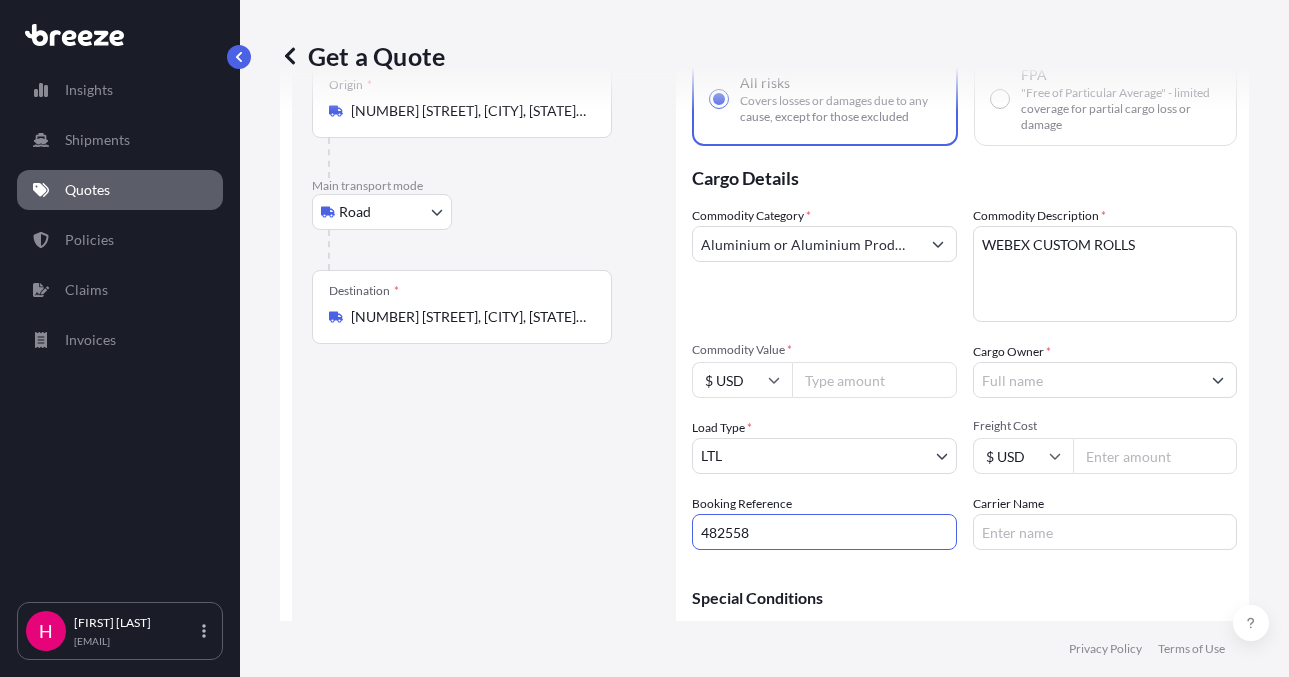 type on "482558" 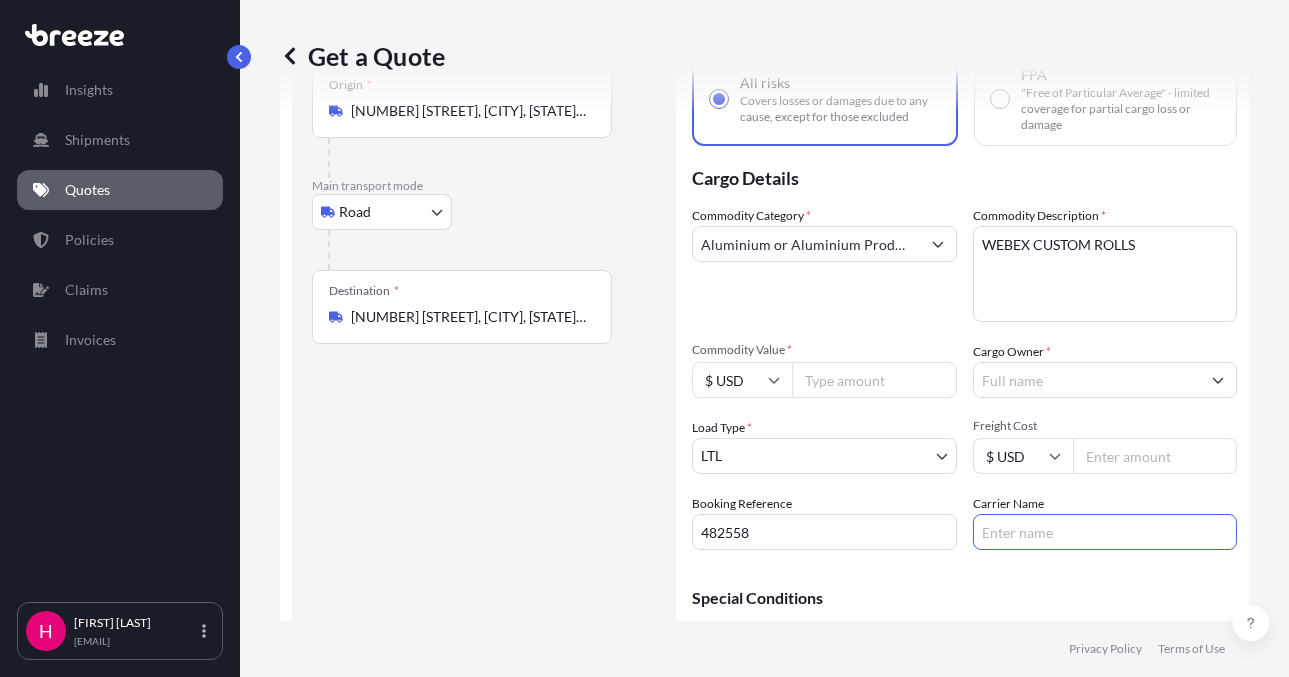 click on "Carrier Name" at bounding box center [1105, 532] 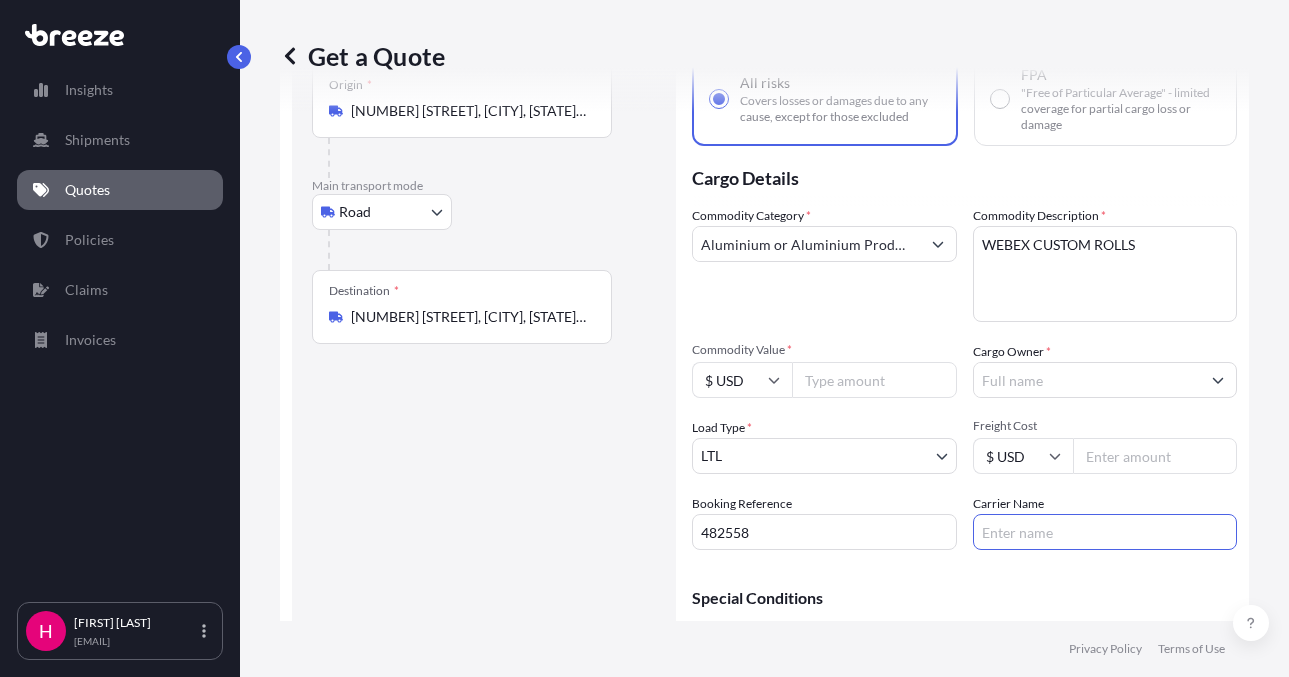 type on "Estes Express" 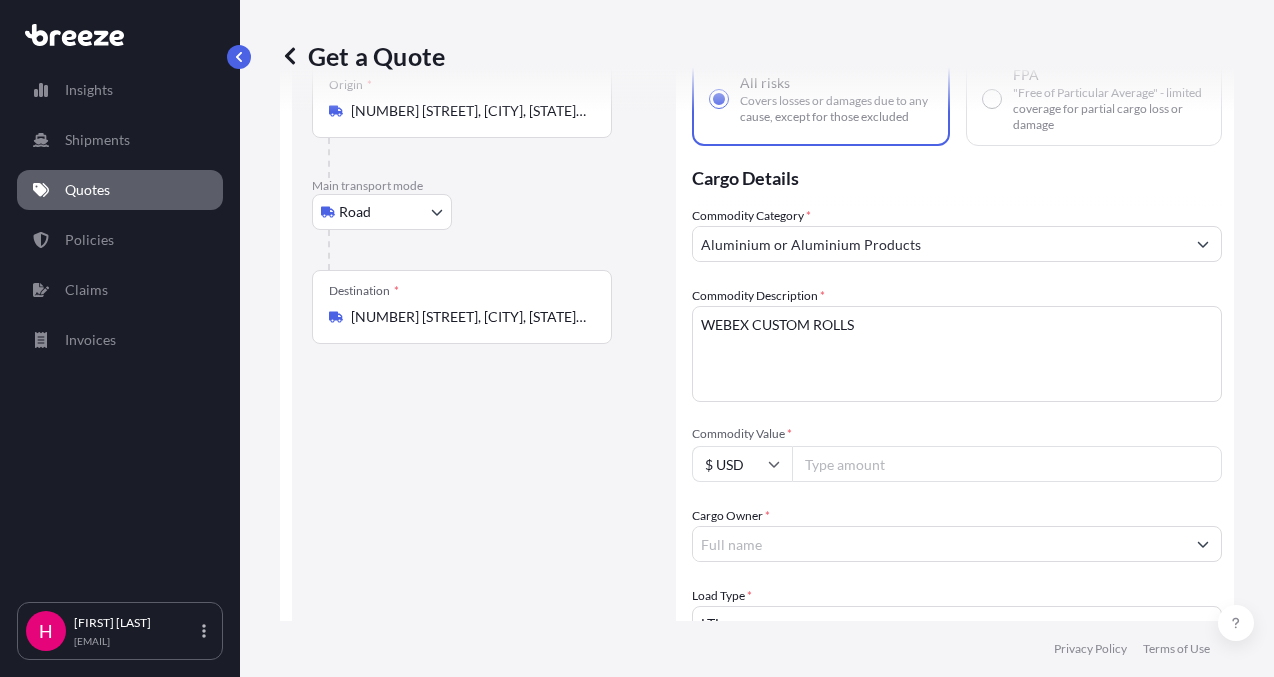click on "Cargo Owner *" at bounding box center (939, 544) 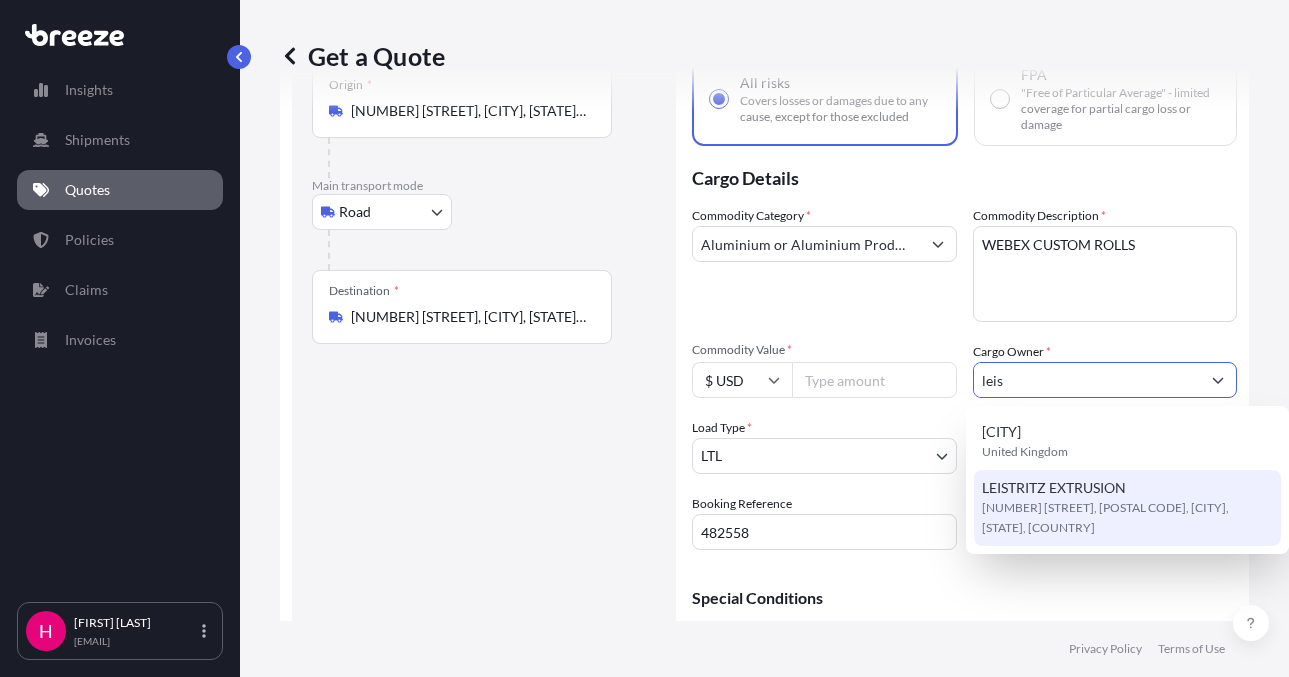 click on "[NUMBER] [STREET], [POSTAL CODE], [CITY], [STATE], [COUNTRY]" at bounding box center [1127, 518] 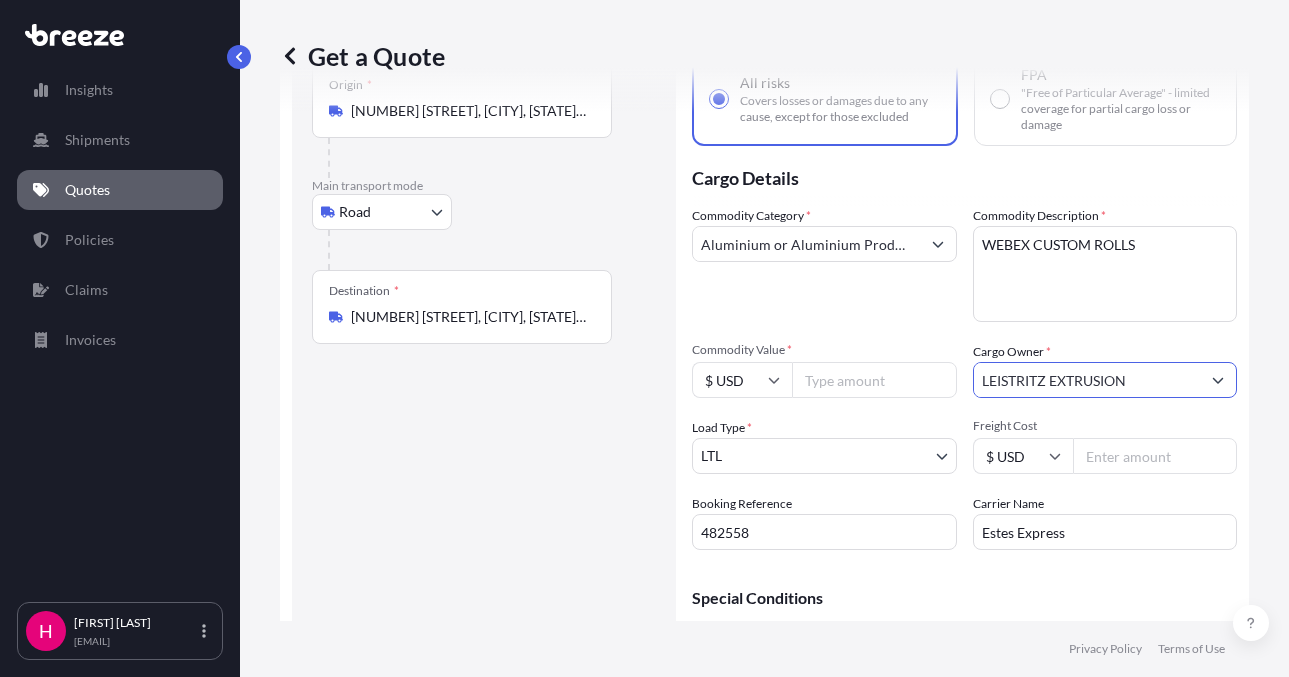 type on "LEISTRITZ EXTRUSION" 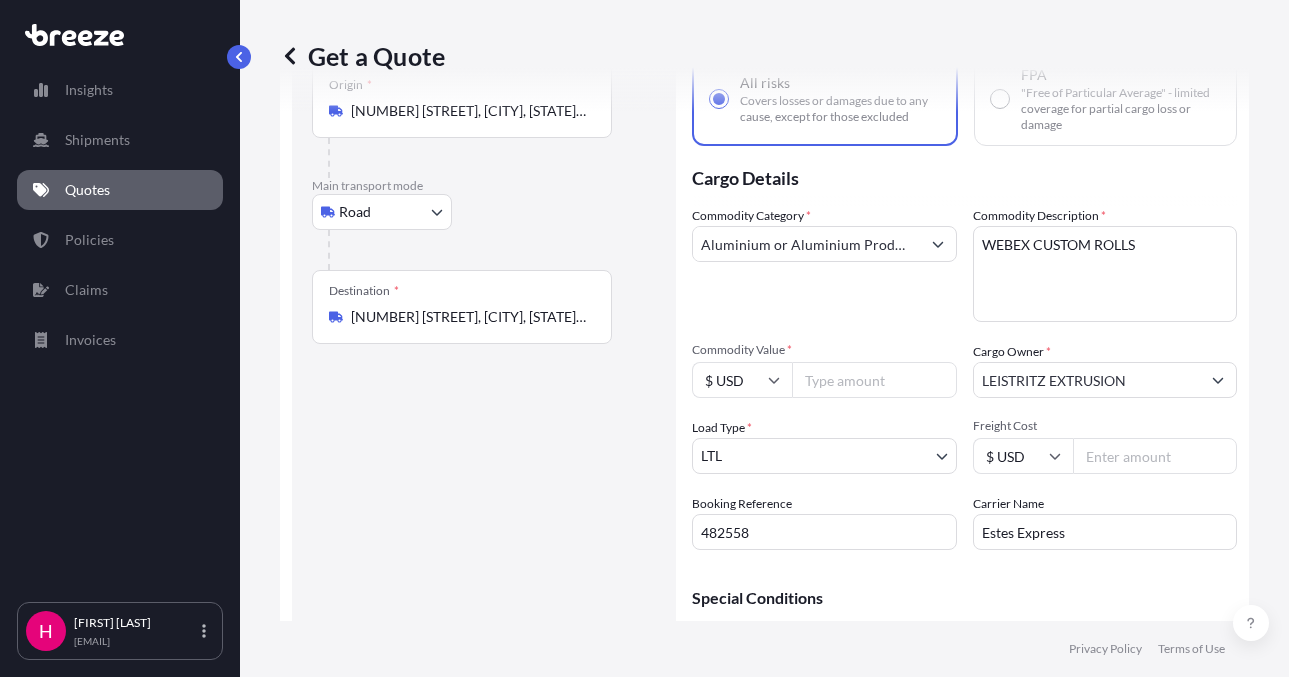 click on "Route Details Reset Route Details Place of loading Road Road Rail Origin * [NUMBER] [STREET], [CITY], [STATE], [COUNTRY] Main transport mode Road Sea Air Road Rail Destination * [NUMBER] [STREET], [CITY], [STATE], [COUNTRY] Road Road Rail Place of Discharge" at bounding box center [484, 357] 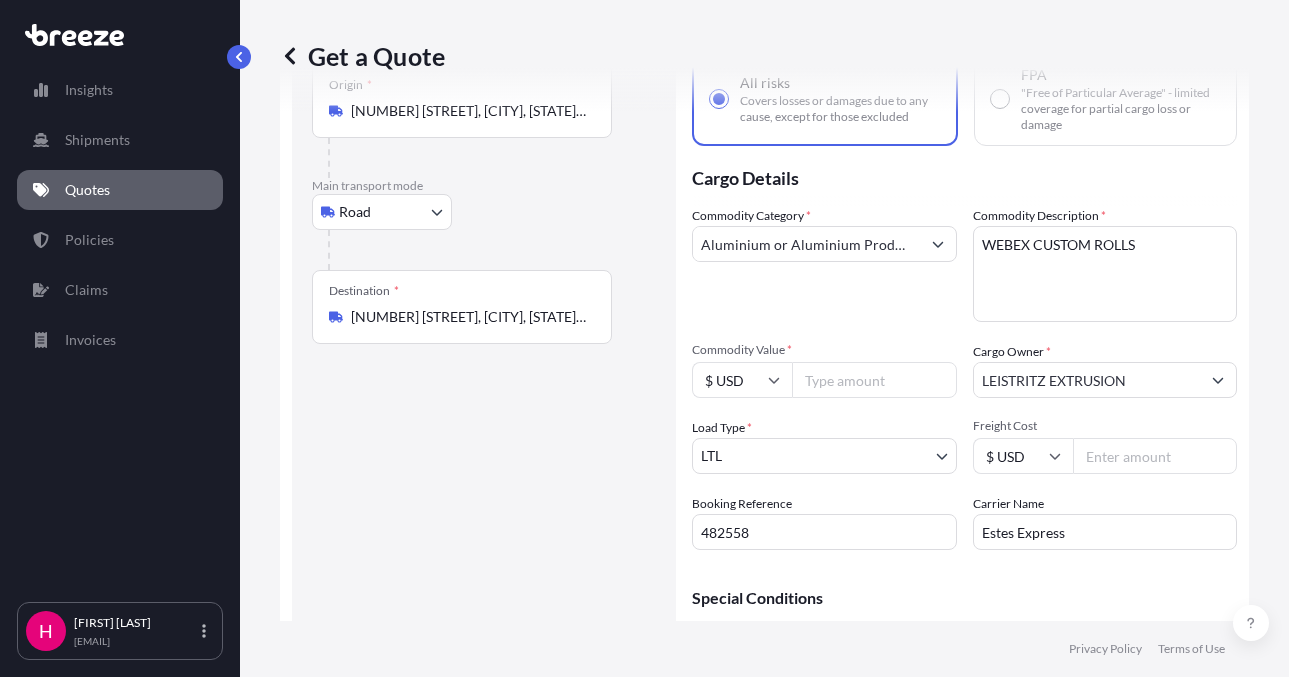 click on "Get a Quote Route Details Reset Route Details Place of loading Road Road Rail Origin * [NUMBER] [STREET], [CITY], [STATE], [COUNTRY] Main transport mode Road Sea Air Road Rail Destination * [NUMBER] [STREET], [CITY], [STATE], [COUNTRY] Road Road Rail Place of Discharge Coverage Type All risks Covers losses or damages due to any cause, except for those excluded FPA "Free of Particular Average" - limited coverage for partial cargo loss or damage Cargo Details Commodity Category * Aluminium or Aluminium Products Commodity Description * WEBEX CUSTOM ROLLS Commodity Value   * $ USD Cargo Owner * LEISTRITZ EXTRUSION Load Type * LTL LTL FTL Freight Cost   $ USD Booking Reference [NUMBER] Carrier Name Estes Express Special Conditions Hazardous Temperature Controlled Fragile Livestock Bulk Cargo Bagged Goods Used Goods Get a Quote" at bounding box center (764, 310) 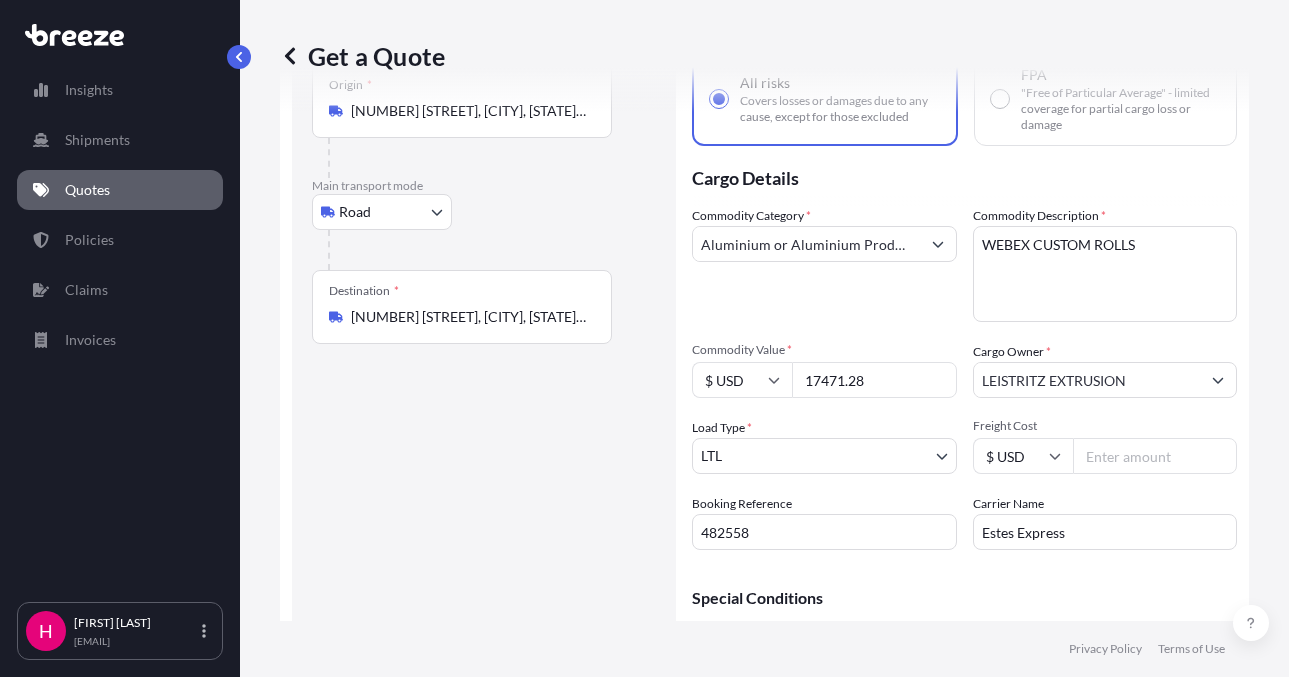 type on "17471.28" 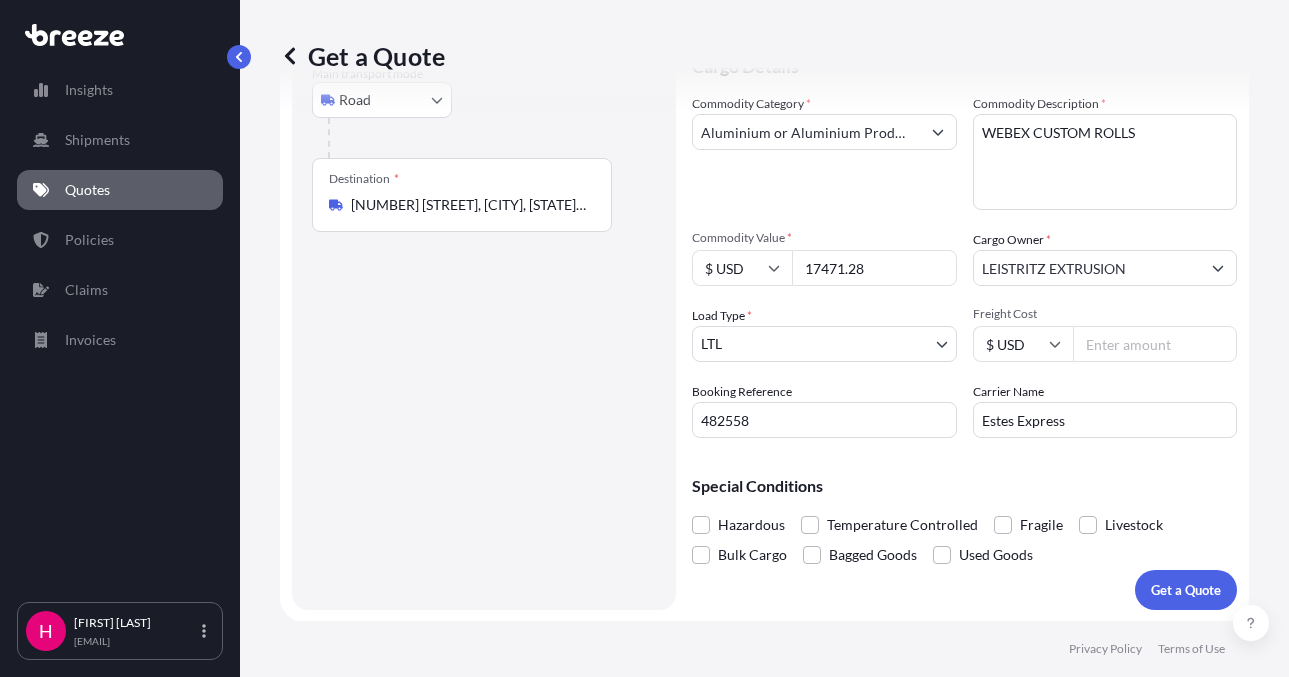 scroll, scrollTop: 245, scrollLeft: 0, axis: vertical 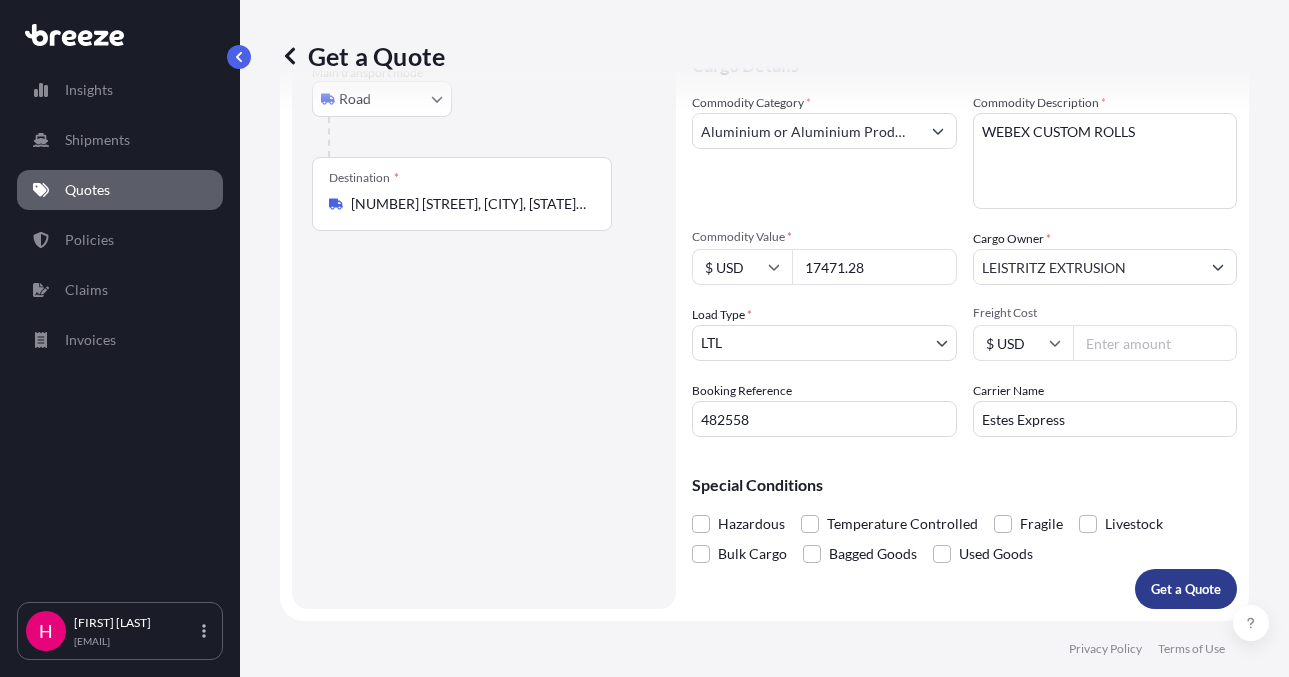 click on "Get a Quote" at bounding box center [1186, 589] 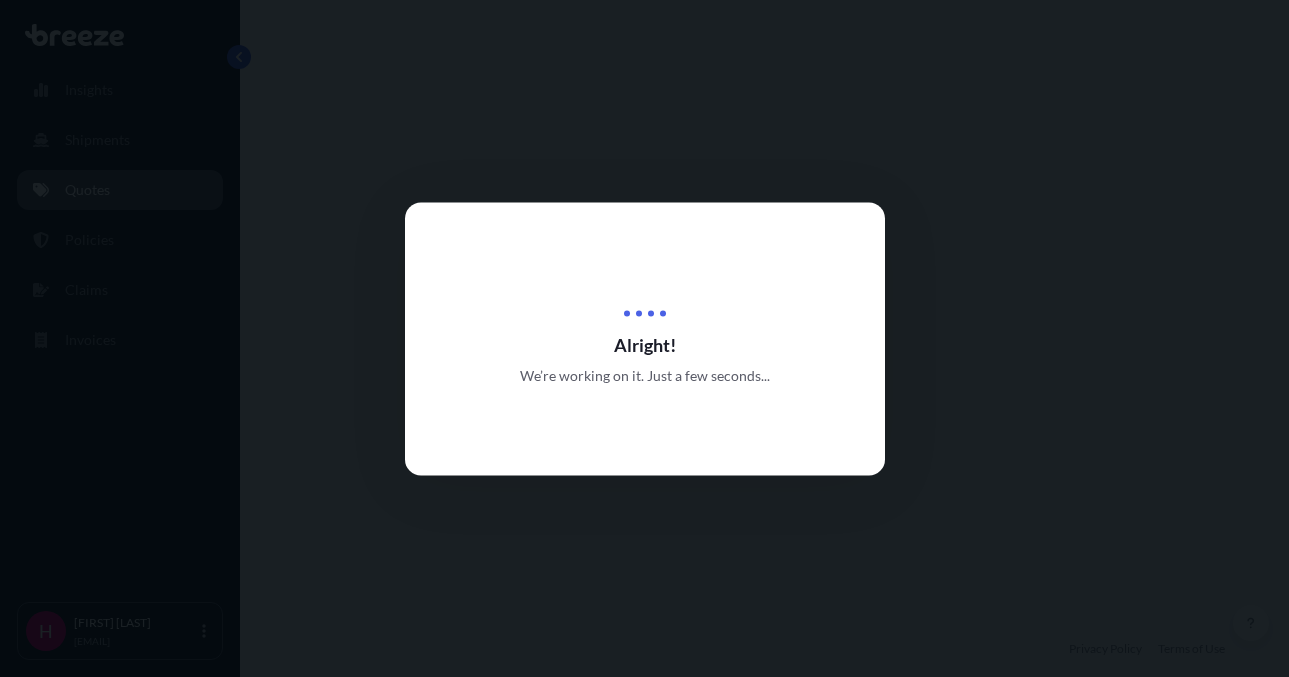 scroll, scrollTop: 0, scrollLeft: 0, axis: both 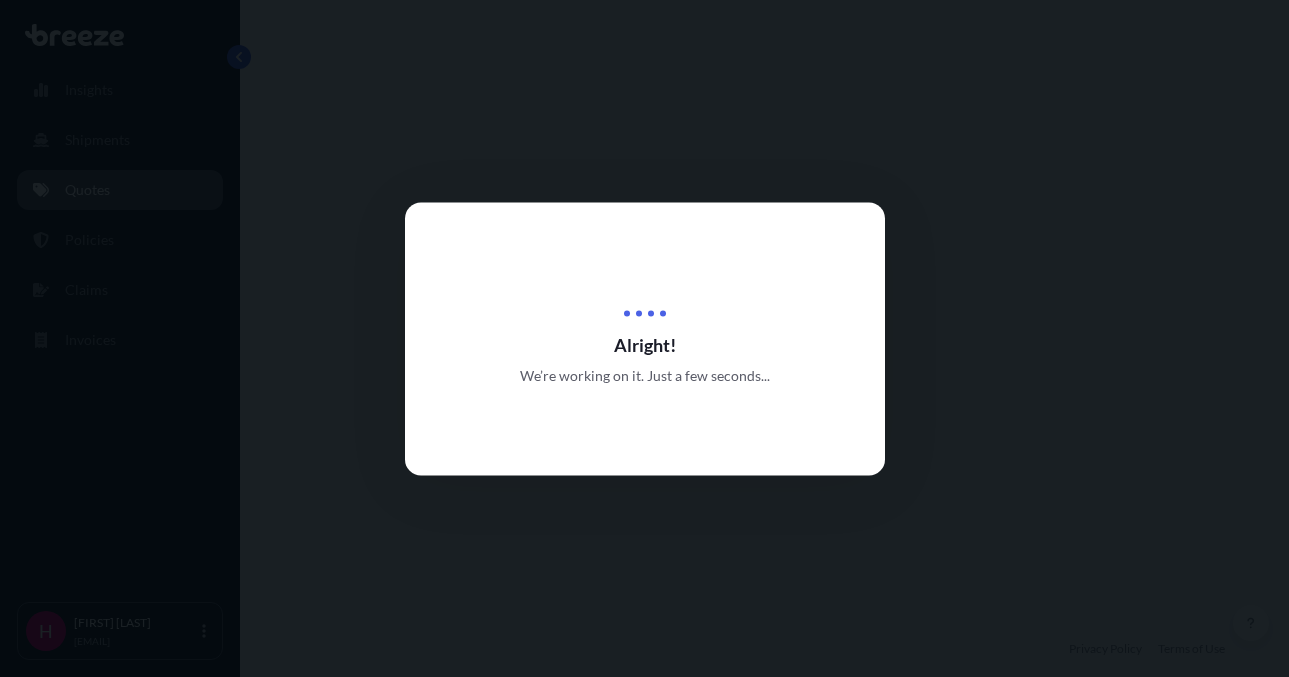 select on "Road" 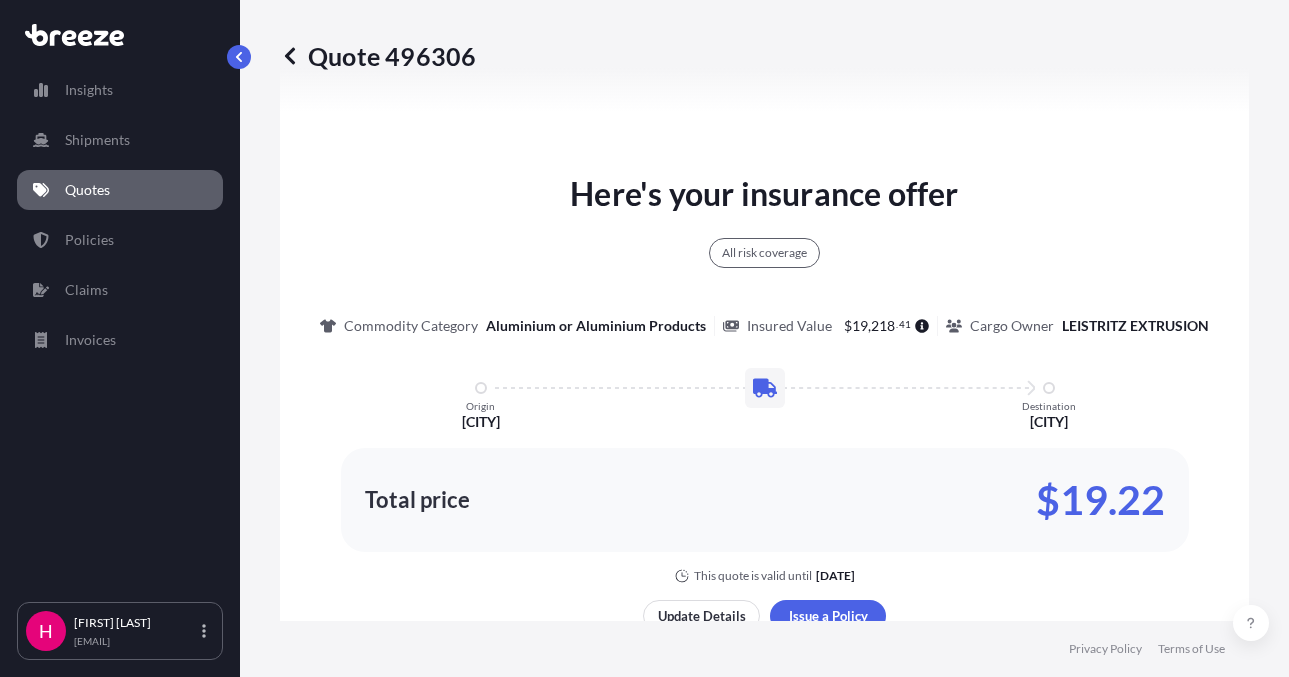 scroll, scrollTop: 1186, scrollLeft: 0, axis: vertical 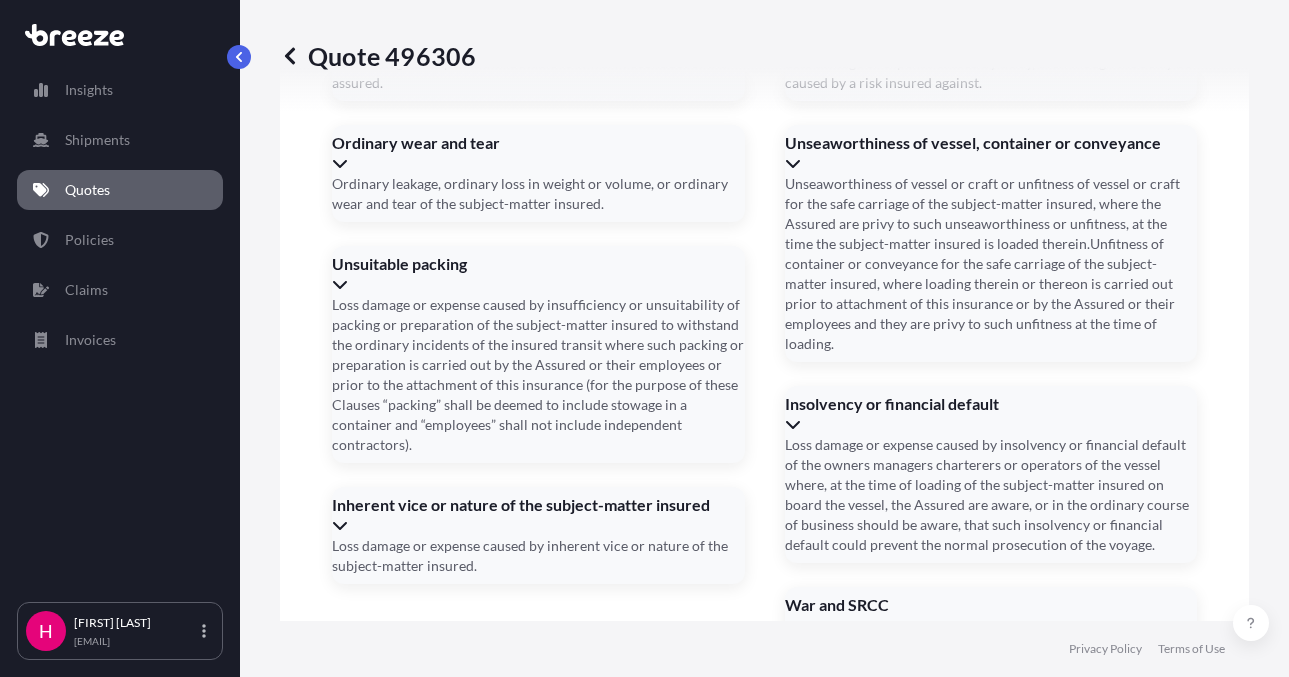 click 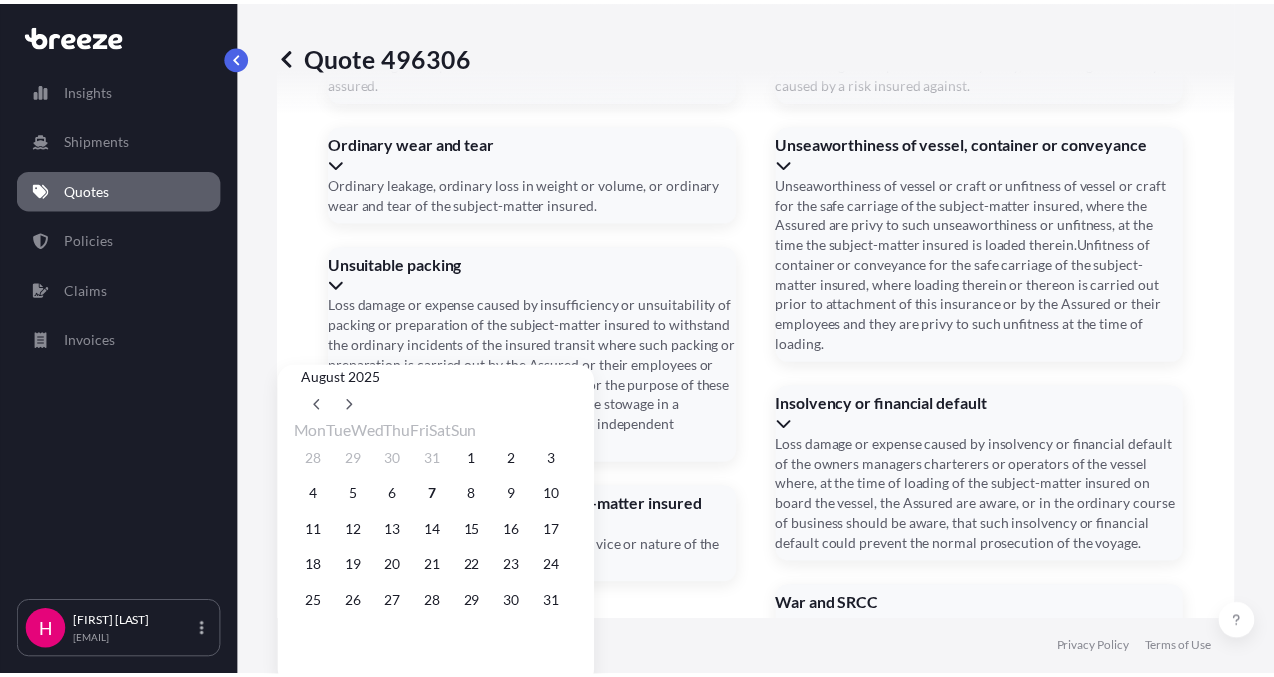 scroll, scrollTop: 2919, scrollLeft: 0, axis: vertical 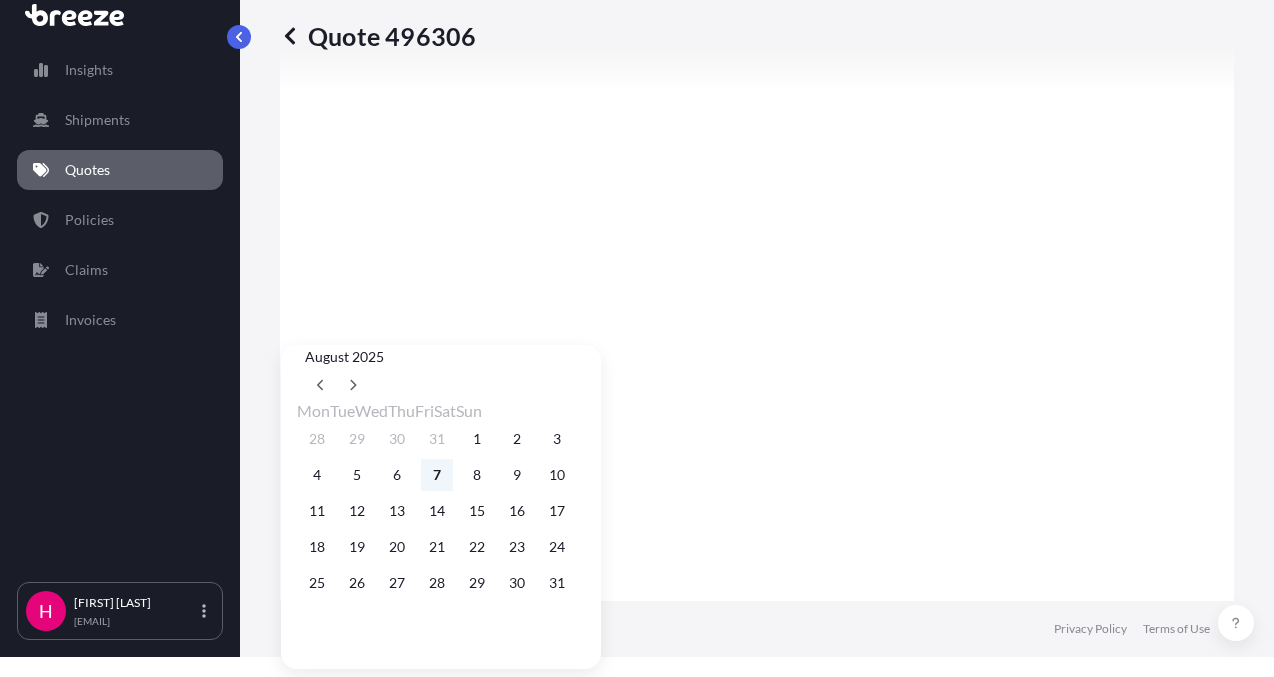 click on "7" at bounding box center (437, 475) 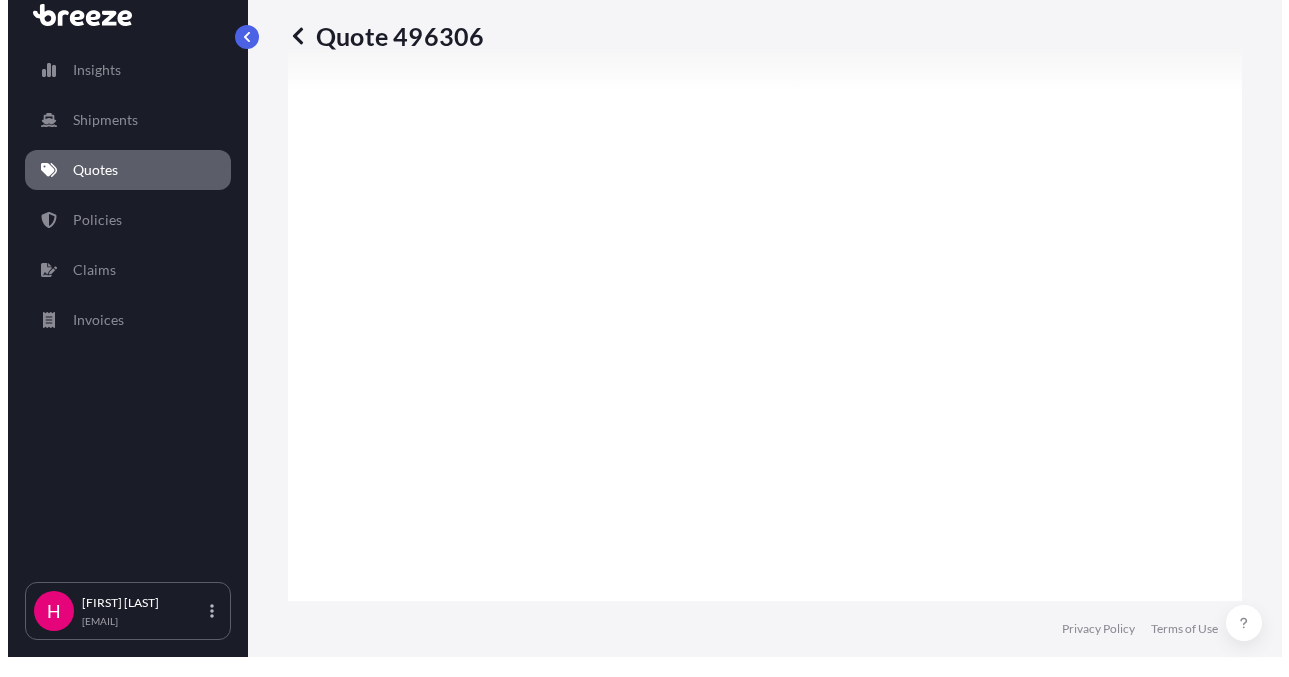 scroll, scrollTop: 0, scrollLeft: 0, axis: both 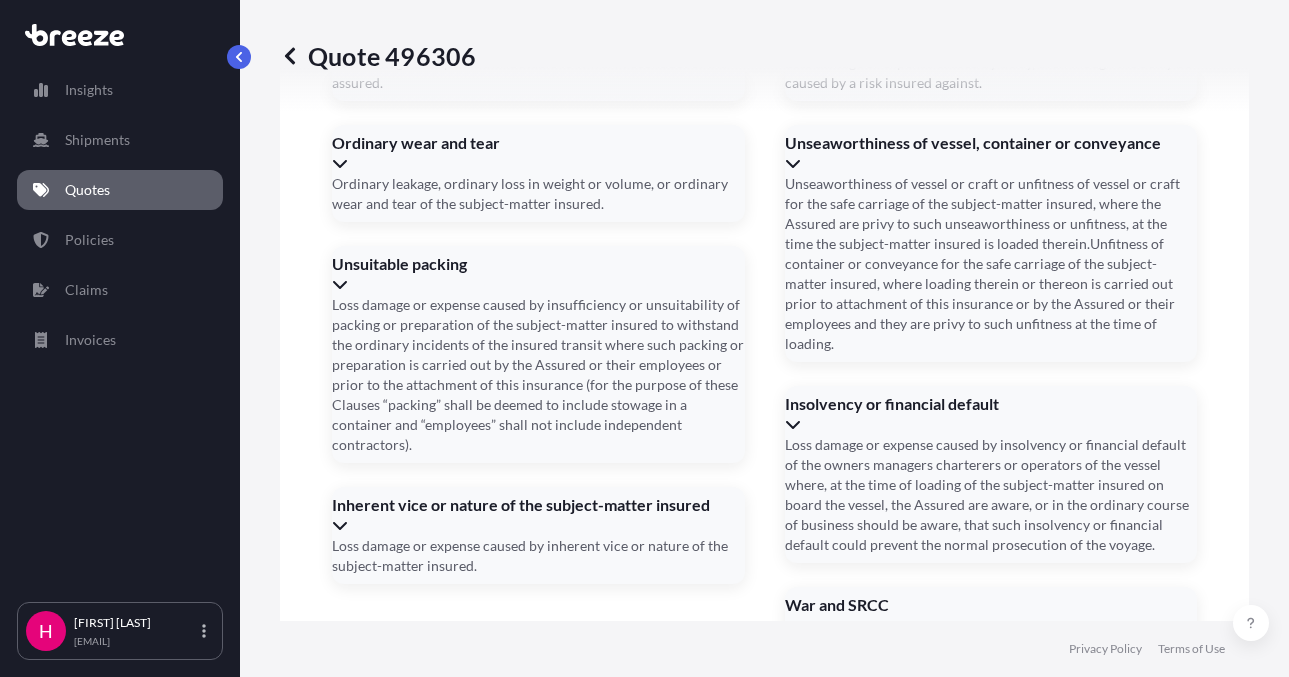 click 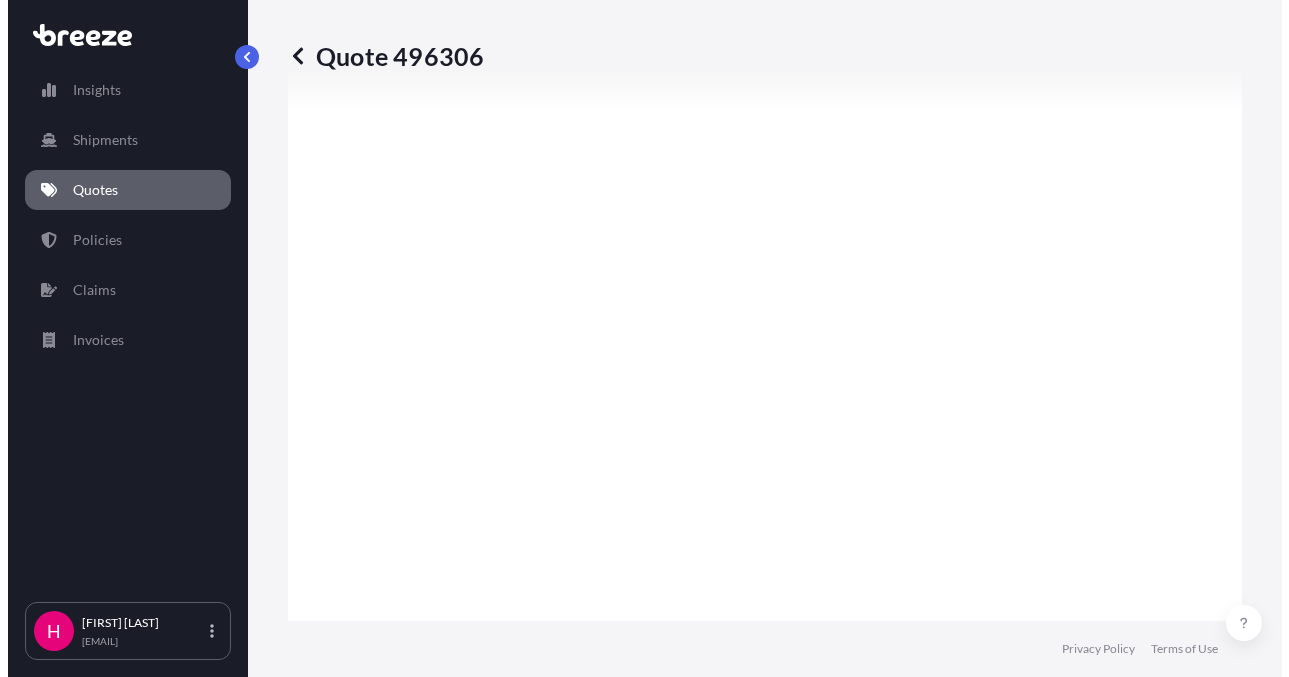 scroll, scrollTop: 2919, scrollLeft: 0, axis: vertical 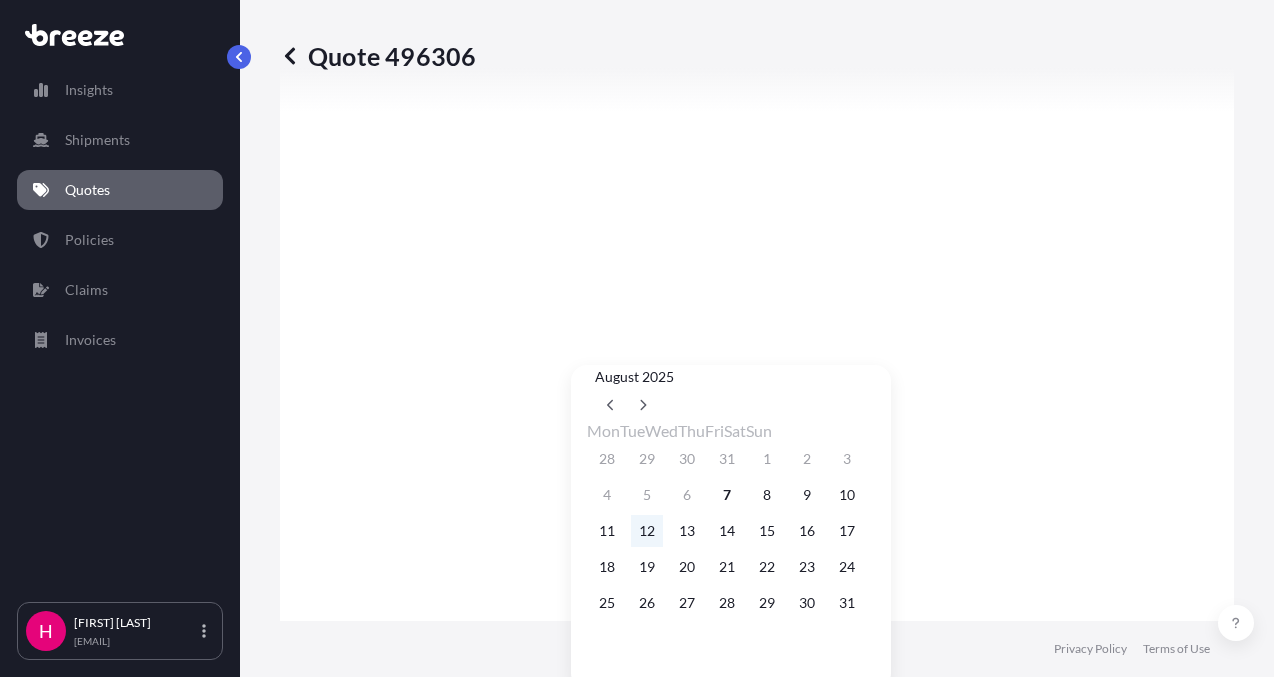 click on "12" at bounding box center (647, 531) 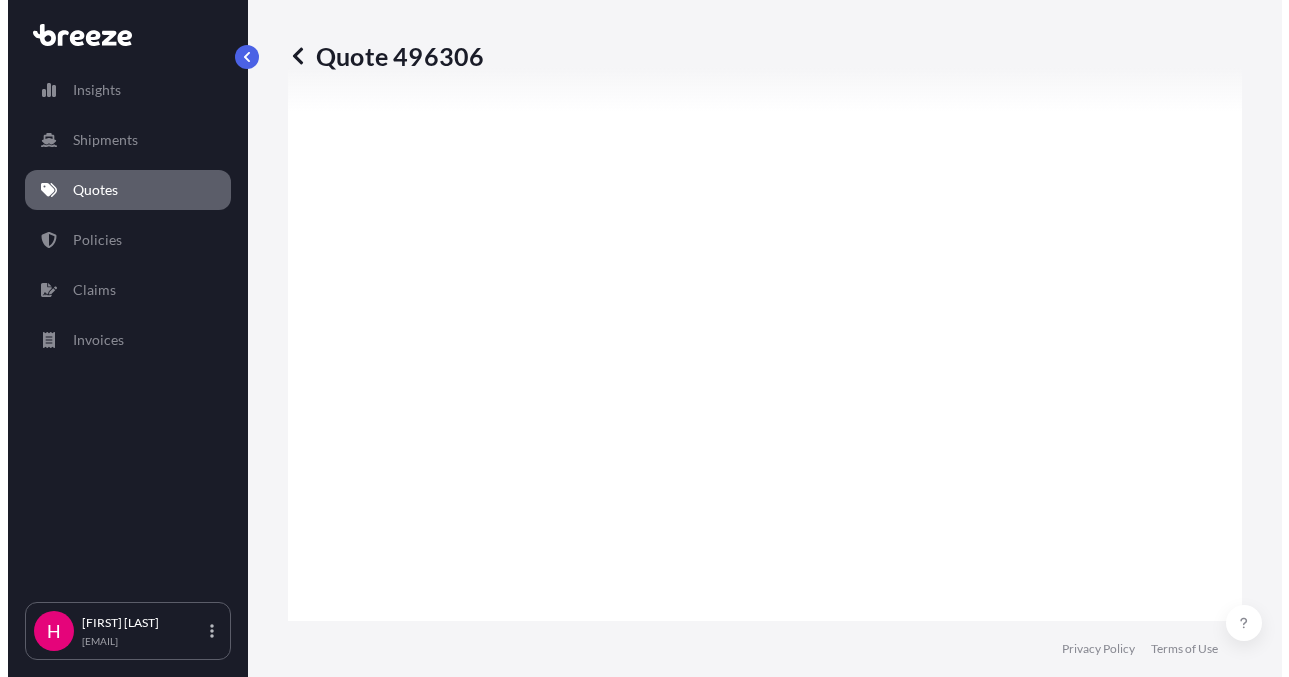 scroll, scrollTop: 2915, scrollLeft: 0, axis: vertical 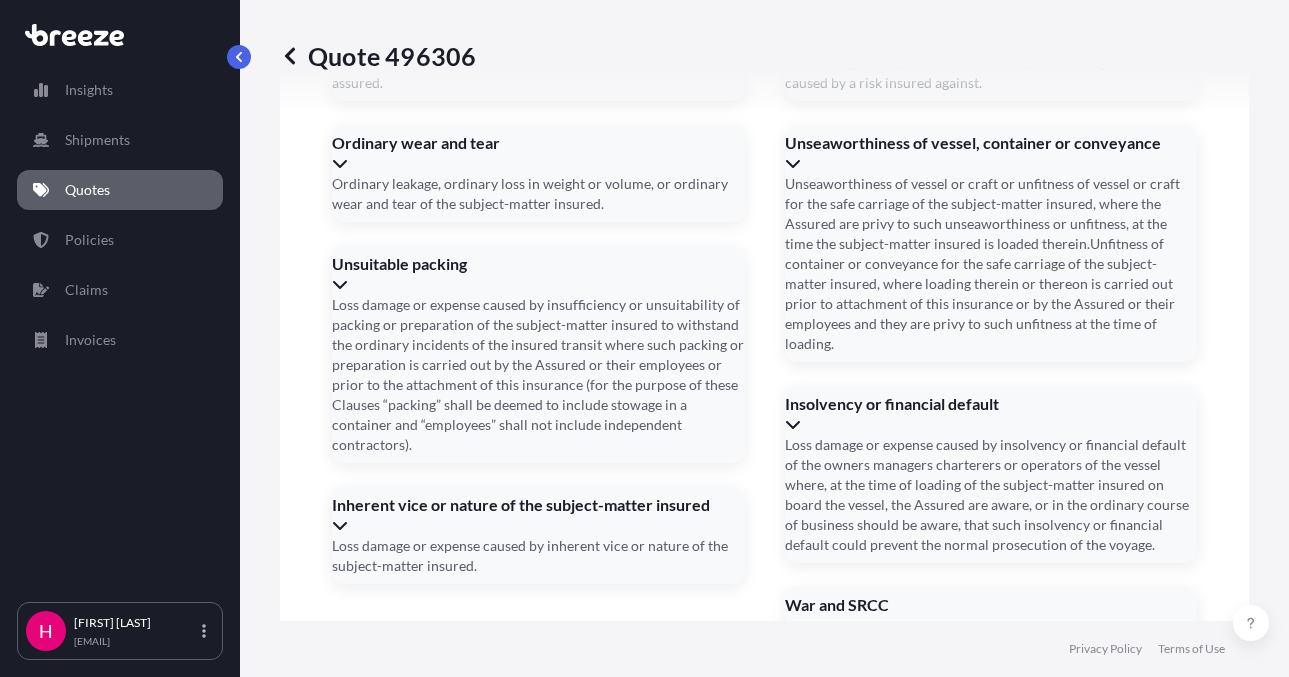 click on "Create Policy" at bounding box center (612, 1725) 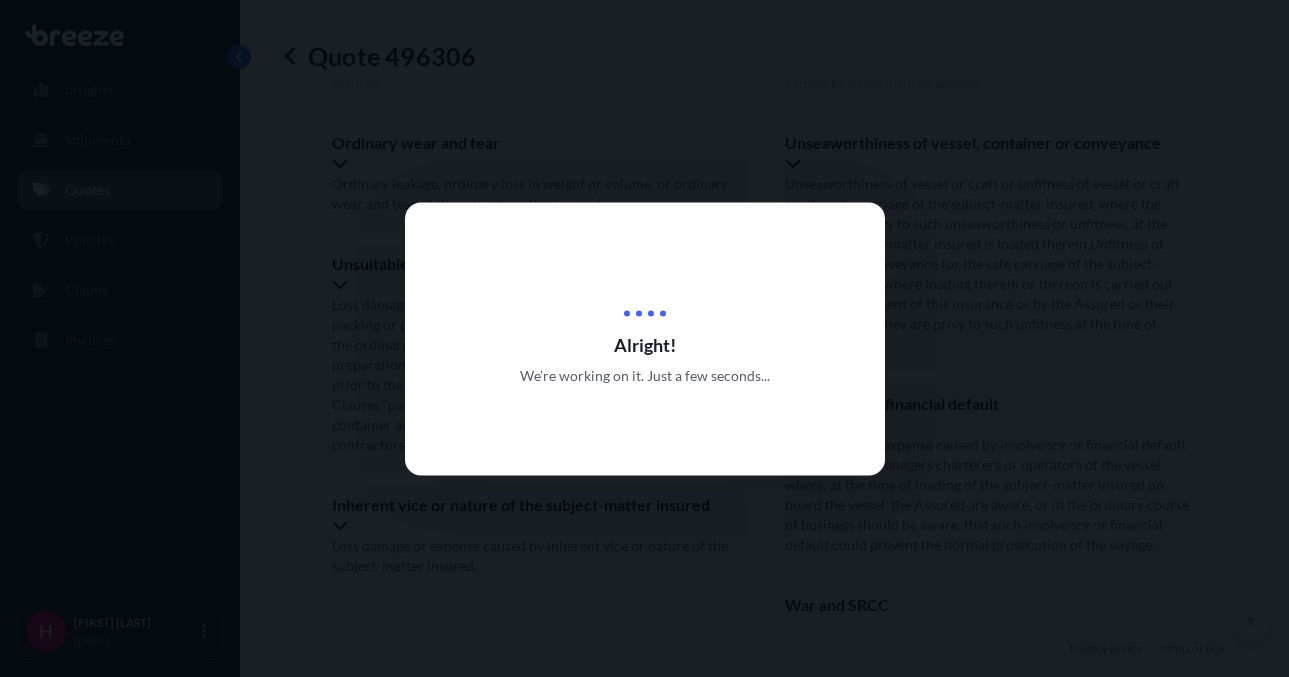 scroll, scrollTop: 0, scrollLeft: 0, axis: both 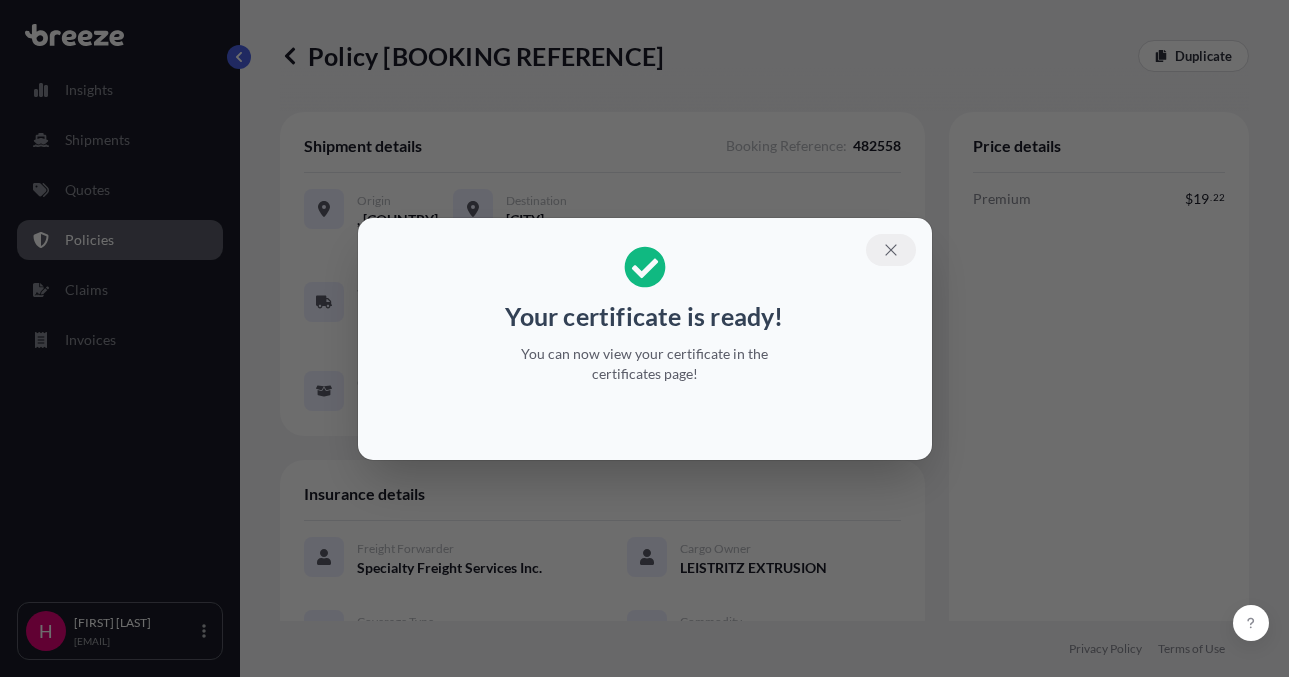 click 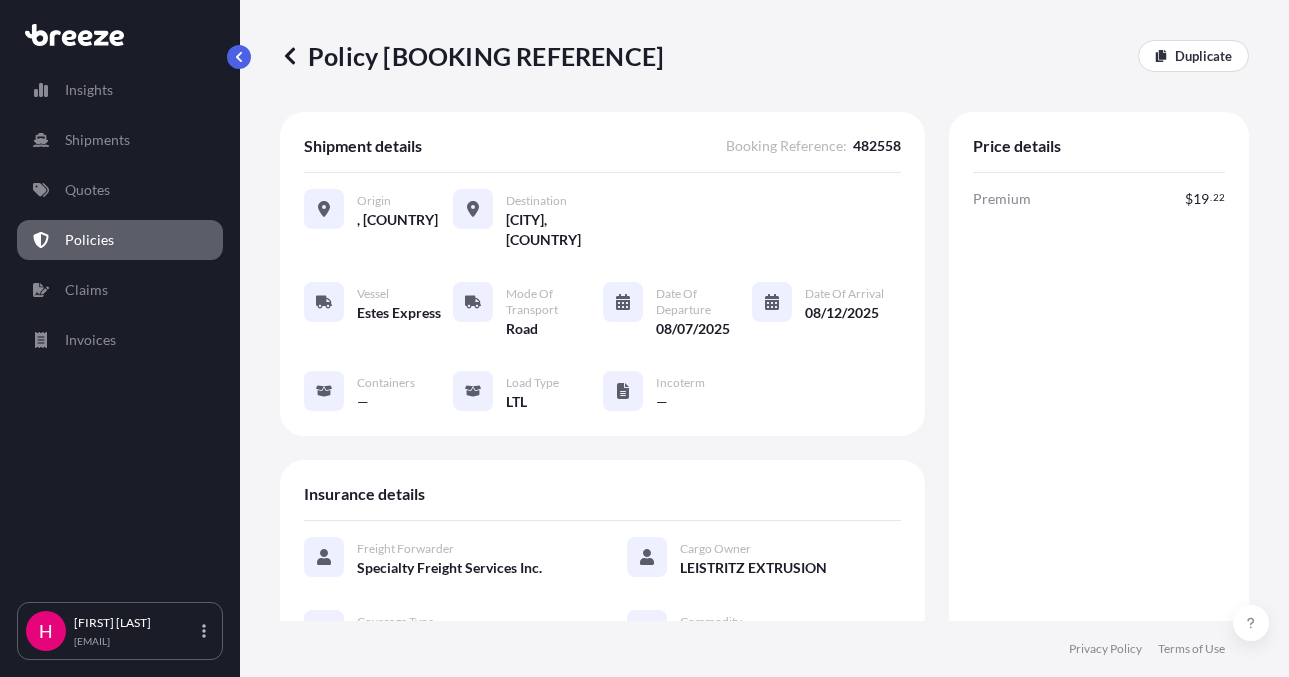 click on "Policy [BOOKING REFERENCE]" at bounding box center [472, 56] 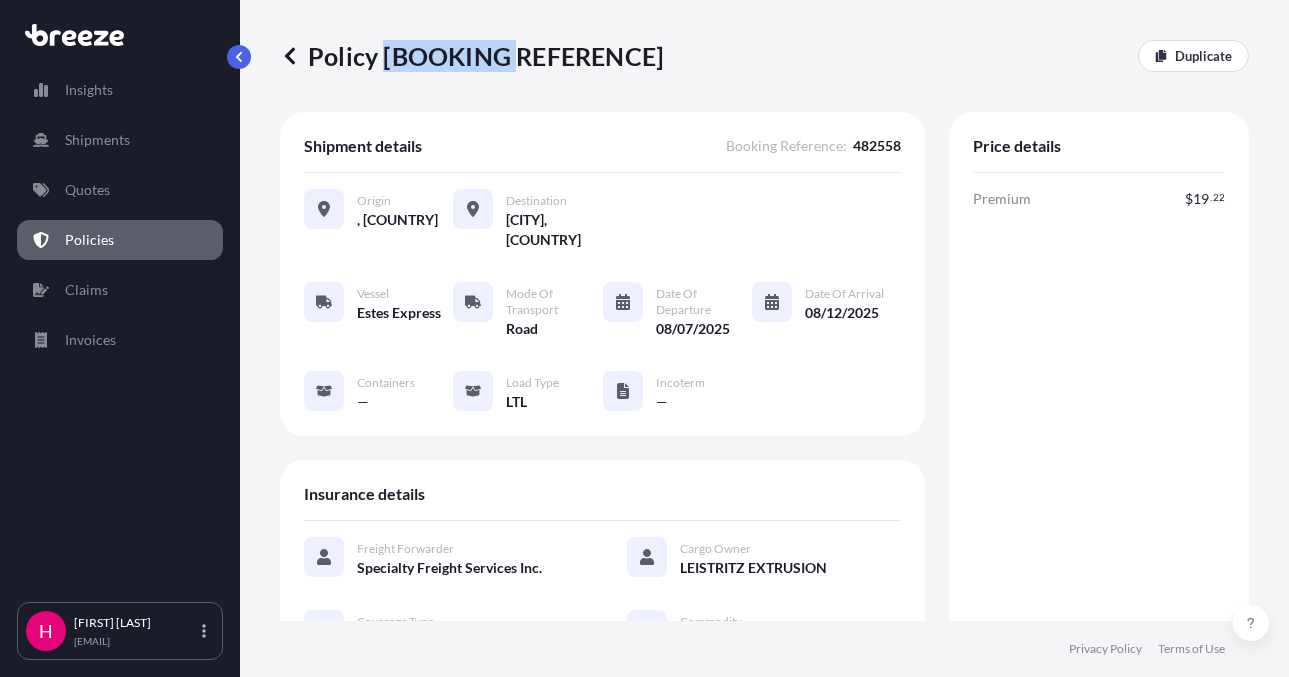click on "Policy [BOOKING REFERENCE]" at bounding box center [472, 56] 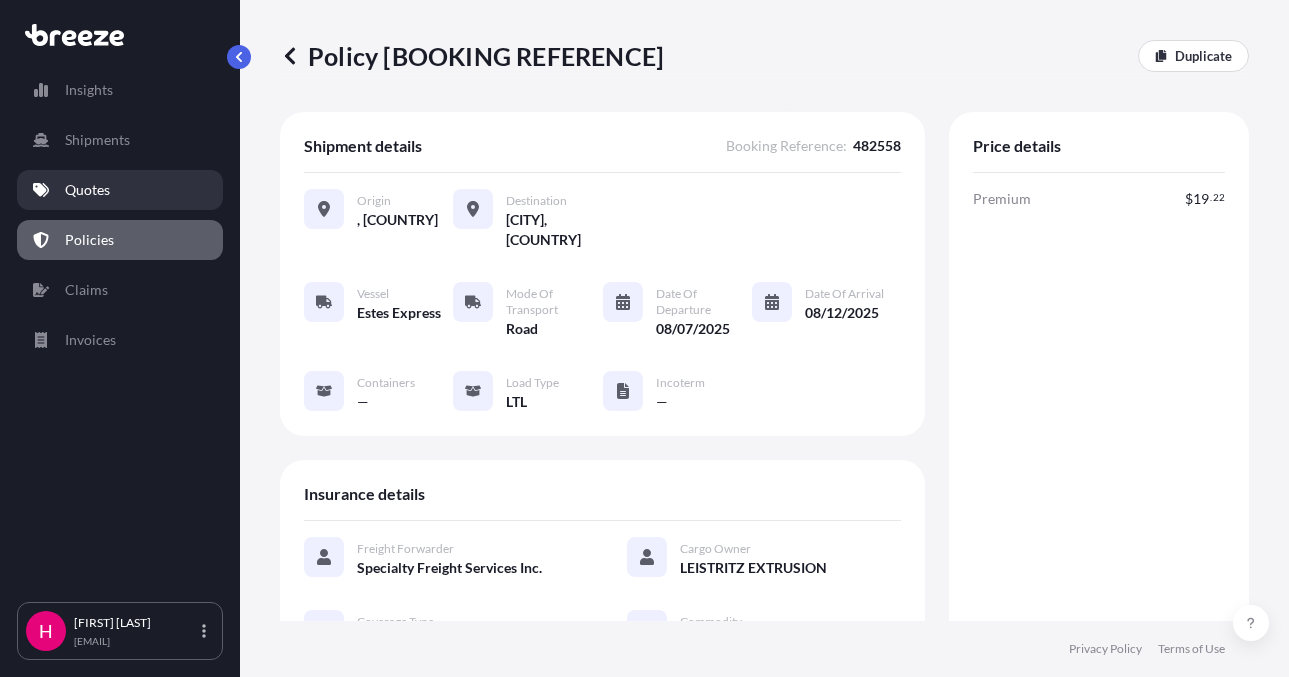 click on "Quotes" at bounding box center [120, 190] 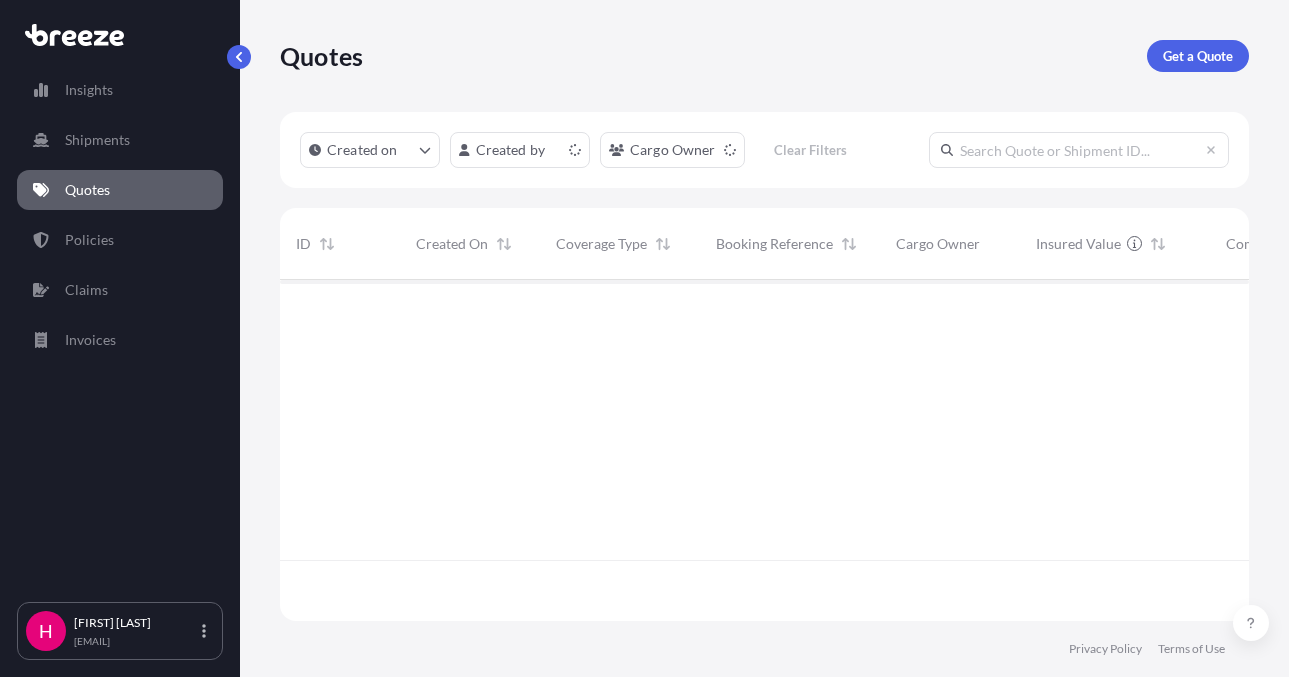 scroll, scrollTop: 16, scrollLeft: 16, axis: both 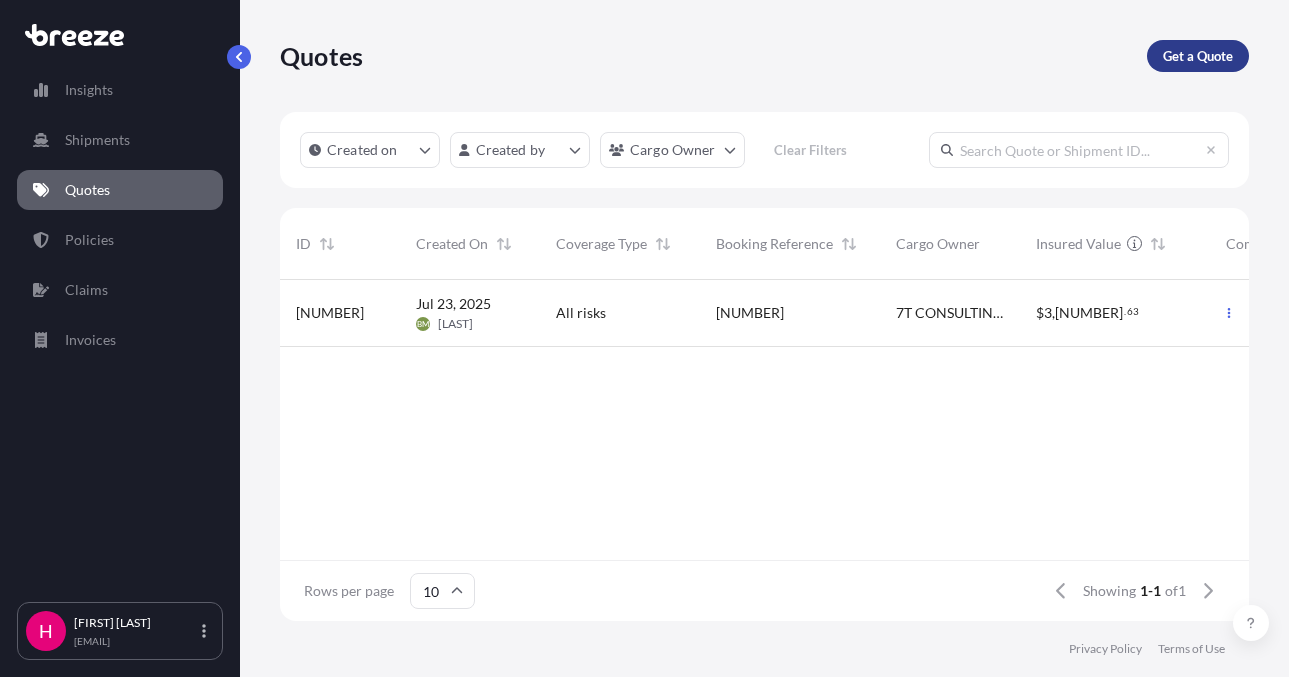 click on "Get a Quote" at bounding box center (1198, 56) 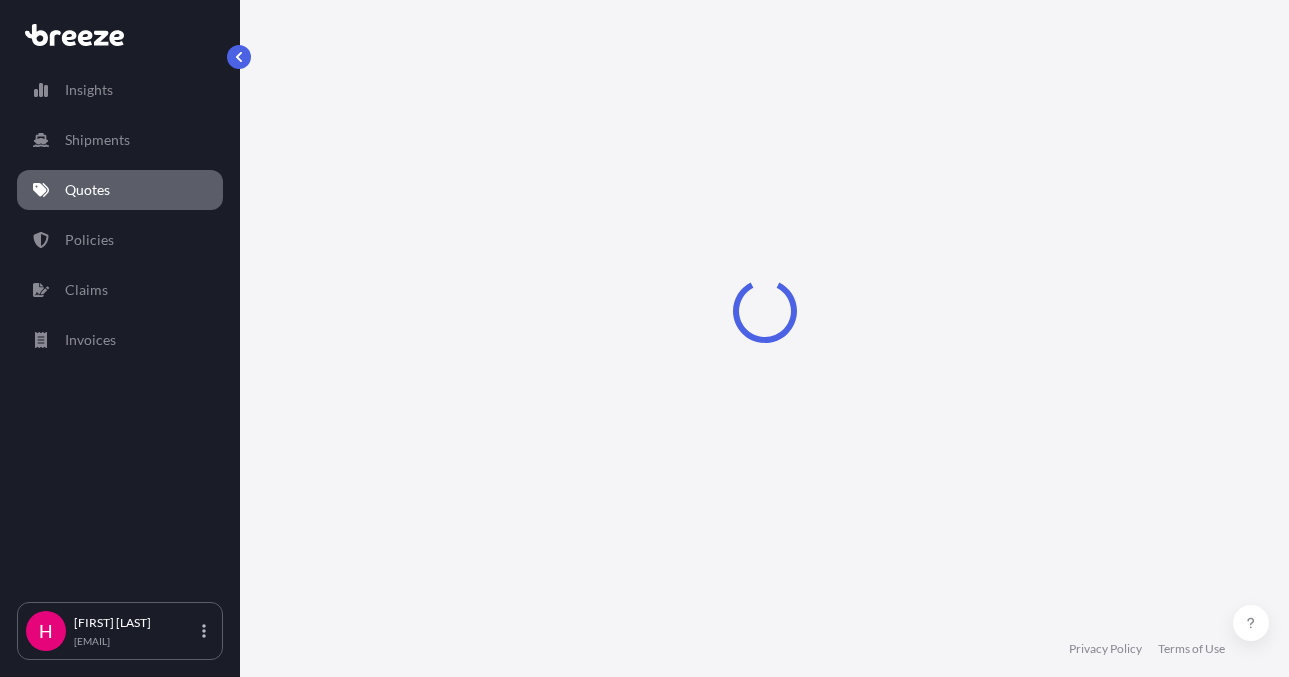 scroll, scrollTop: 32, scrollLeft: 0, axis: vertical 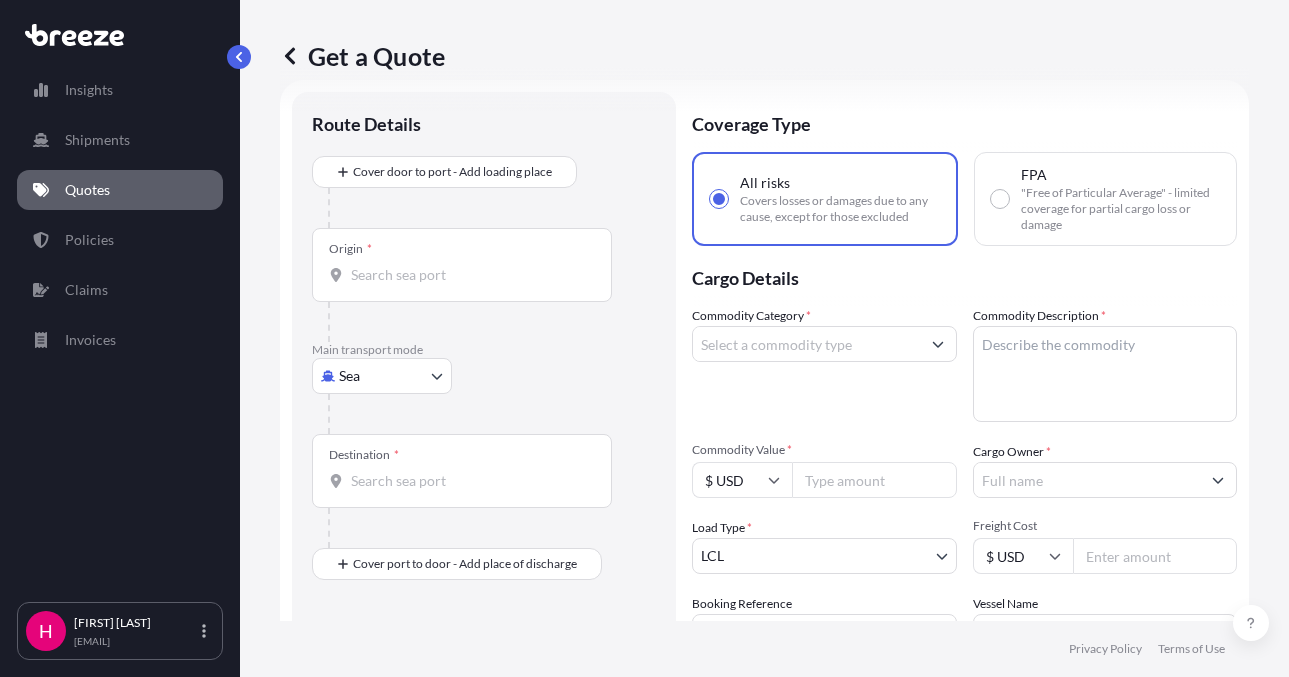 click on "Get a Quote Route Details   Cover door to port - Add loading place Place of loading Road Road Rail Origin * Main transport mode Sea Sea Air Road Rail Destination * Cover port to door - Add place of discharge Road Road Rail Place of Discharge Coverage Type All risks Covers losses or damages due to any cause, except for those excluded FPA "Free of Particular Average" - limited coverage for partial cargo loss or damage Cargo Details Commodity Category * Commodity Description * Commodity Value   * $ USD Cargo Owner * Load Type * LCL LCL FCL Freight Cost   $ USD Booking Reference Vessel Name Special Conditions Hazardous Temperature Controlled Fragile Livestock Bulk Cargo Bagged Goods Used Goods Get a Quote" at bounding box center [764, 310] 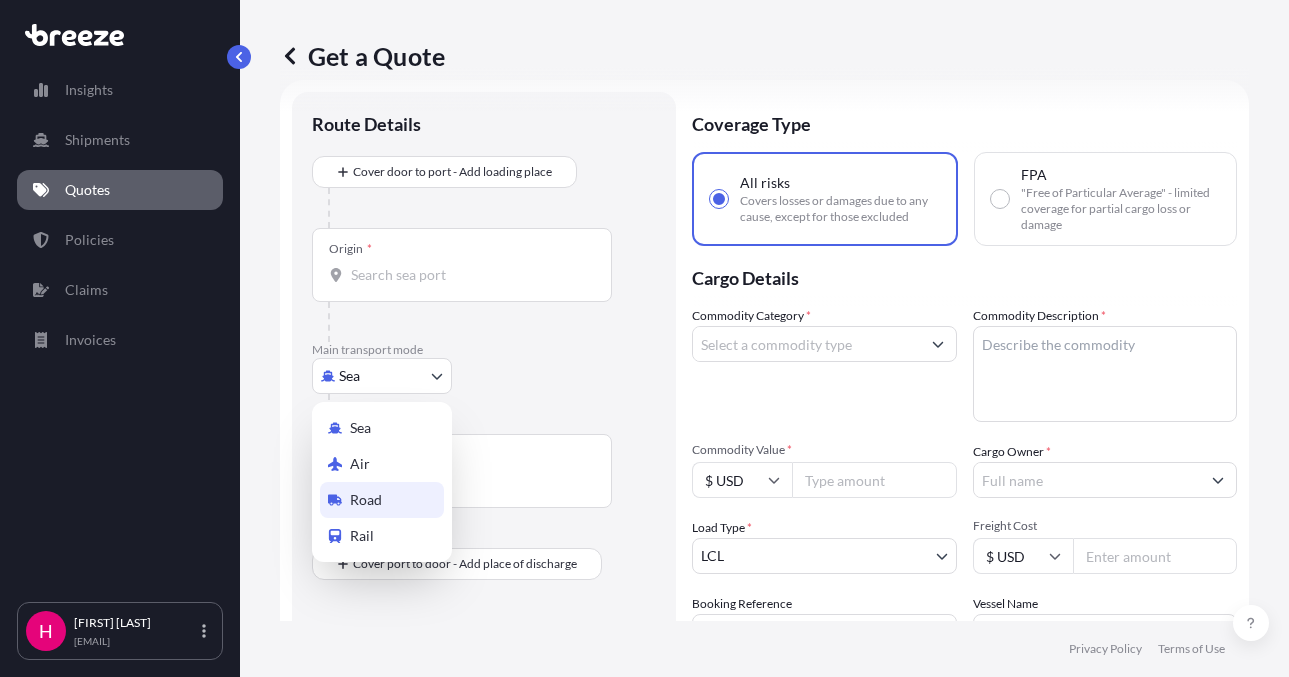 click on "Road" at bounding box center (382, 500) 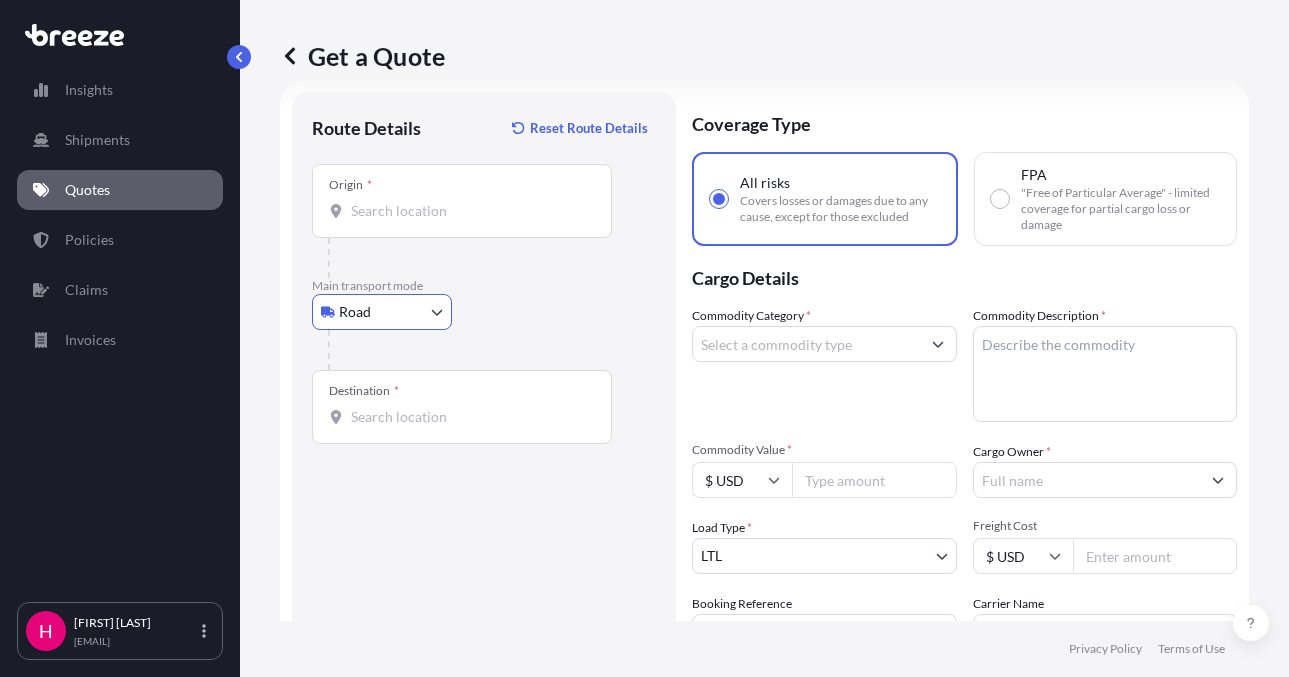 click on "Road Sea Air Road Rail" at bounding box center [484, 312] 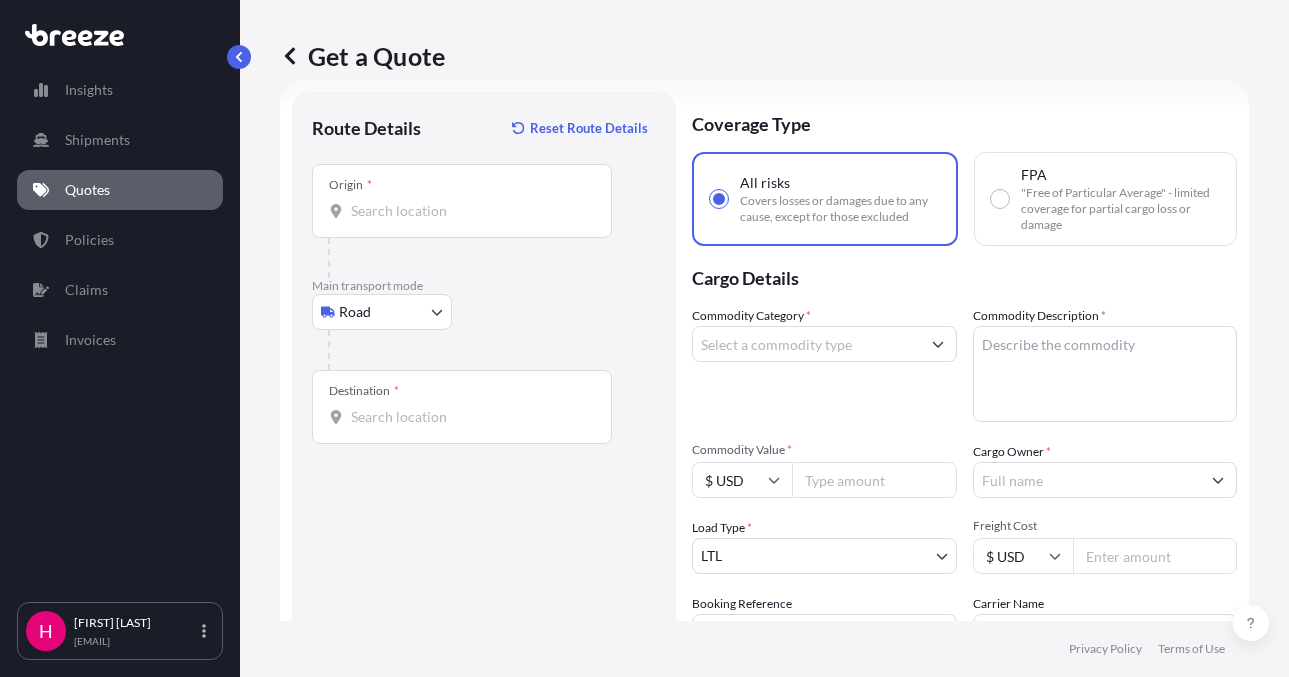 click on "Get a Quote Route Details Reset Route Details Place of loading Road Road Rail Origin * Main transport mode Road Sea Air Road Rail Destination * Road Road Rail Place of Discharge Coverage Type All risks Covers losses or damages due to any cause, except for those excluded FPA "Free of Particular Average" - limited coverage for partial cargo loss or damage Cargo Details Commodity Category * Commodity Description * Commodity Value   * $ USD Cargo Owner * Load Type * LTL LTL FTL Freight Cost   $ USD Booking Reference Carrier Name Special Conditions Hazardous Temperature Controlled Fragile Livestock Bulk Cargo Bagged Goods Used Goods Get a Quote" at bounding box center [764, 310] 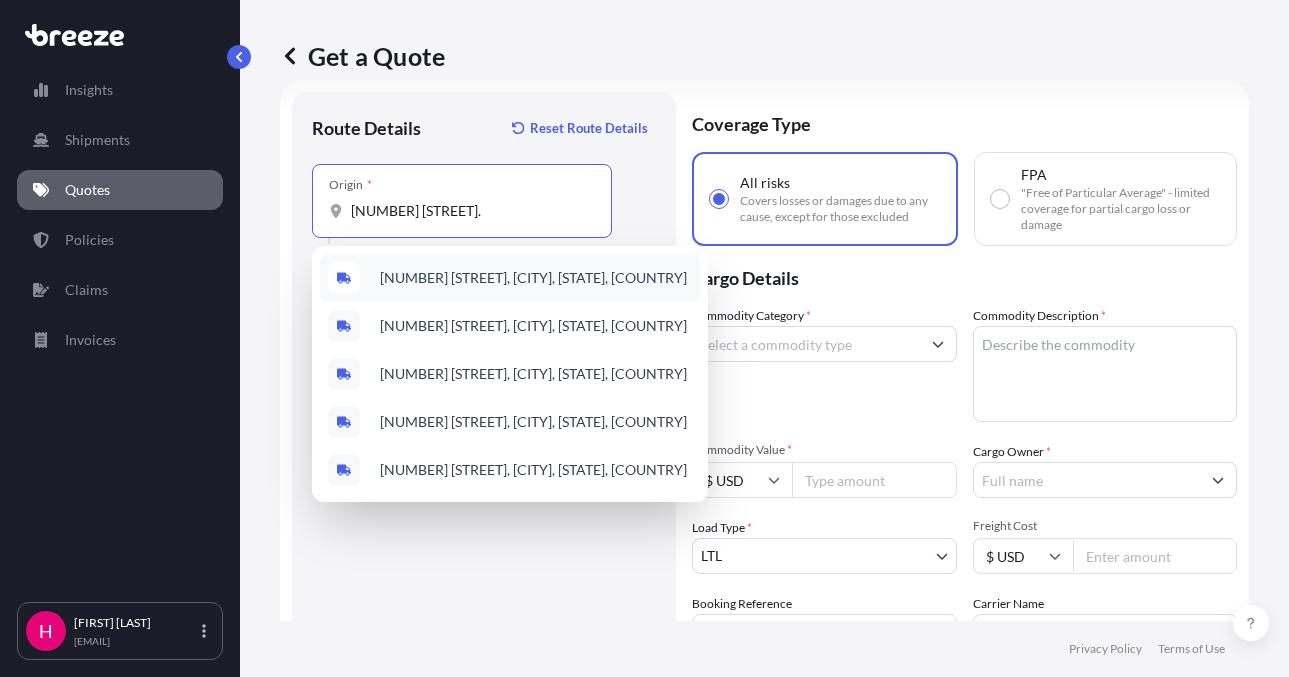 click on "[NUMBER] [STREET], [CITY], [STATE], [COUNTRY]" at bounding box center (533, 278) 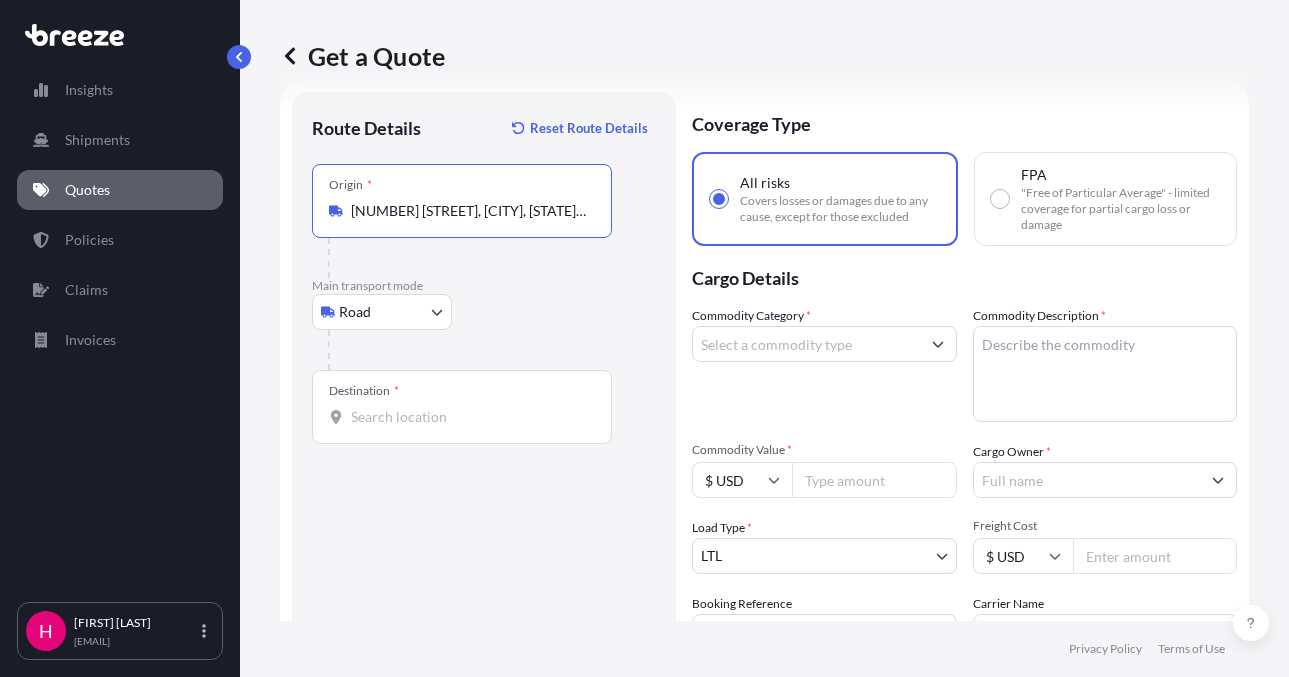 type on "[NUMBER] [STREET], [CITY], [STATE], [COUNTRY]" 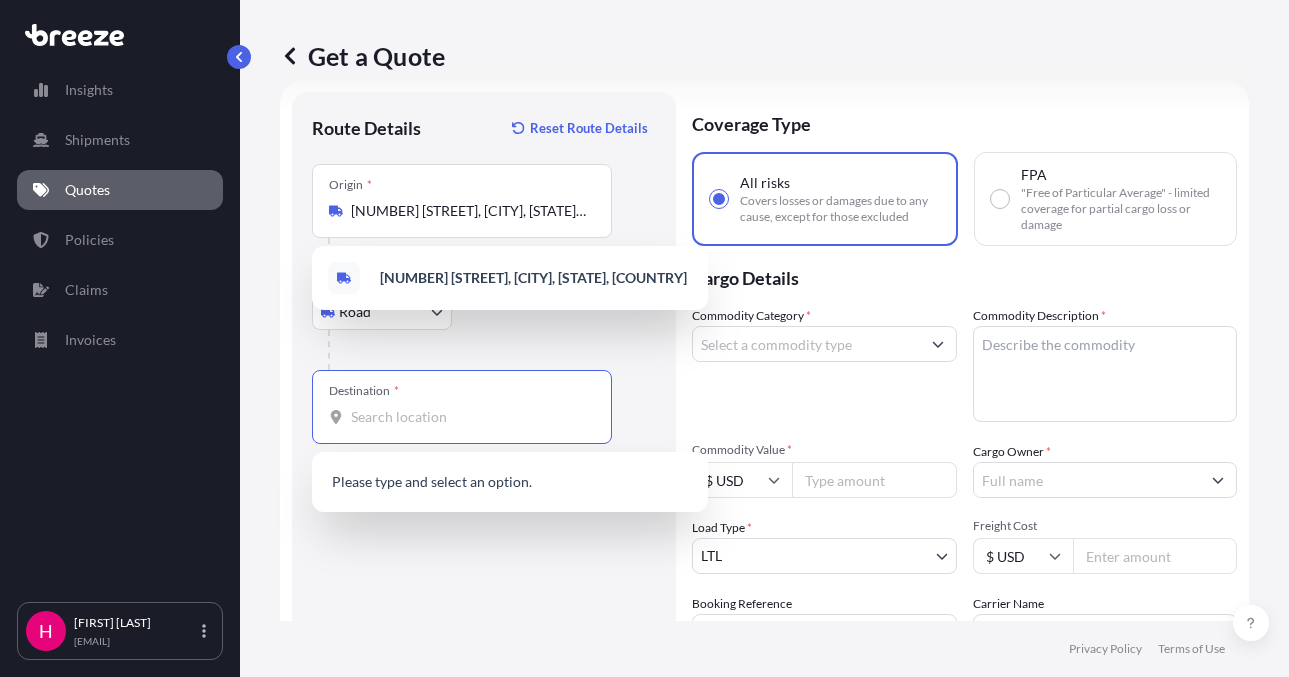 click on "Destination *" at bounding box center (469, 417) 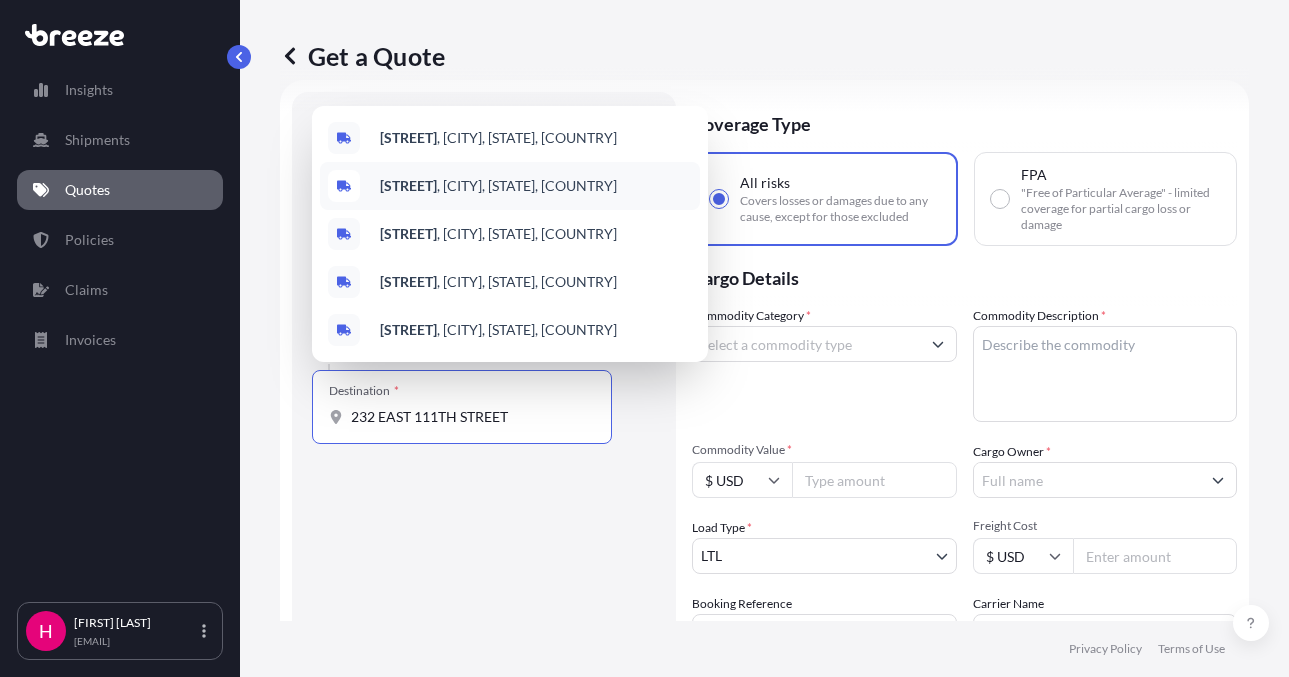 click on "[STREET] , [CITY], [STATE], [COUNTRY]" at bounding box center (498, 186) 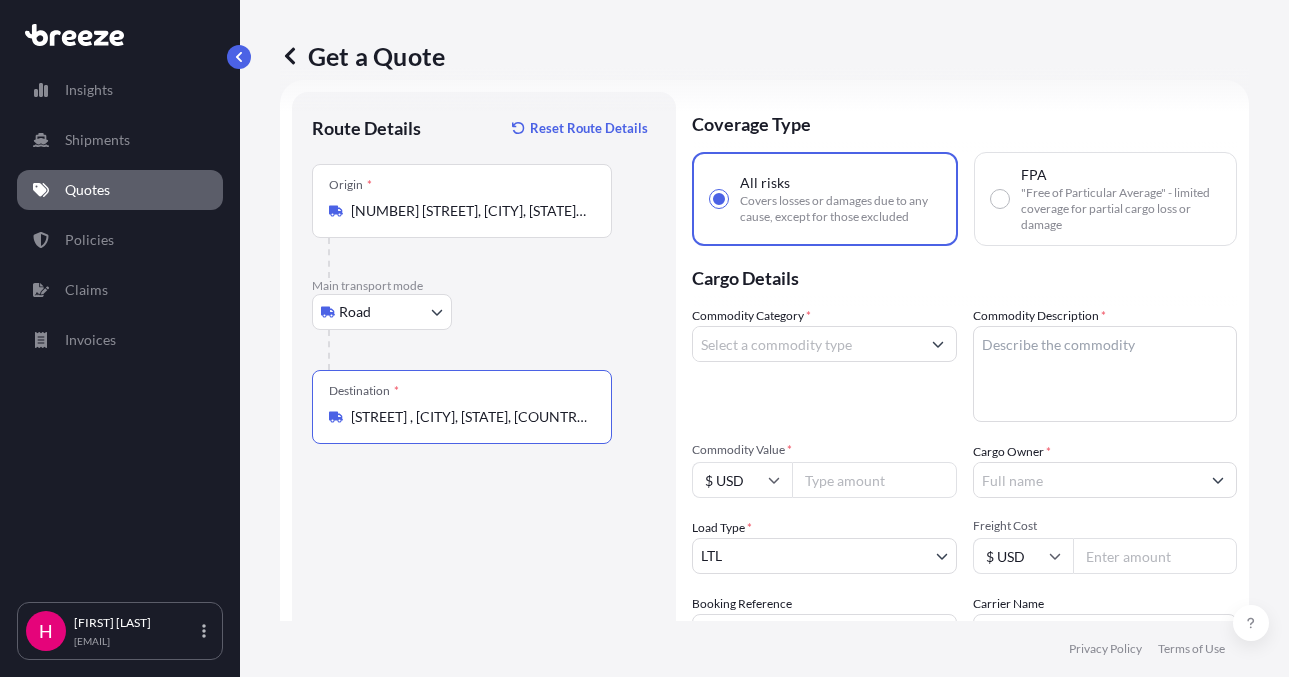 type on "[STREET] , [CITY], [STATE], [COUNTRY]" 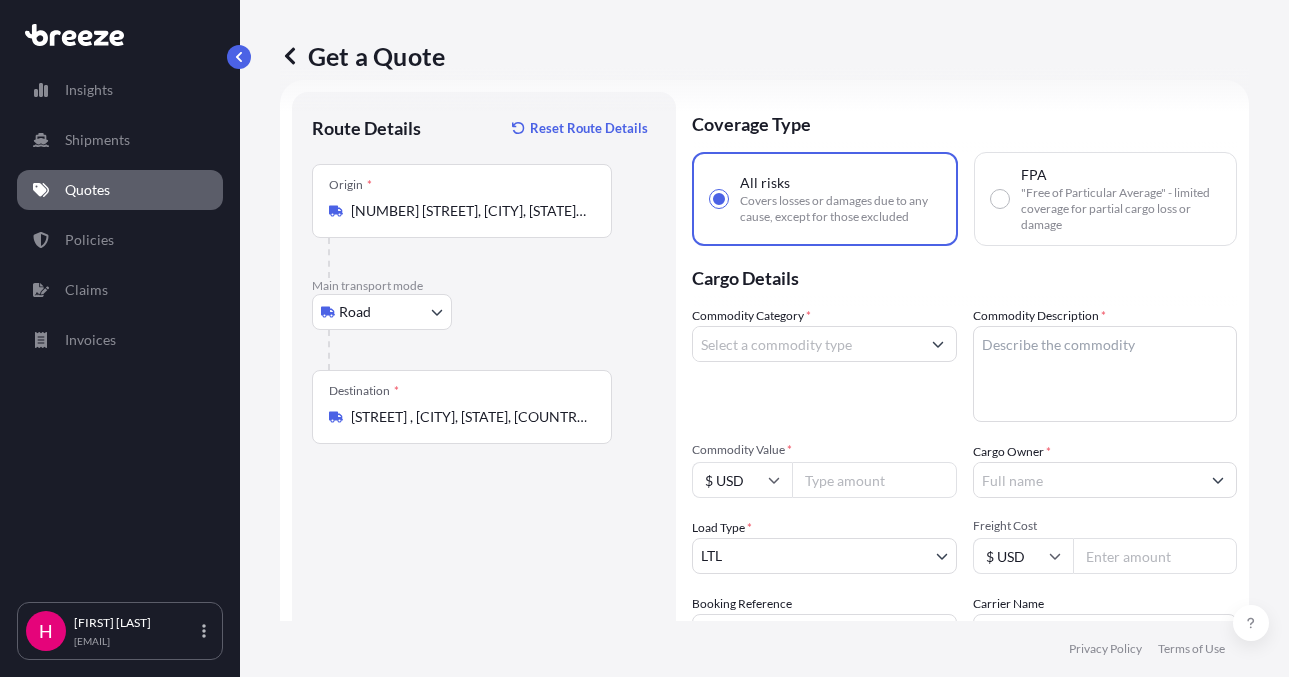 click on "Commodity Category *" at bounding box center [806, 344] 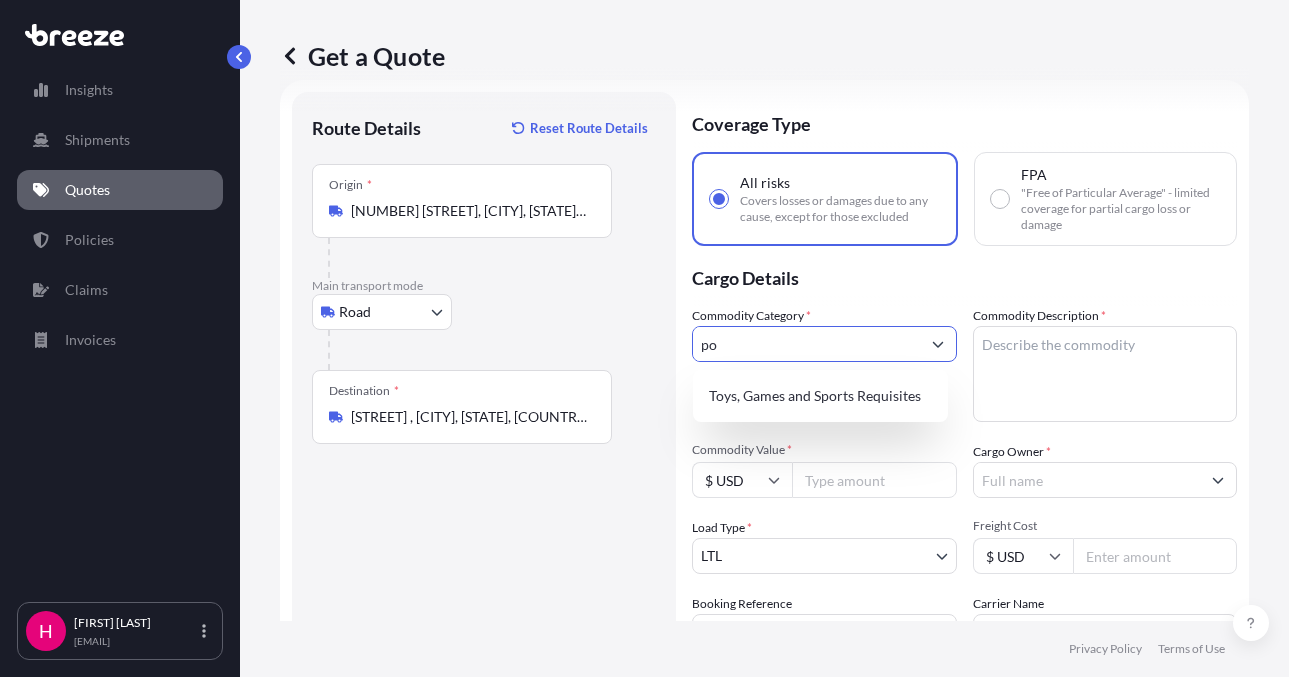type on "p" 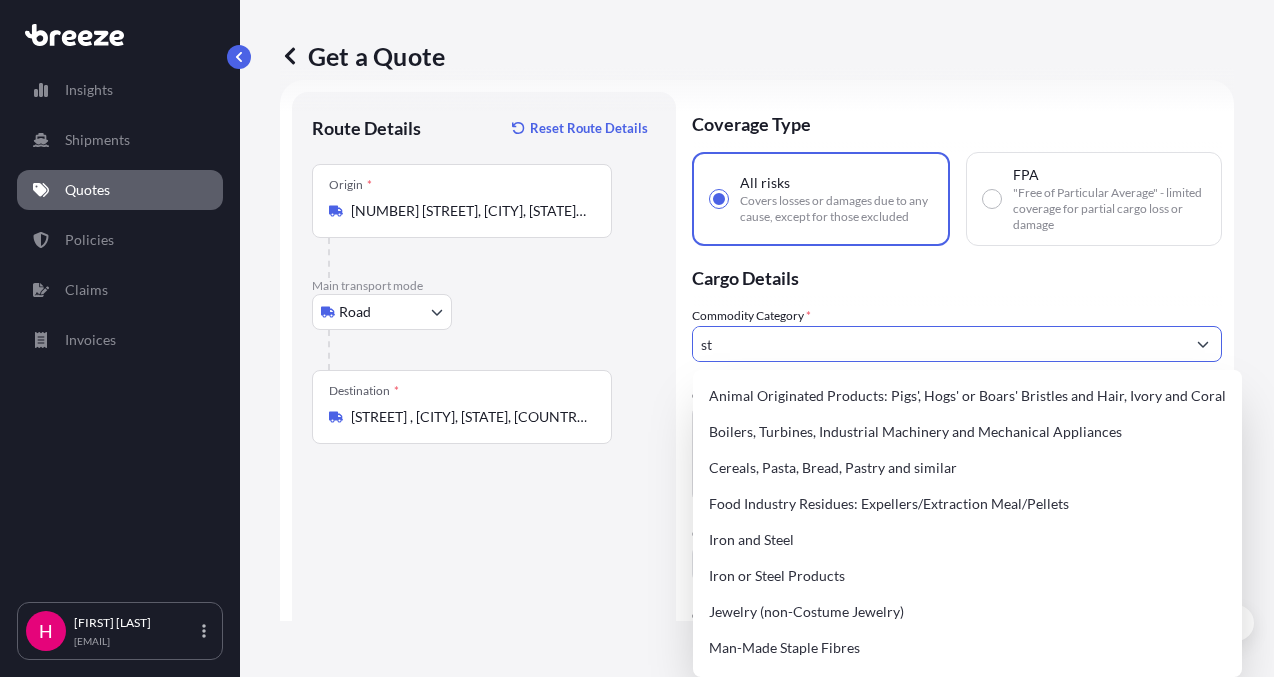 type on "s" 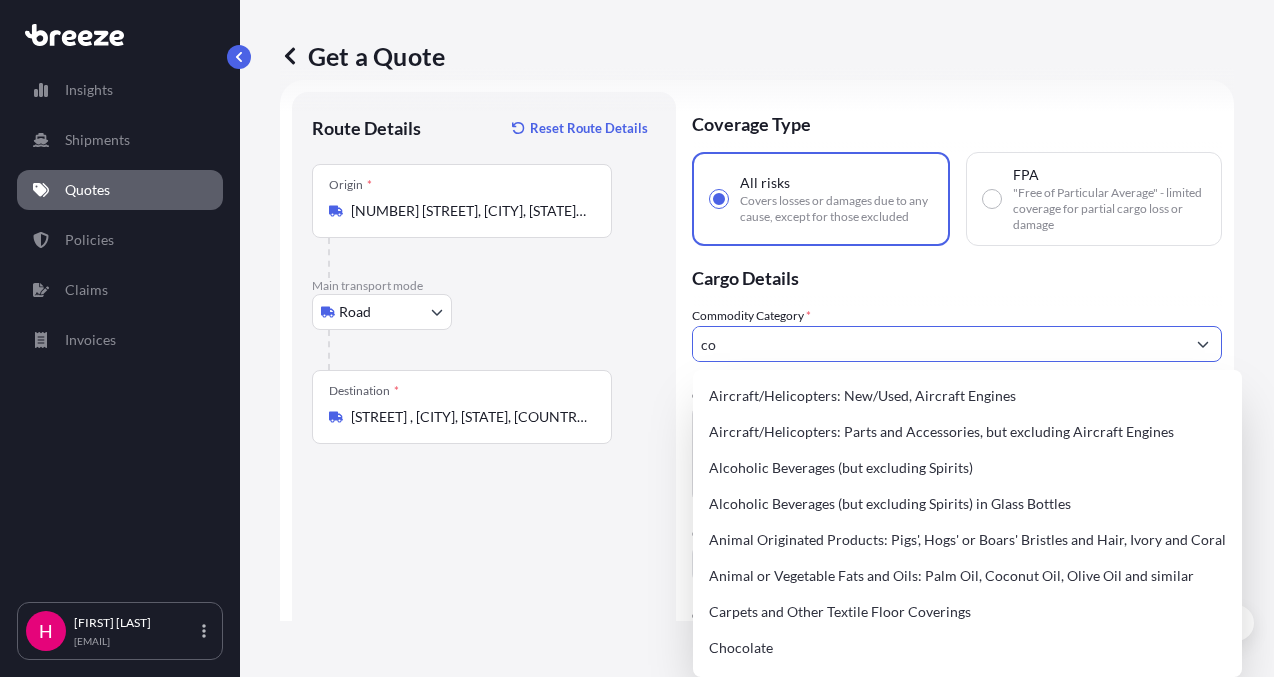 type on "c" 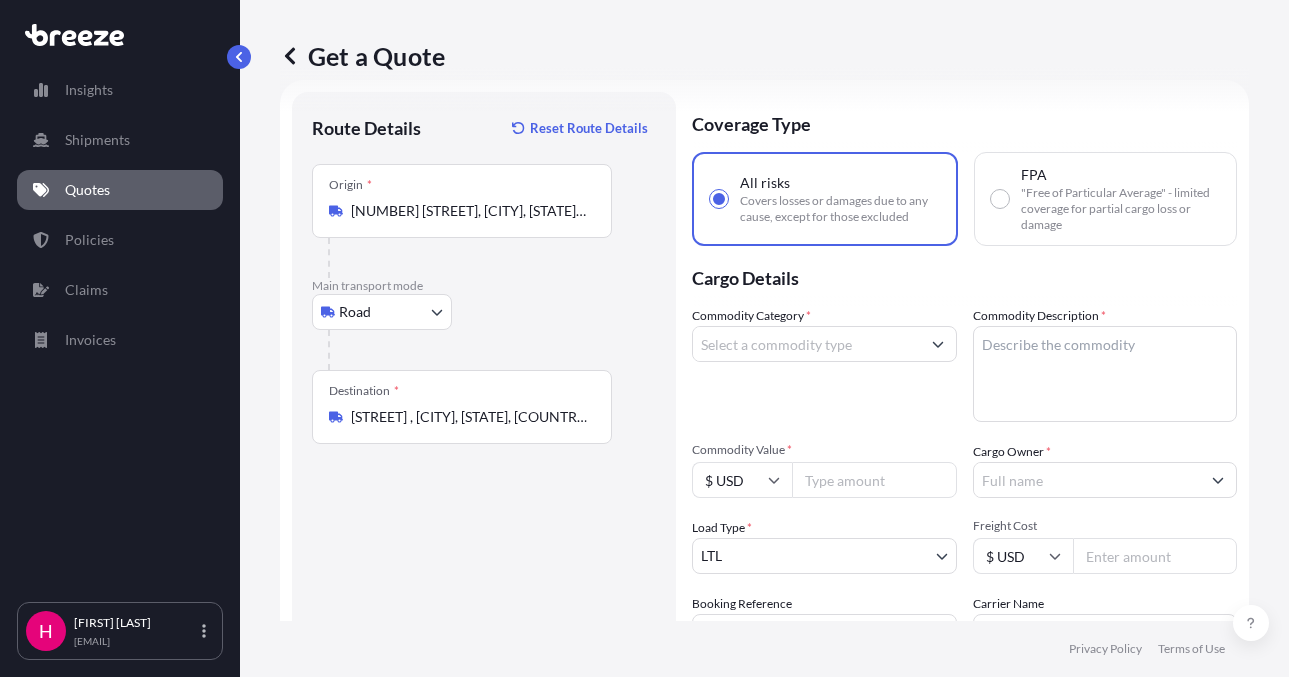 click on "Commodity Category *" at bounding box center [806, 344] 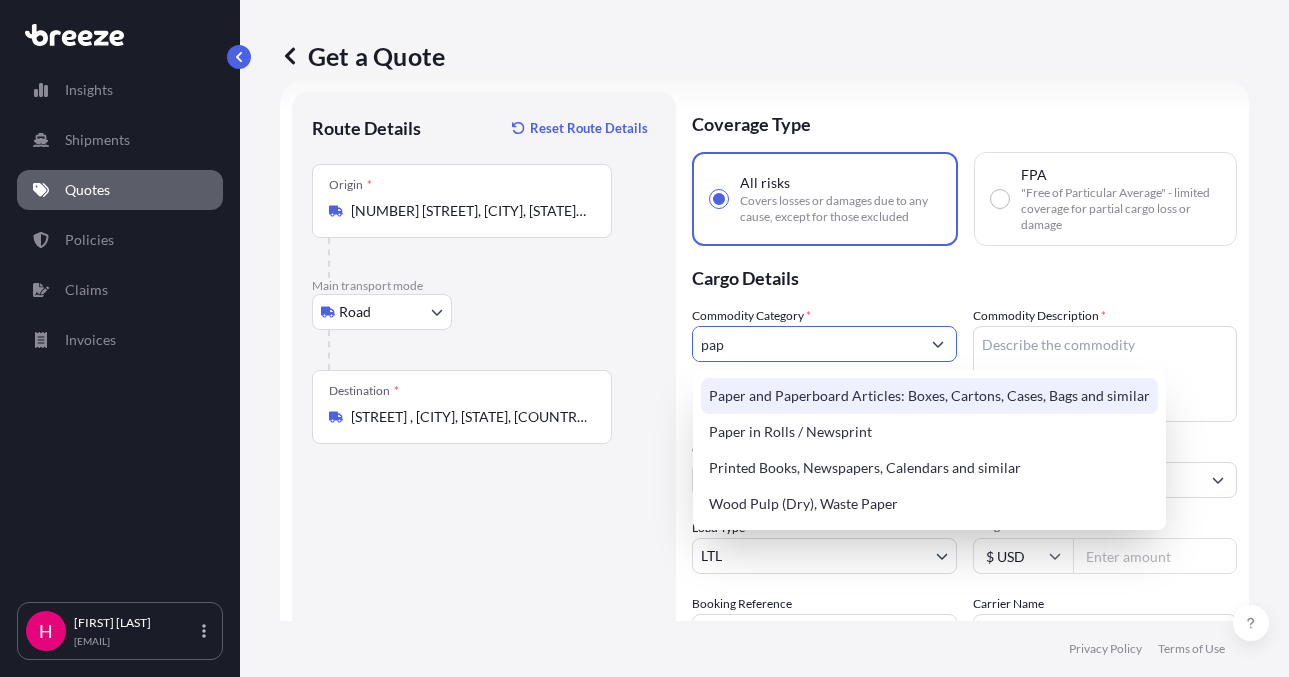 click on "Paper and Paperboard Articles: Boxes, Cartons, Cases, Bags and similar" at bounding box center [929, 396] 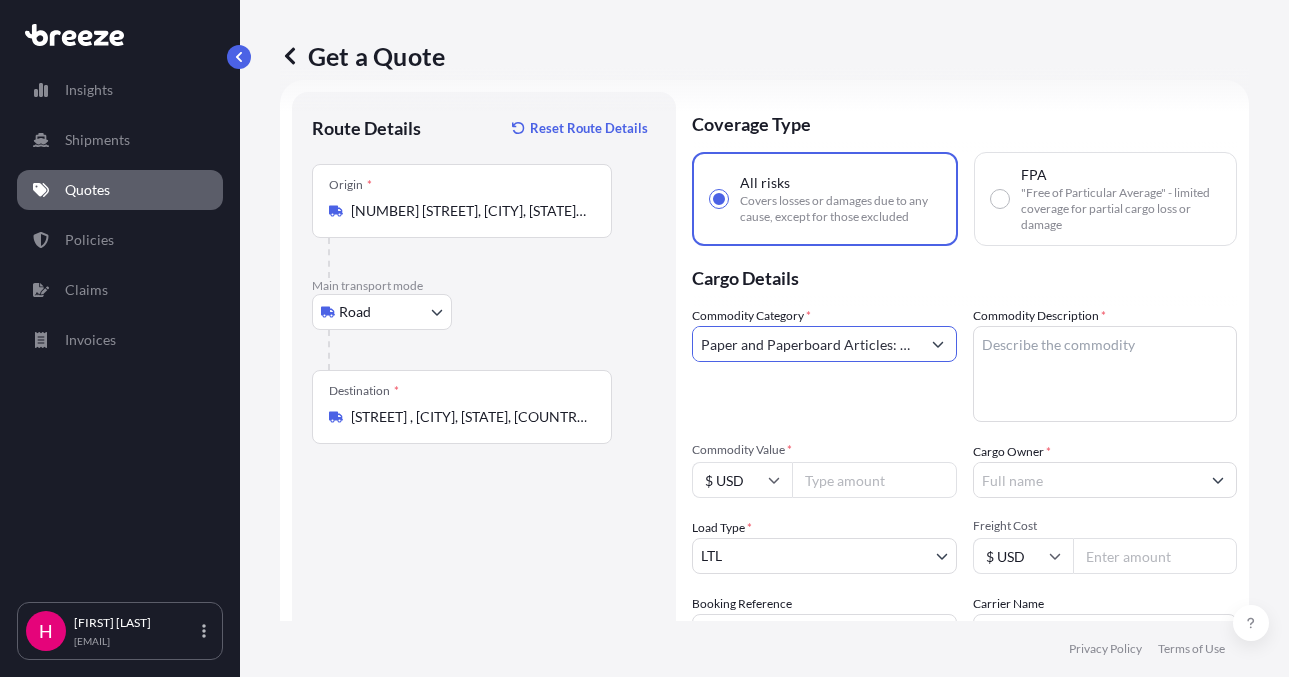 type on "Paper and Paperboard Articles: Boxes, Cartons, Cases, Bags and similar" 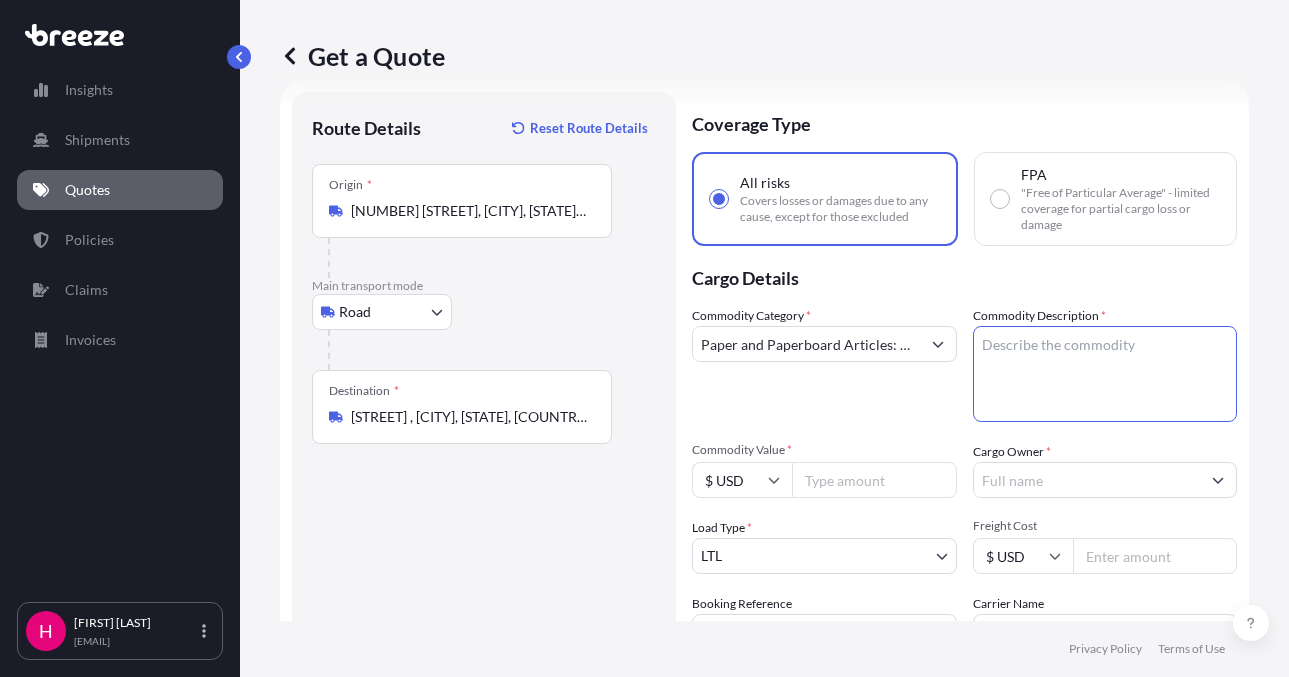 click on "Commodity Description *" at bounding box center (1105, 374) 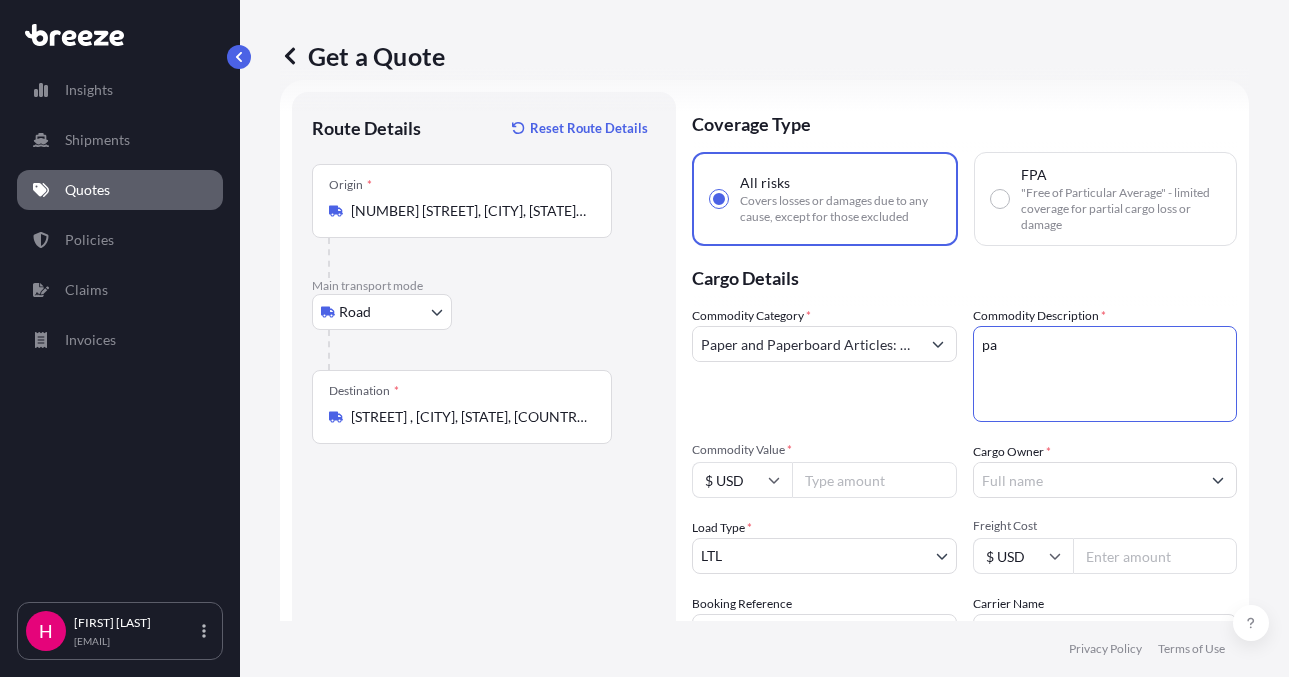 type on "p" 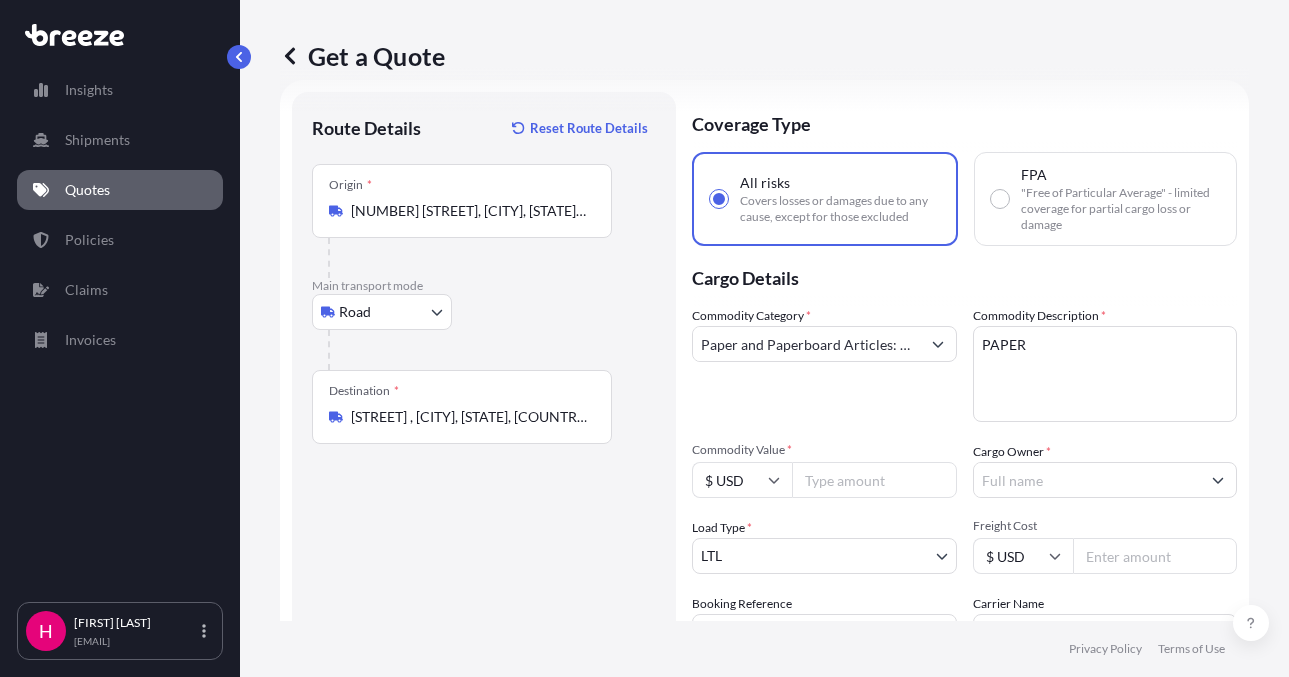 click on "PAPER" at bounding box center [1105, 374] 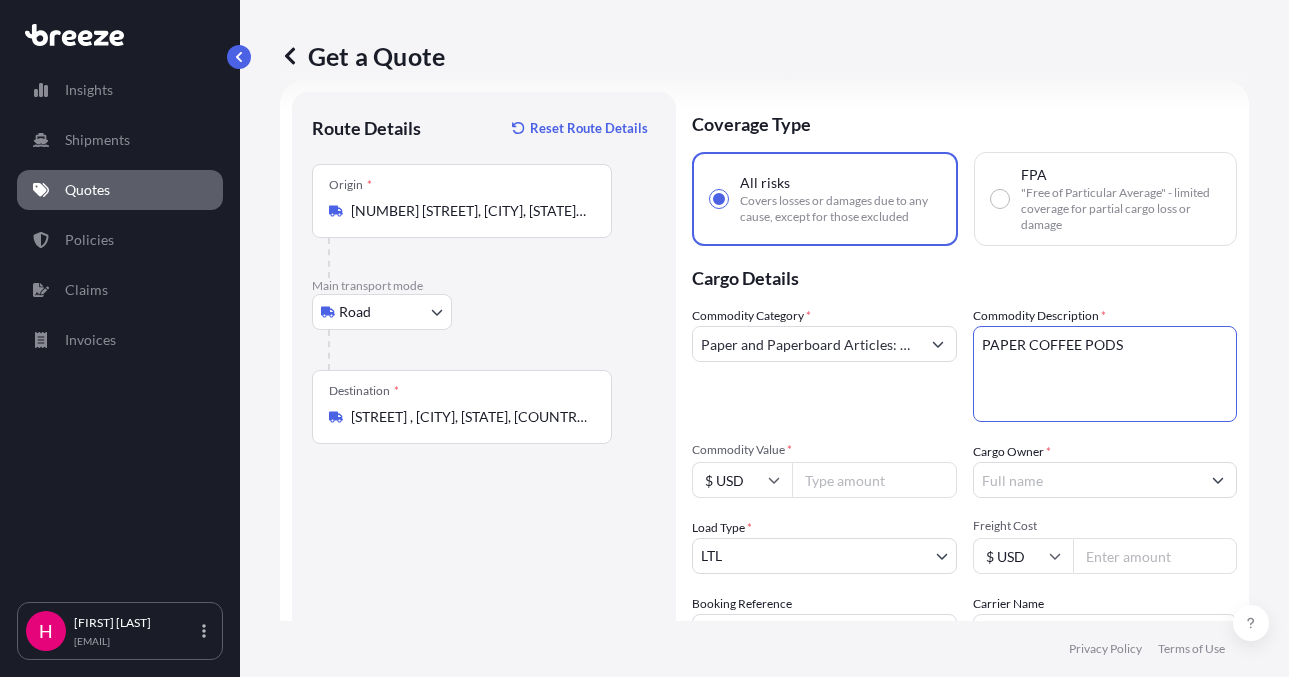 type on "PAPER COFFEE PODS" 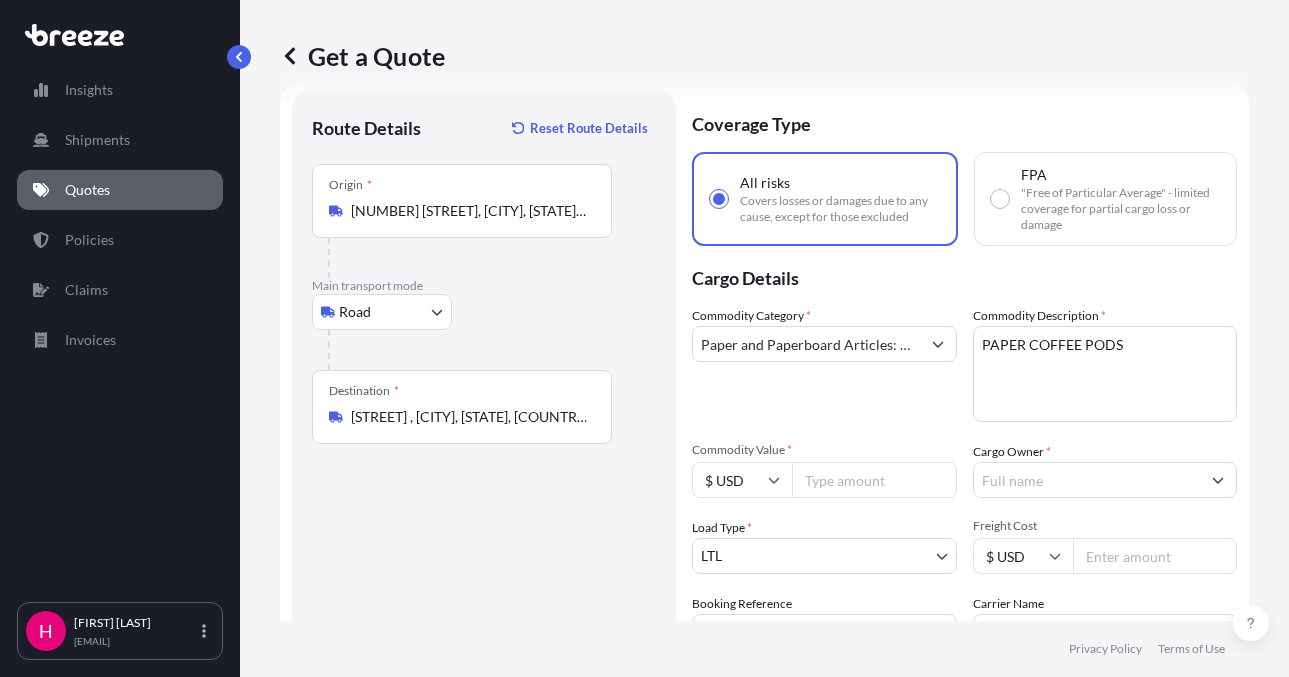 click on "Get a Quote Route Details Reset Route Details Place of loading Road Road Rail Origin * [NUMBER] [STREET], [CITY], [STATE], [COUNTRY] Main transport mode Road Sea Air Road Rail Destination * [NUMBER] [STREET], [CITY], [STATE], [COUNTRY] Road Road Rail Place of Discharge Coverage Type All risks Covers losses or damages due to any cause, except for those excluded FPA "Free of Particular Average" - limited coverage for partial cargo loss or damage Cargo Details Commodity Category * Paper and Paperboard Articles: Boxes, Cartons, Cases, Bags and similar Commodity Description * PAPER COFFEE PODS Commodity Value   * $ USD Cargo Owner * Load Type * LTL LTL FTL Freight Cost   $ USD Booking Reference Carrier Name Special Conditions Hazardous Temperature Controlled Fragile Livestock Bulk Cargo Bagged Goods Used Goods Get a Quote" at bounding box center [764, 310] 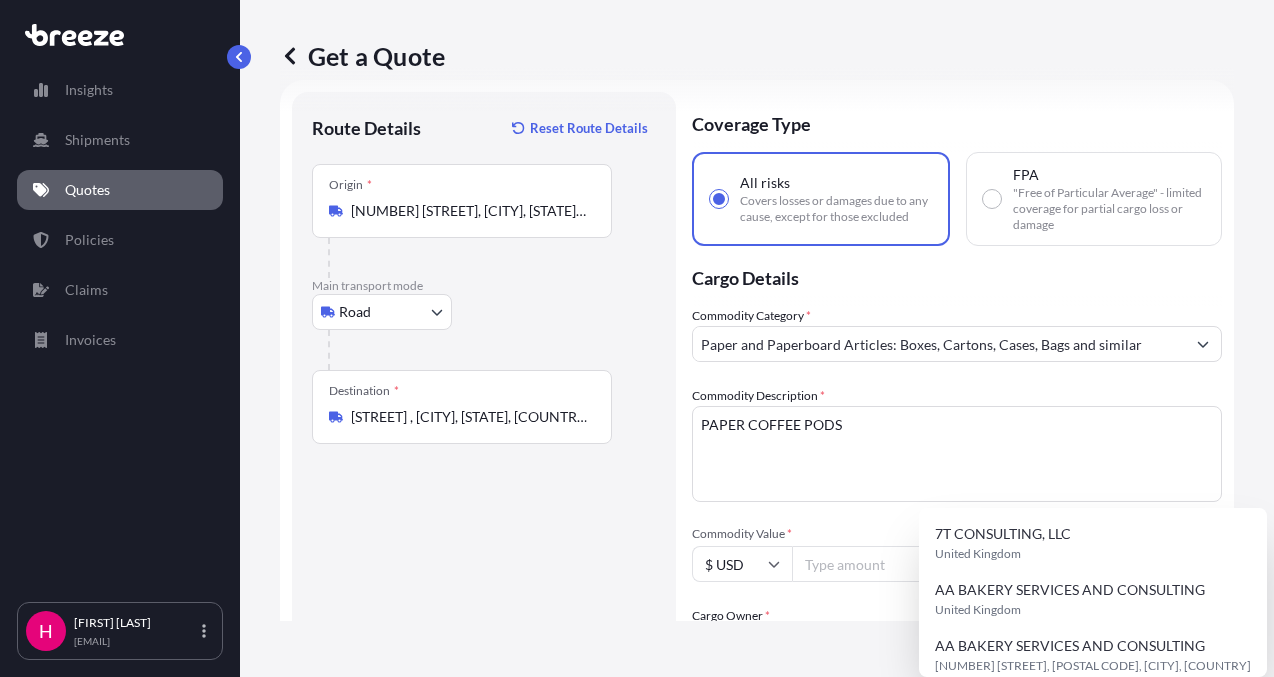 click on "Cargo Owner *" at bounding box center [939, 644] 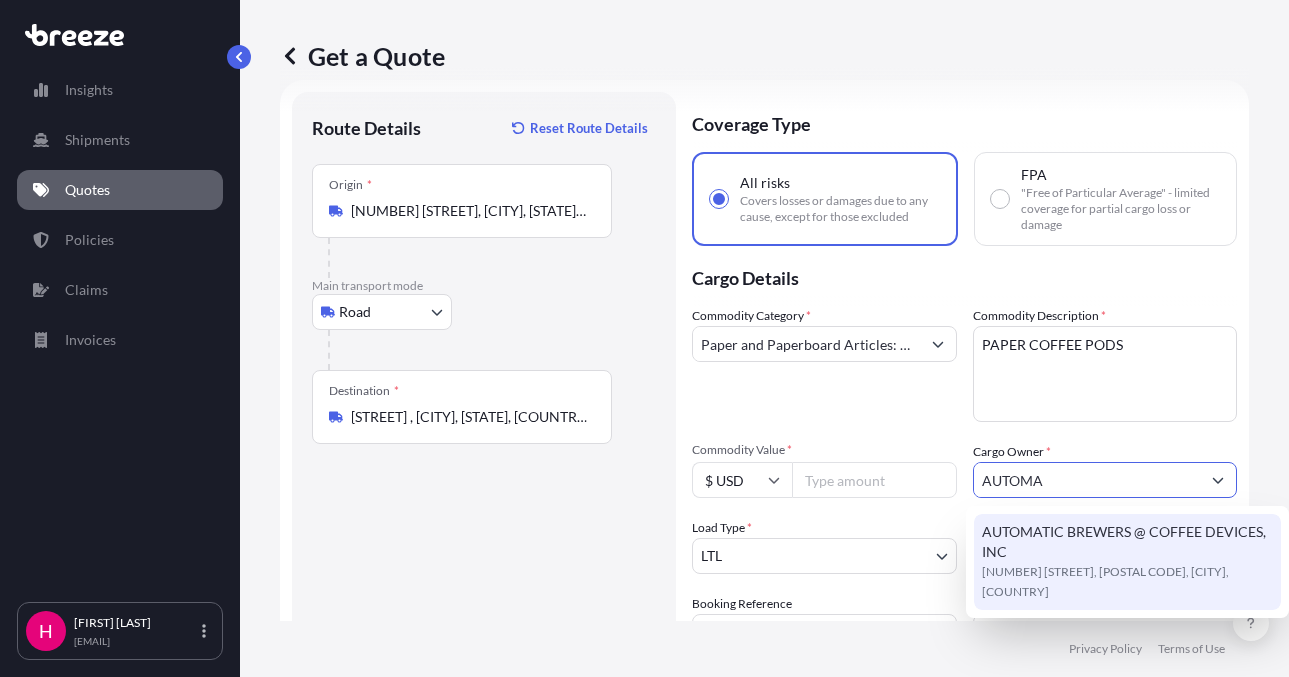 click on "AUTOMATIC BREWERS @ COFFEE DEVICES, INC" at bounding box center [1127, 542] 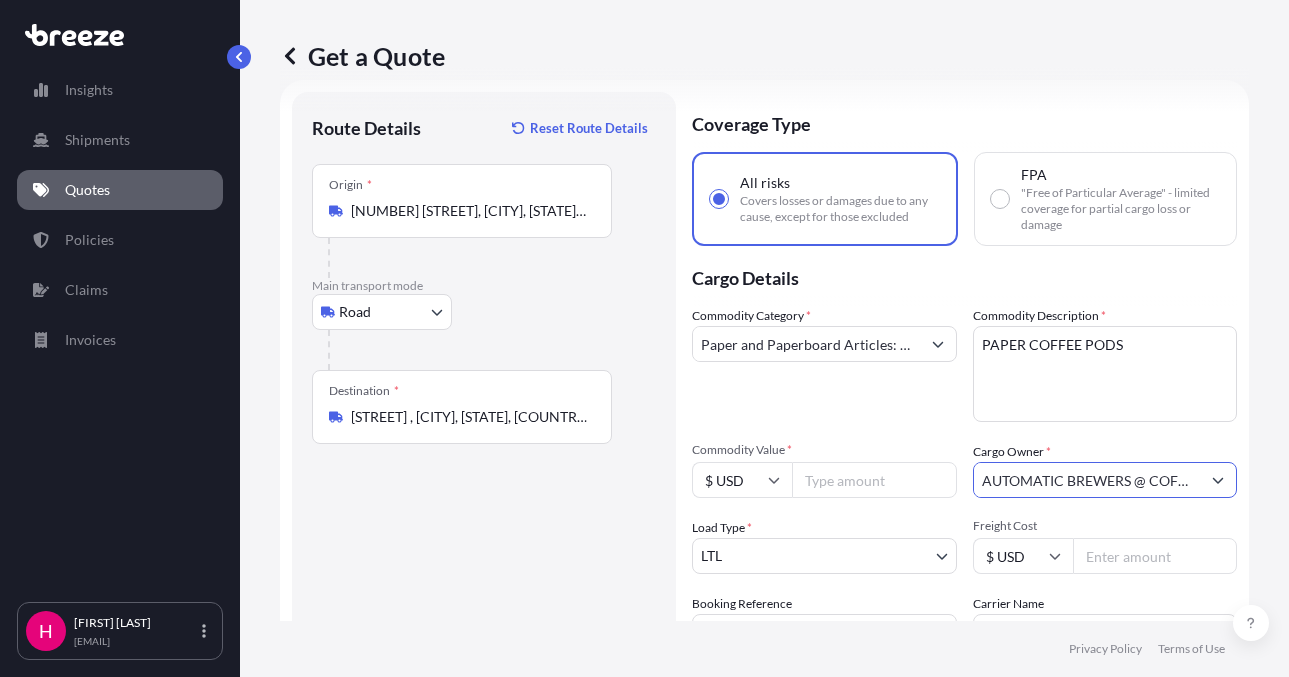 type on "AUTOMATIC BREWERS @ COFFEE DEVICES, INC" 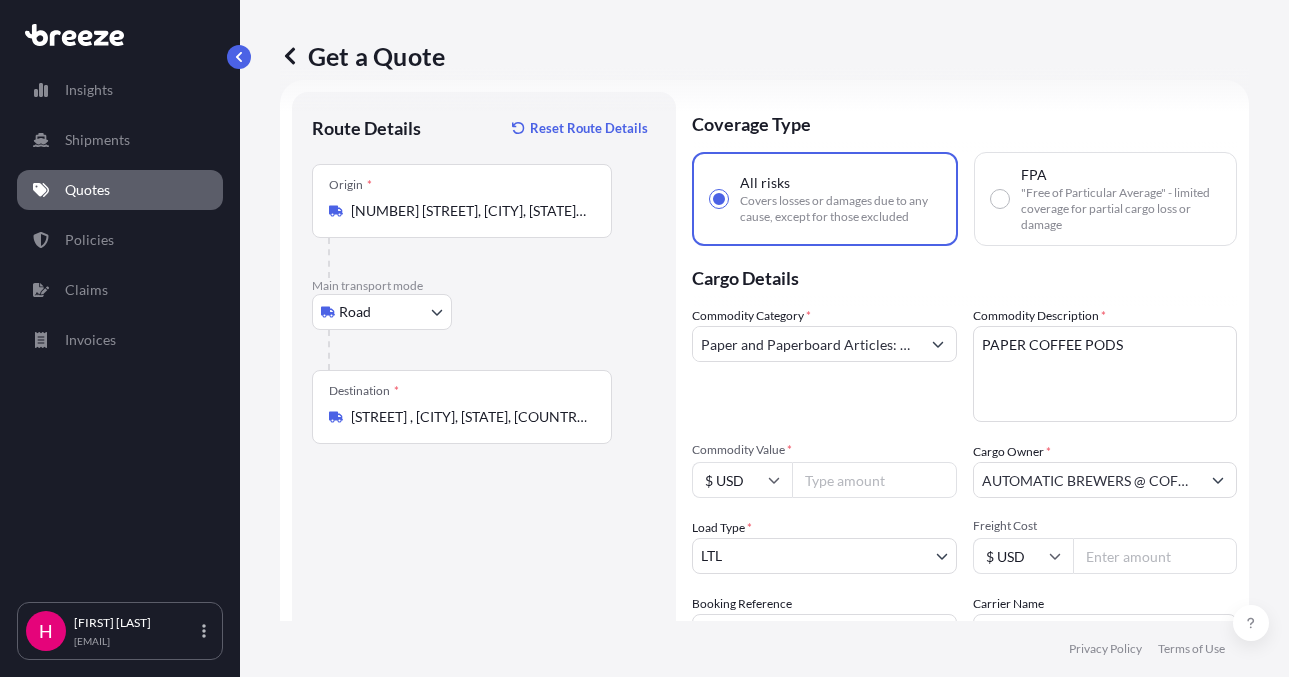 click on "Route Details Reset Route Details Place of loading Road Road Rail Origin * [NUMBER] [STREET], [CITY], [STATE], [COUNTRY] Main transport mode Road Sea Air Road Rail Destination * [NUMBER] [STREET], [CITY], [STATE], [COUNTRY] Road Road Rail Place of Discharge" at bounding box center [484, 457] 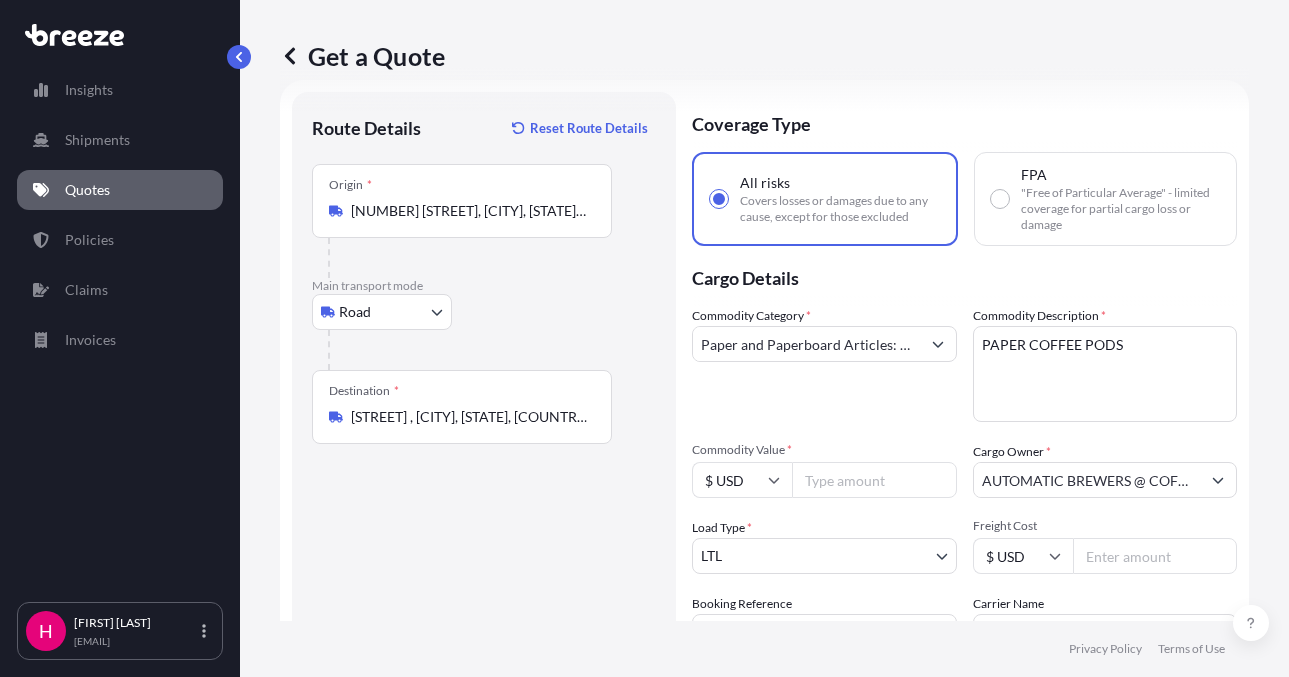 click on "Booking Reference" at bounding box center [742, 604] 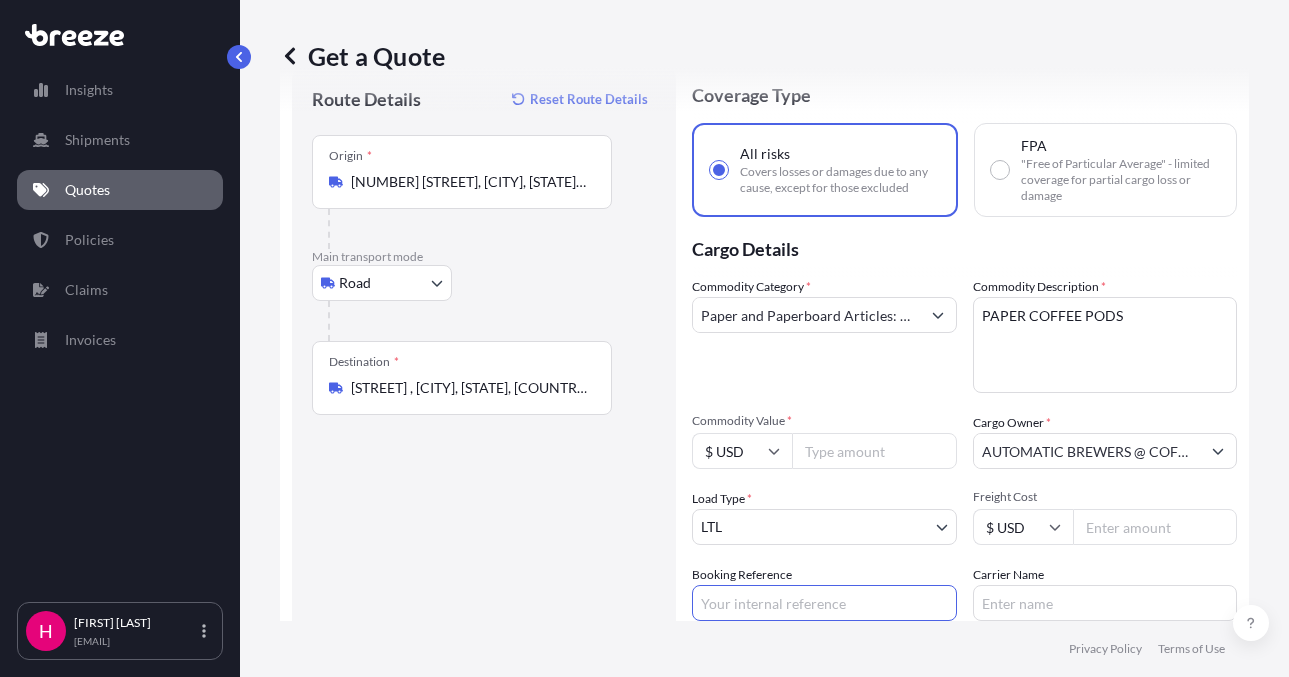 paste on "482562" 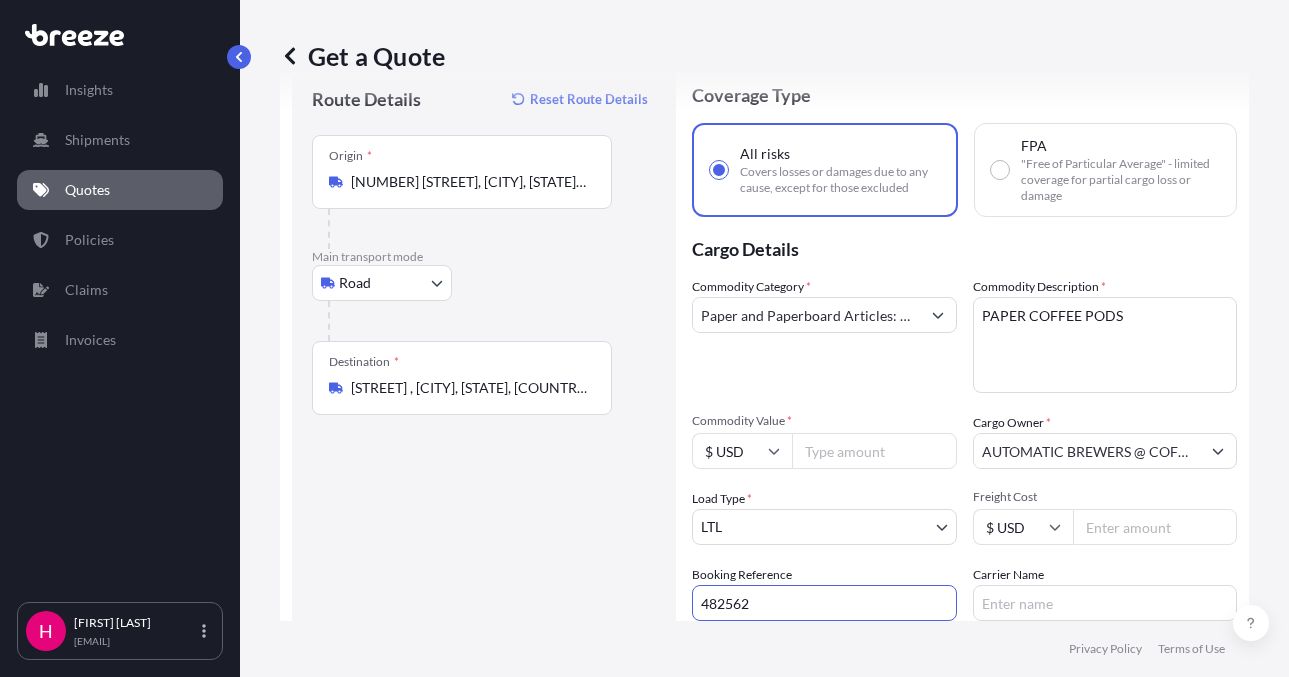 type on "482562" 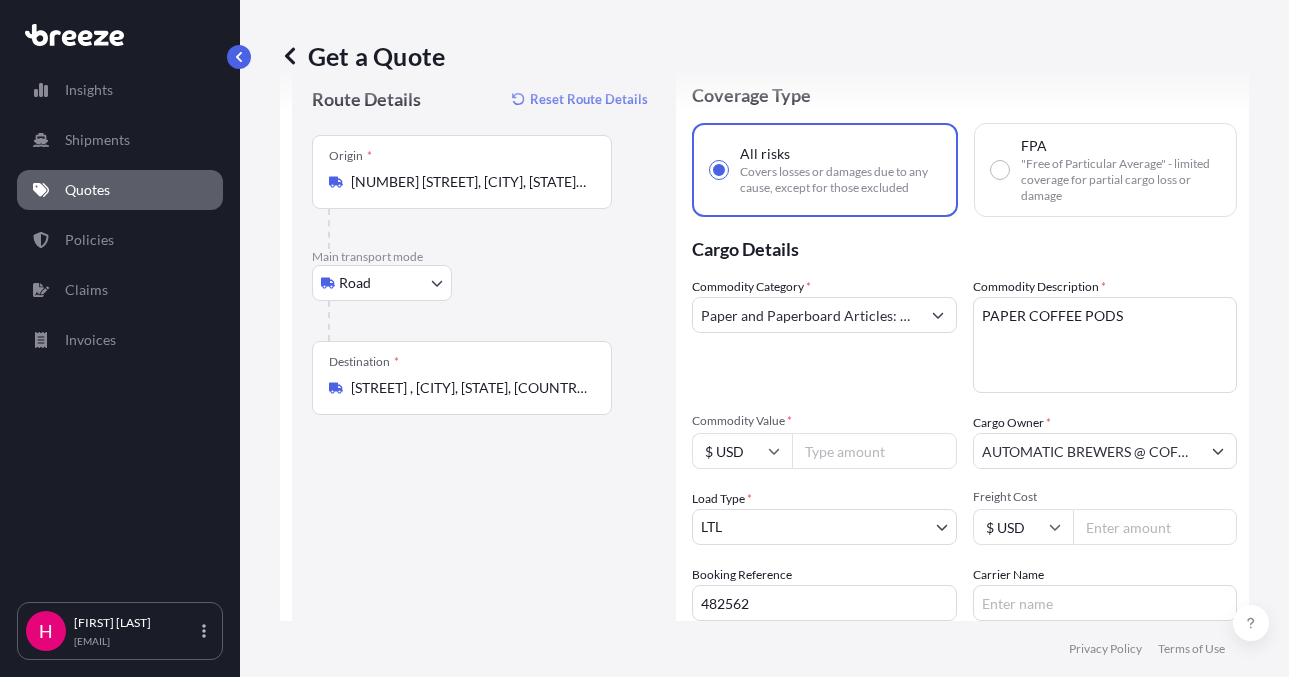click on "Carrier Name" at bounding box center (1105, 603) 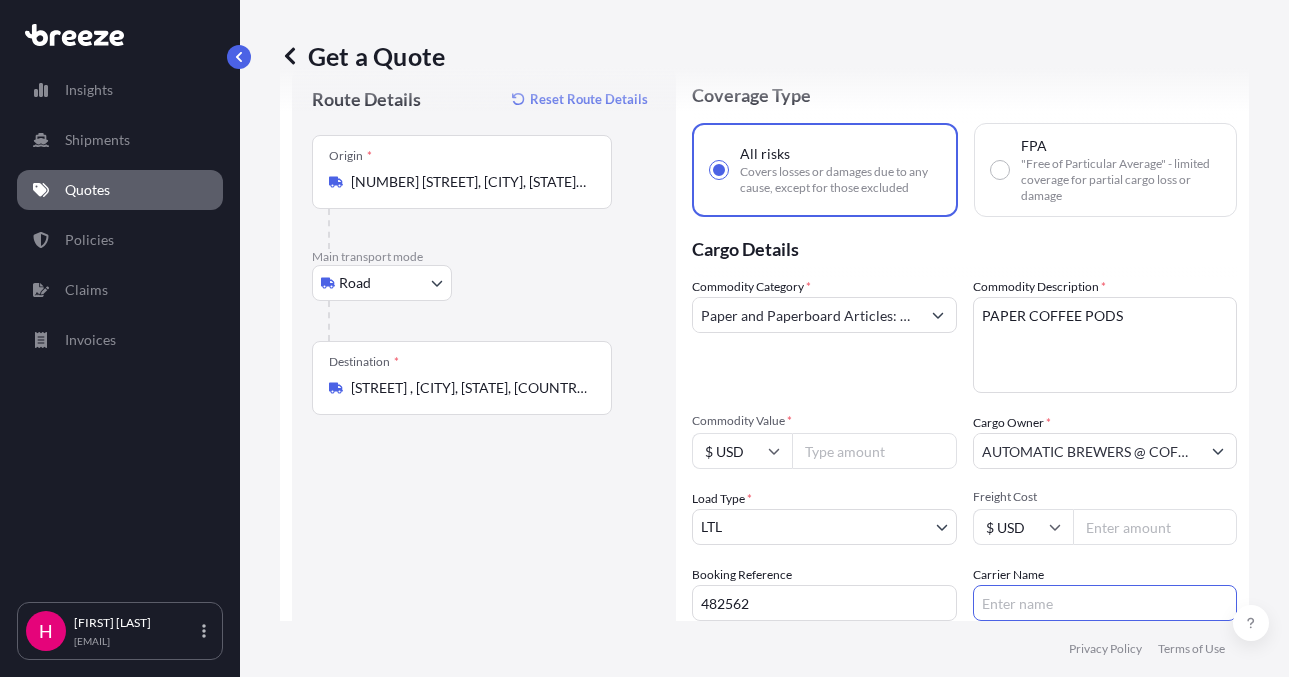 type on "Estes Express" 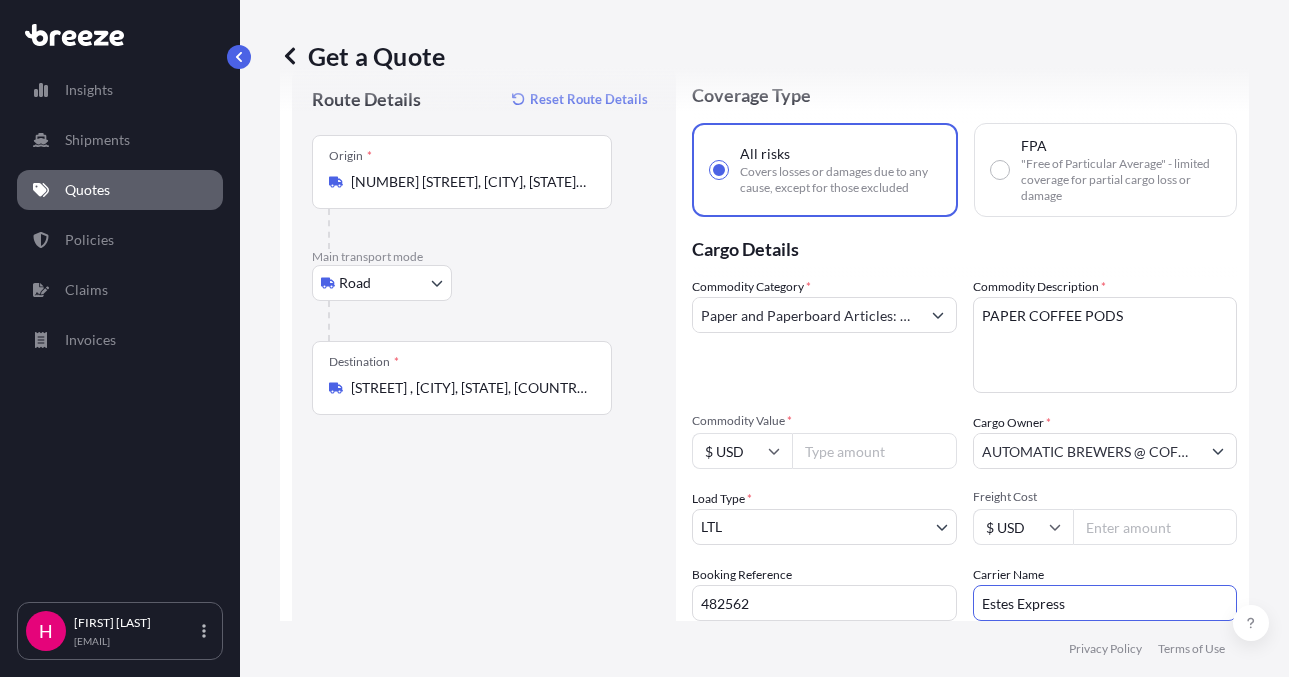 click on "Route Details Reset Route Details Place of loading Road Road Rail Origin * [NUMBER] [STREET], [CITY], [STATE], [COUNTRY] Main transport mode Road Sea Air Road Rail Destination * [NUMBER] [STREET], [CITY], [STATE], [COUNTRY] Road Road Rail Place of Discharge" at bounding box center (484, 428) 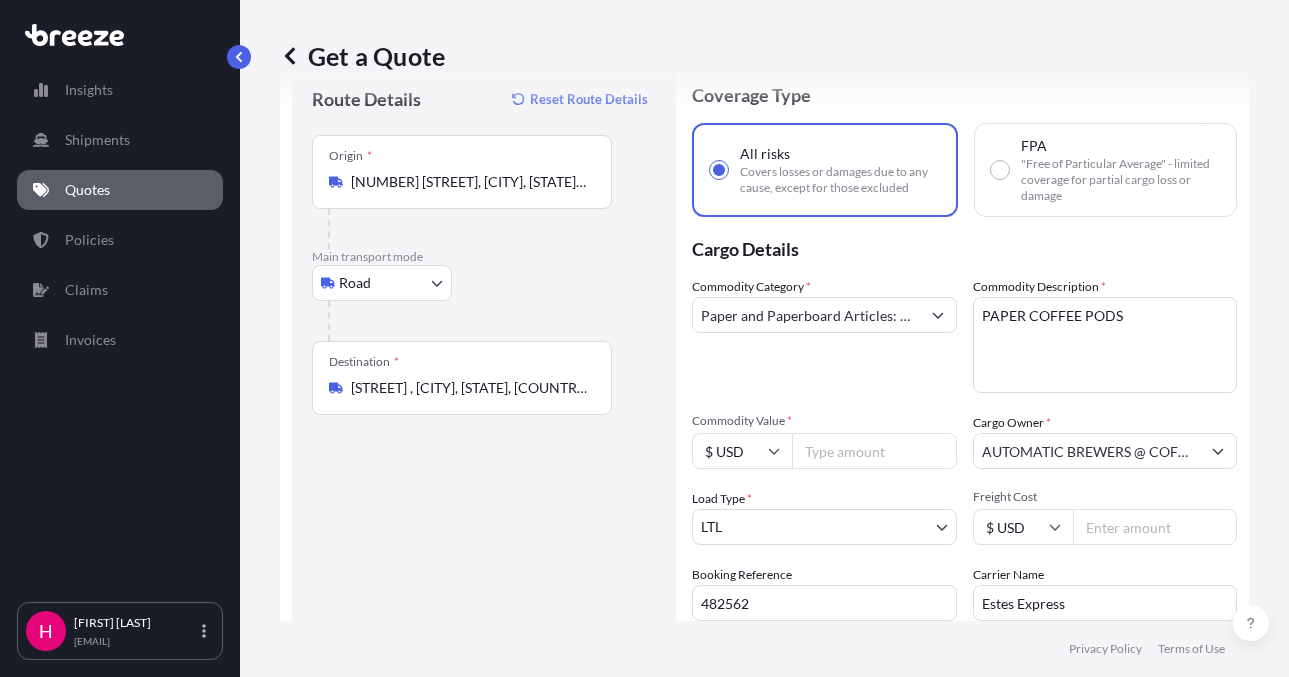 click on "Route Details Reset Route Details Place of loading Road Road Rail Origin * [NUMBER] [STREET], [CITY], [STATE], [COUNTRY] Main transport mode Road Sea Air Road Rail Destination * [NUMBER] [STREET], [CITY], [STATE], [COUNTRY] Road Road Rail Place of Discharge" at bounding box center [484, 428] 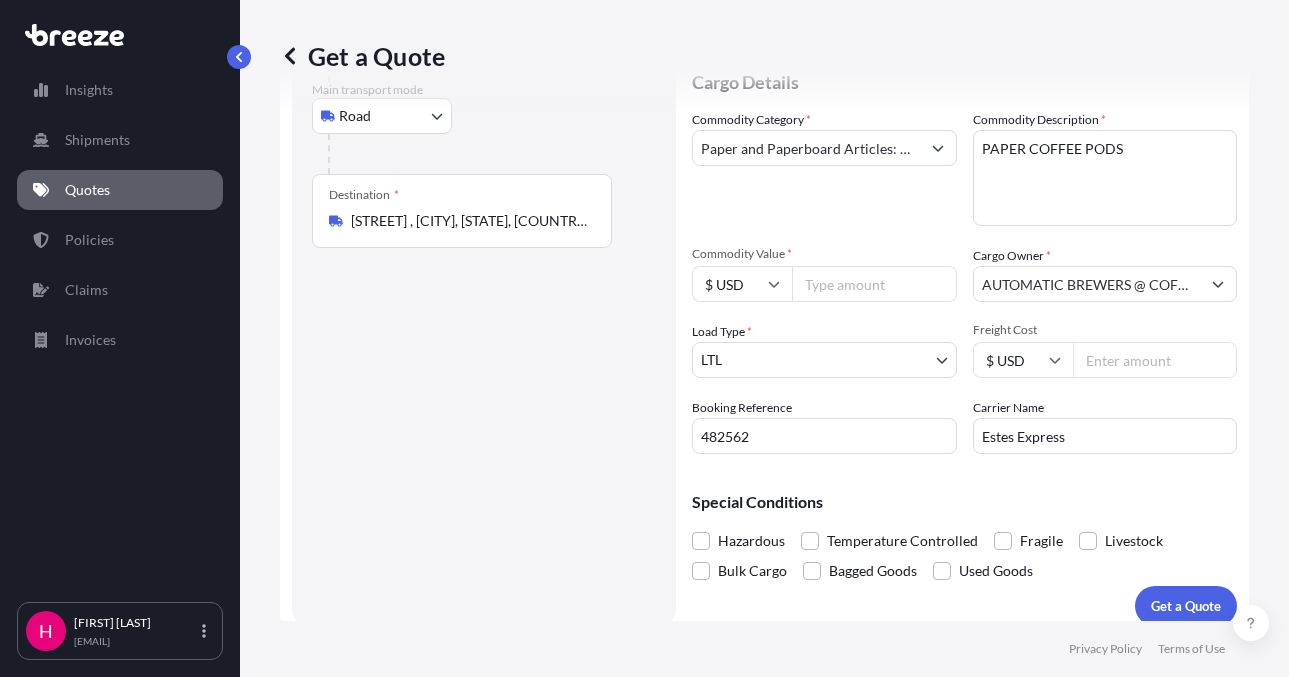 scroll, scrollTop: 245, scrollLeft: 0, axis: vertical 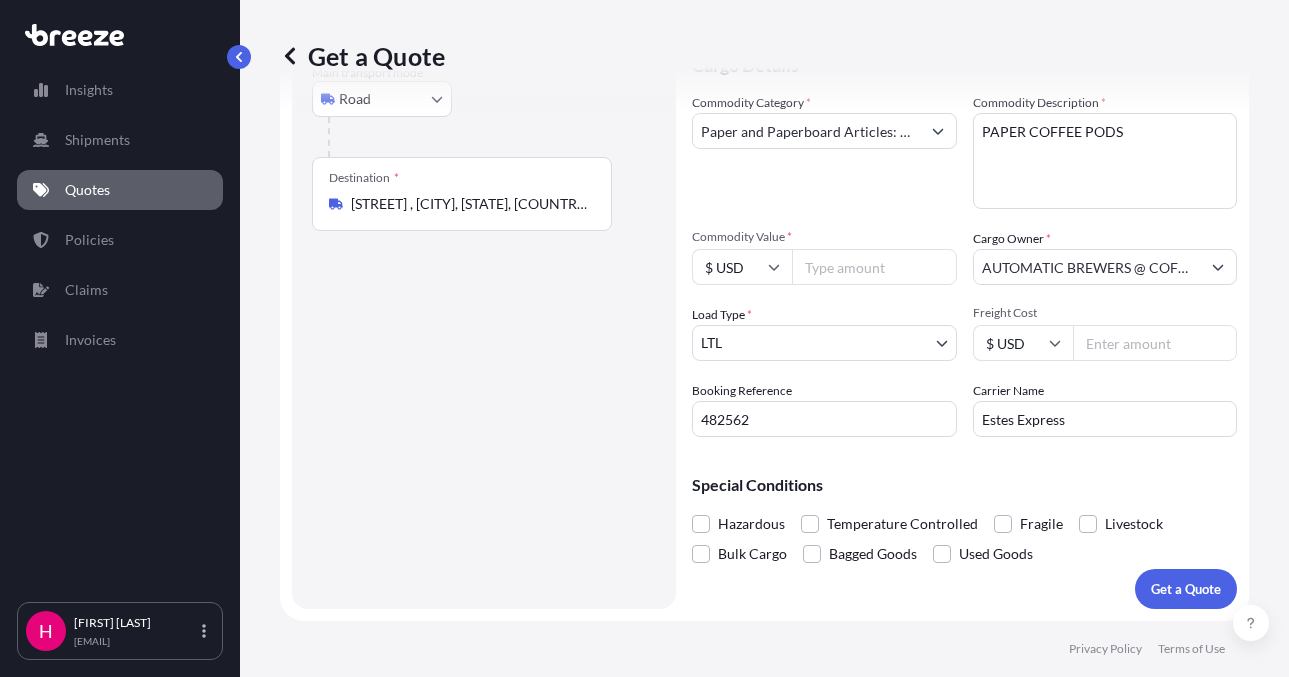 click on "Commodity Value   *" at bounding box center [874, 267] 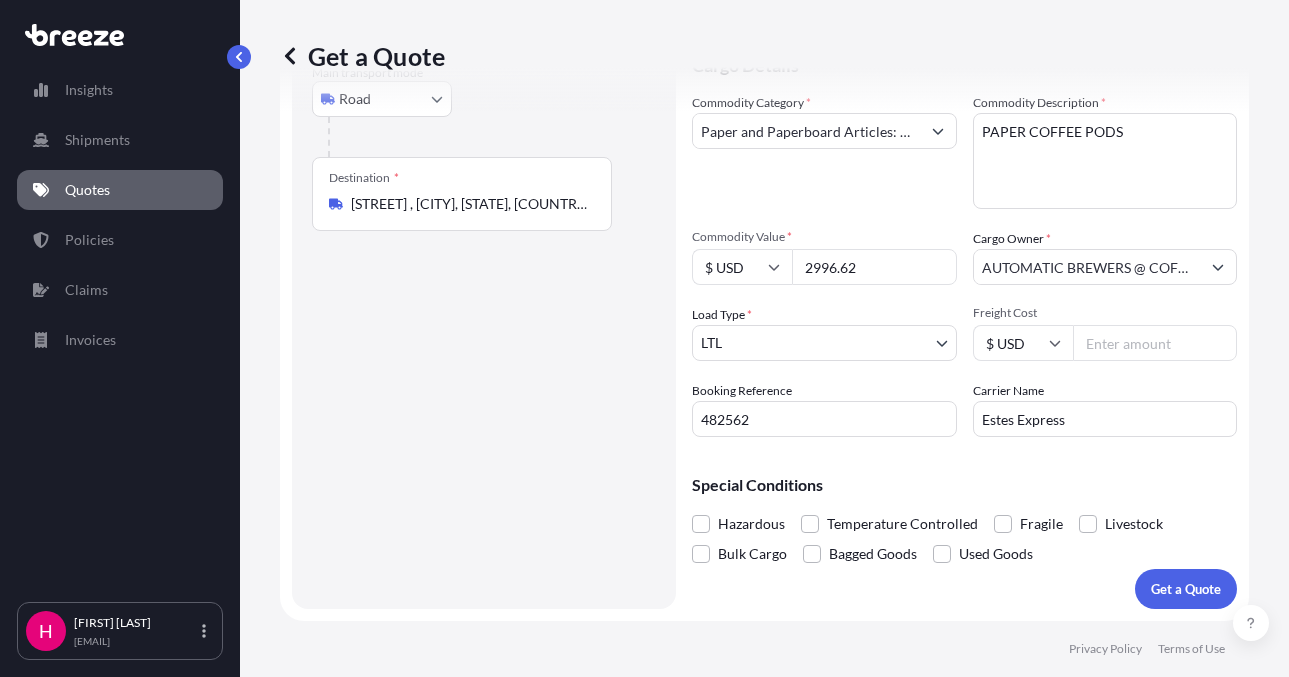 click on "2996.62" at bounding box center [874, 267] 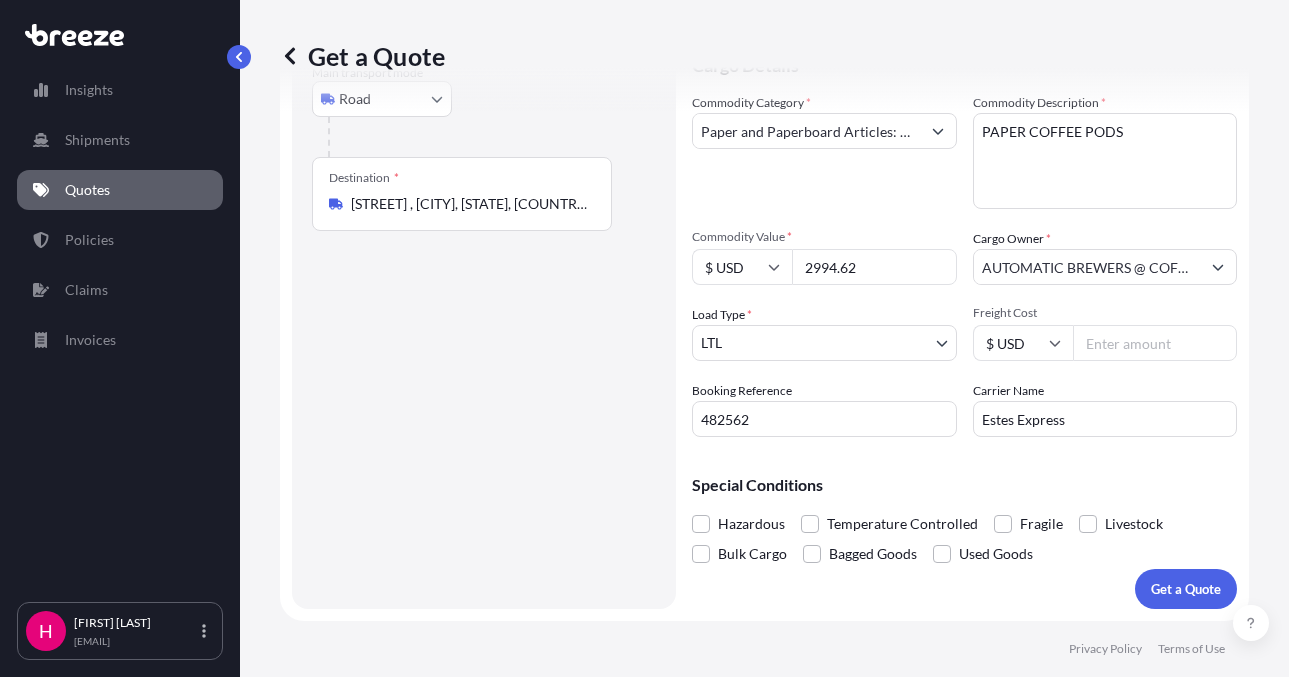 type on "2994.62" 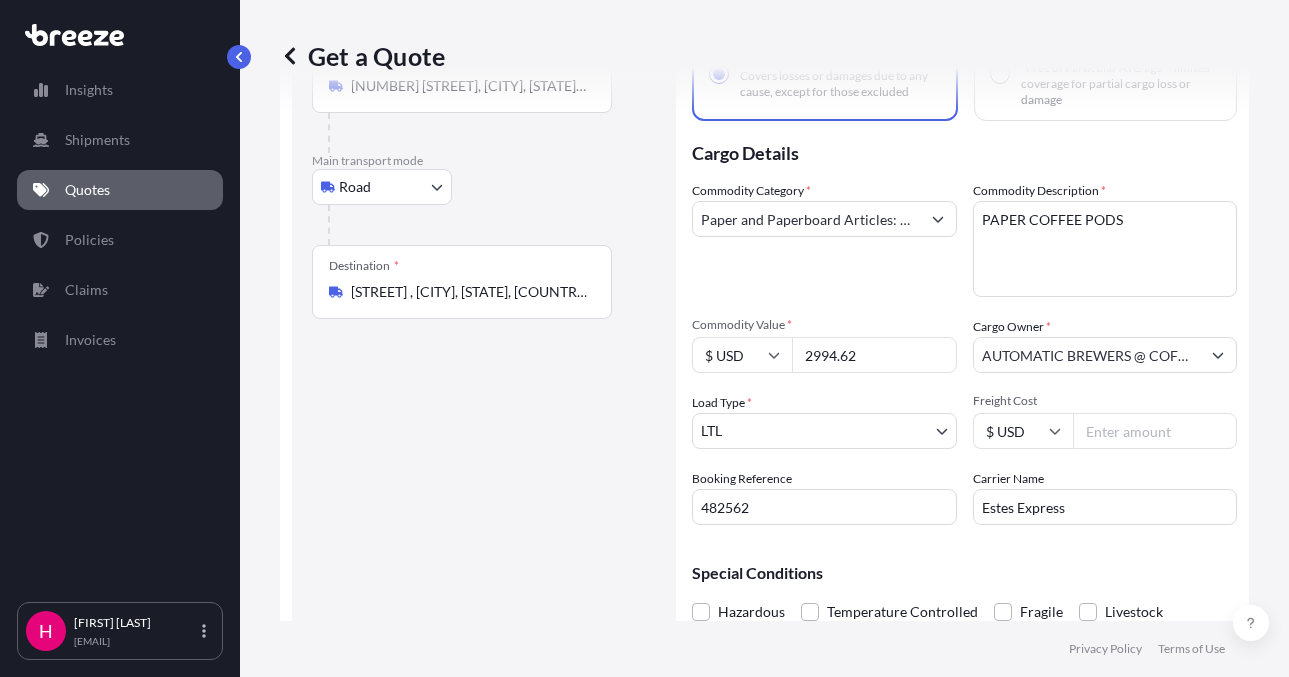 scroll, scrollTop: 245, scrollLeft: 0, axis: vertical 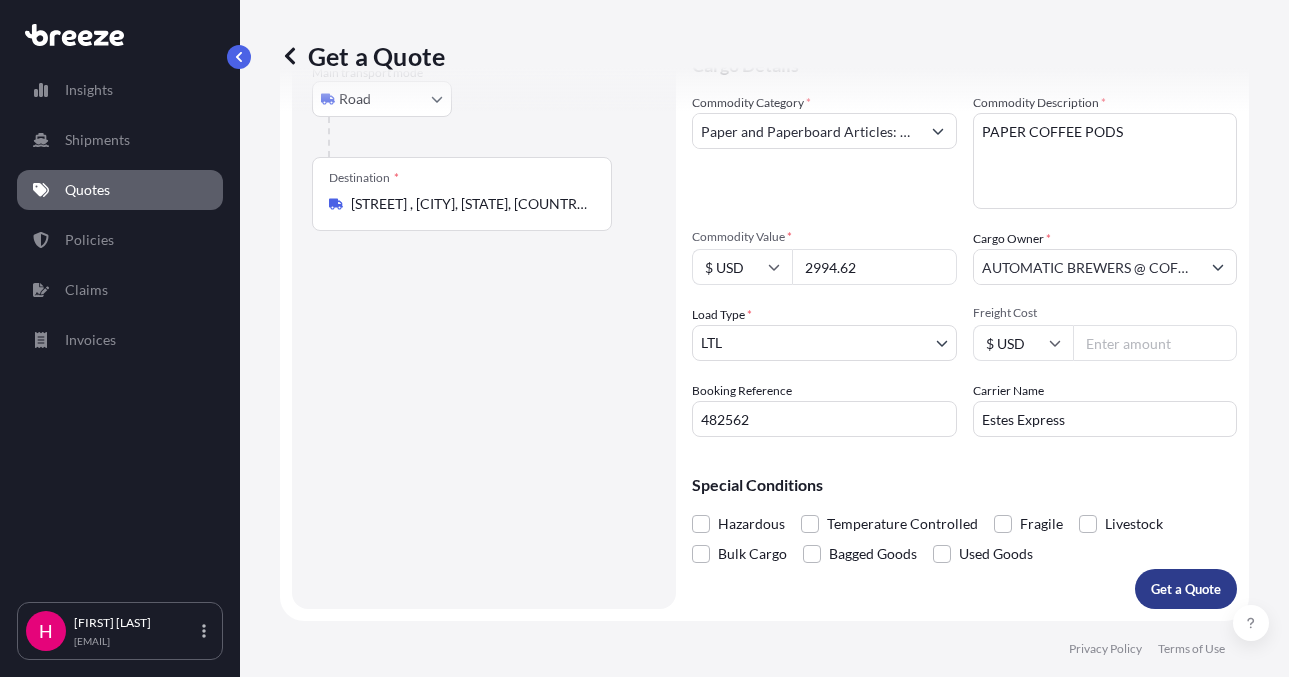 click on "Get a Quote" at bounding box center [1186, 589] 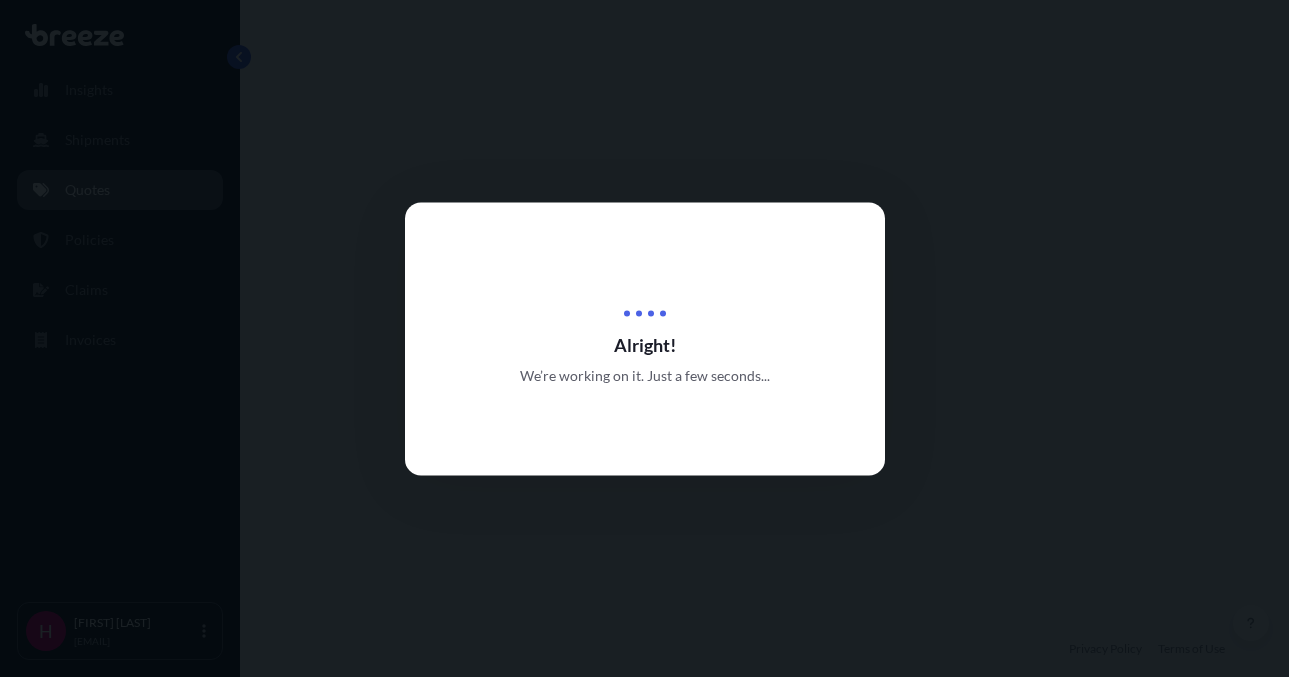 scroll, scrollTop: 0, scrollLeft: 0, axis: both 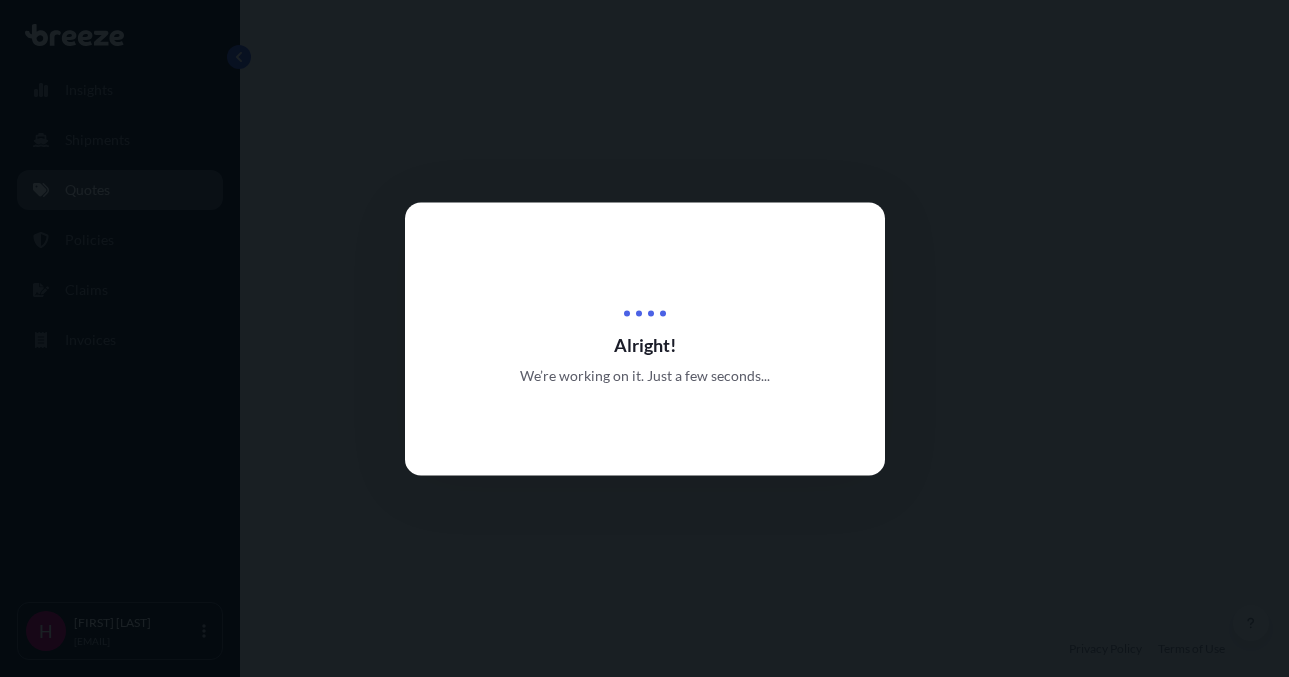 select on "1" 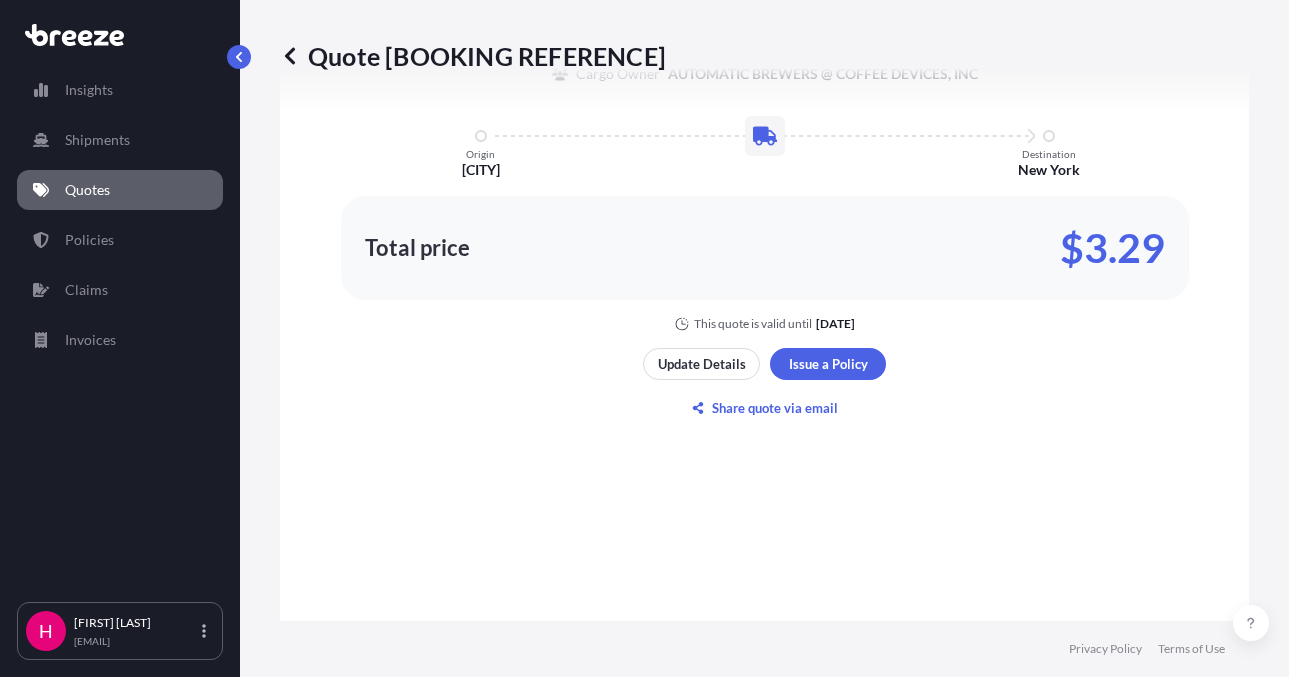 scroll, scrollTop: 1286, scrollLeft: 0, axis: vertical 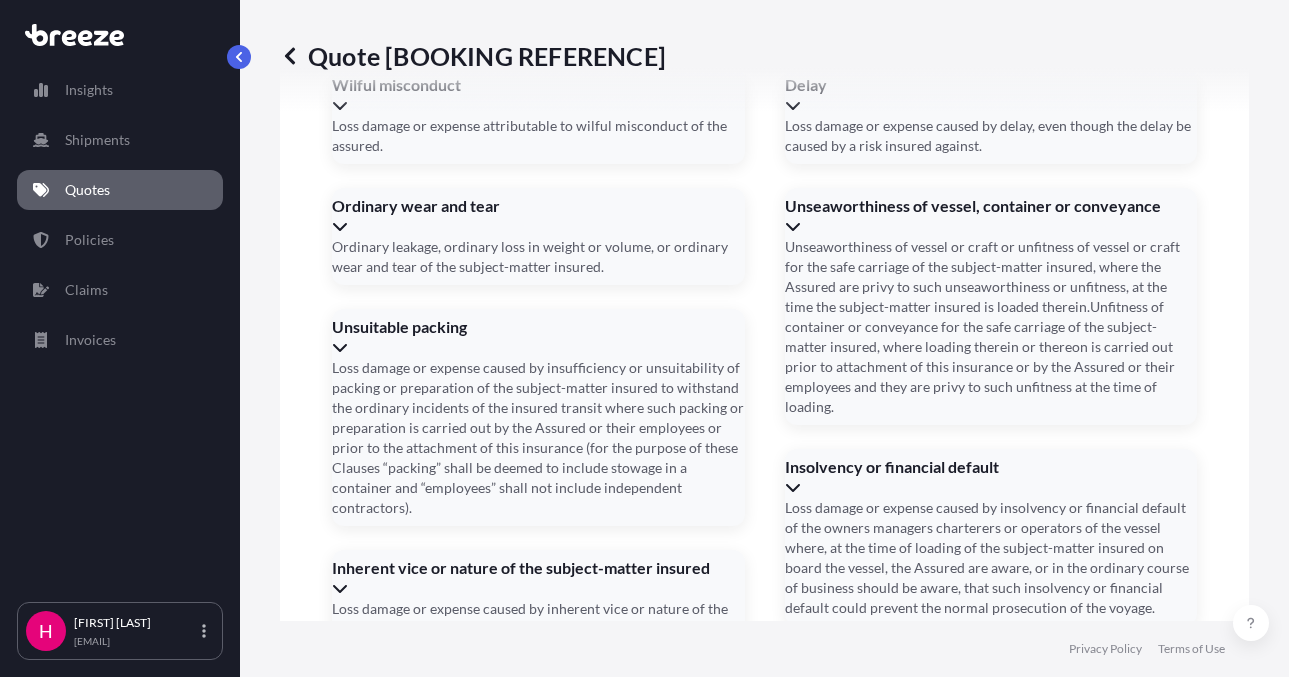 click 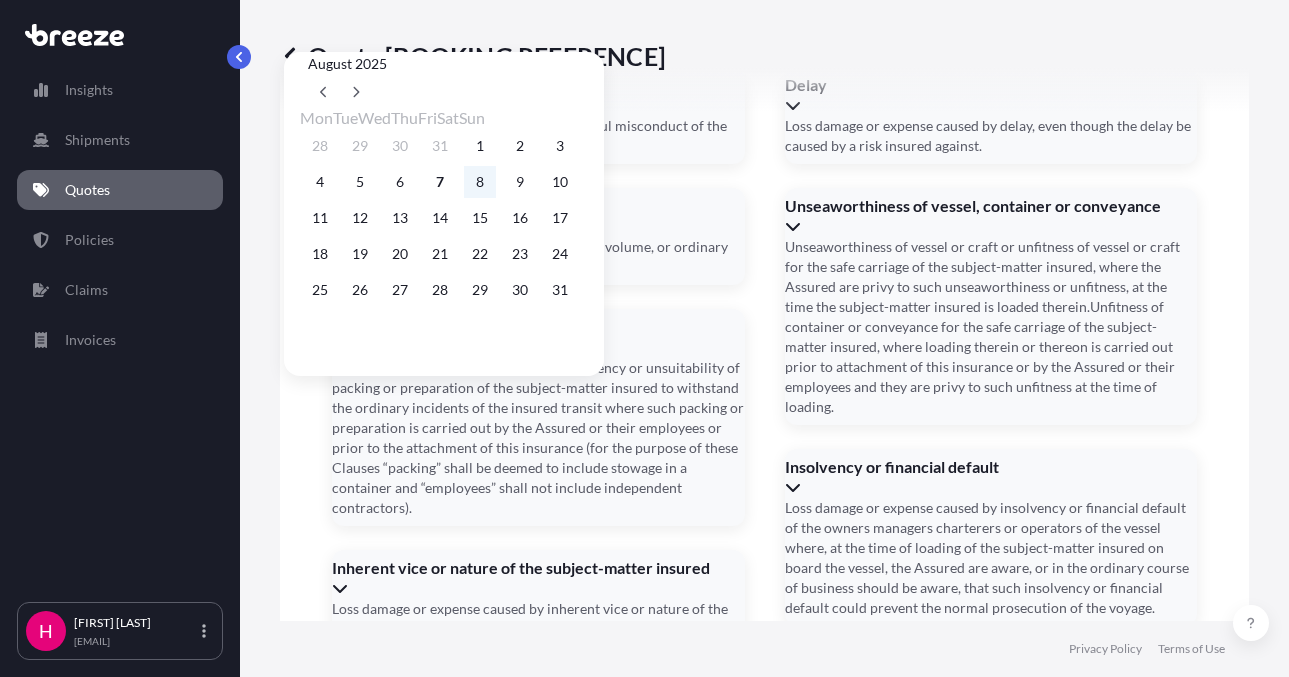 click on "8" at bounding box center (480, 182) 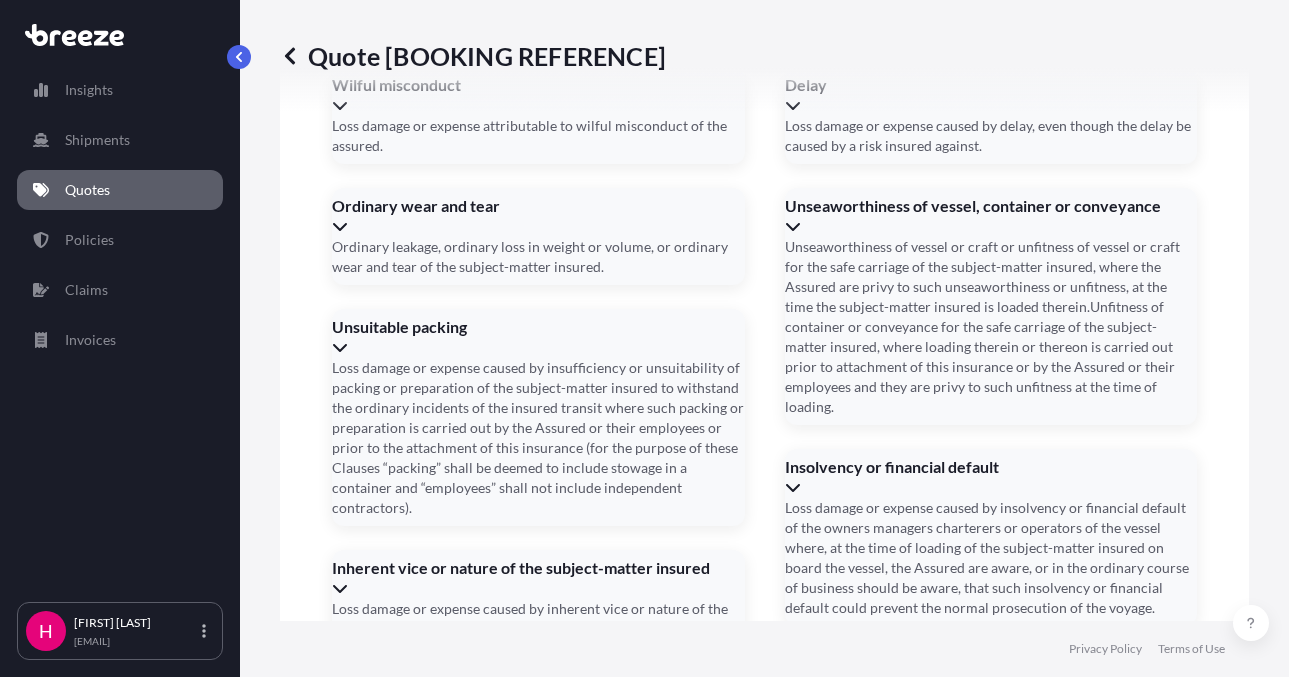 type on "08/08/2025" 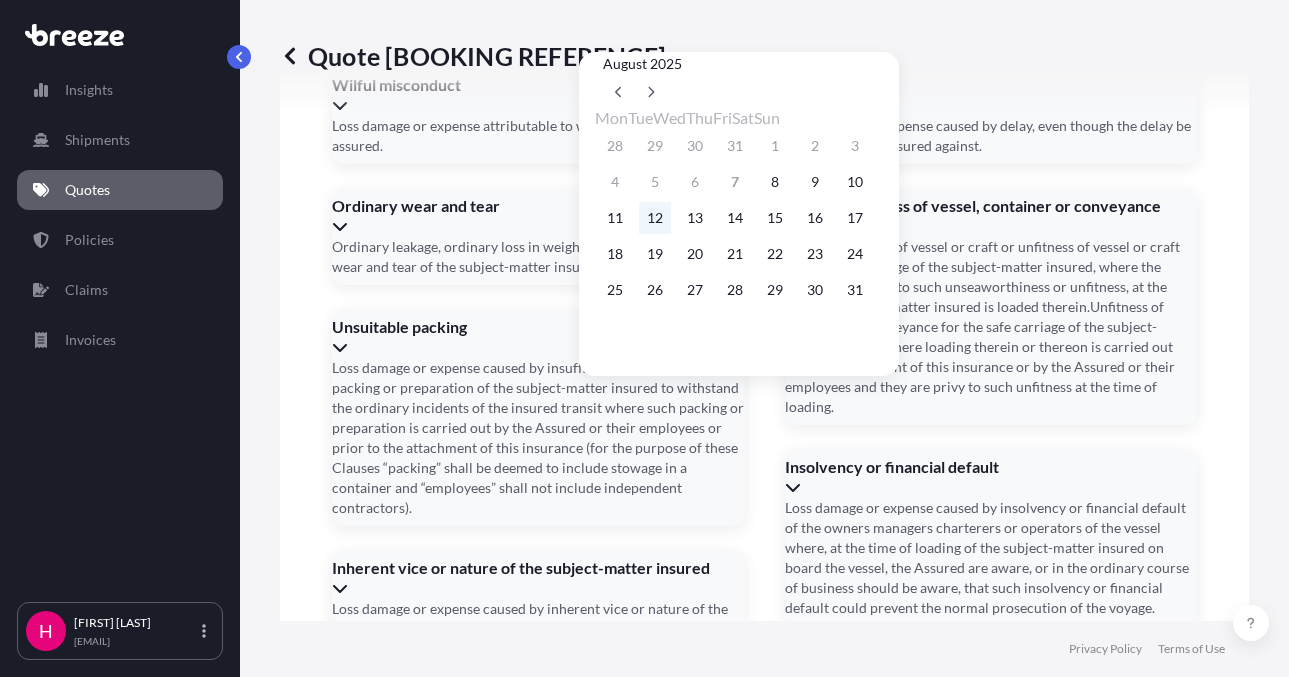 click on "12" at bounding box center (655, 218) 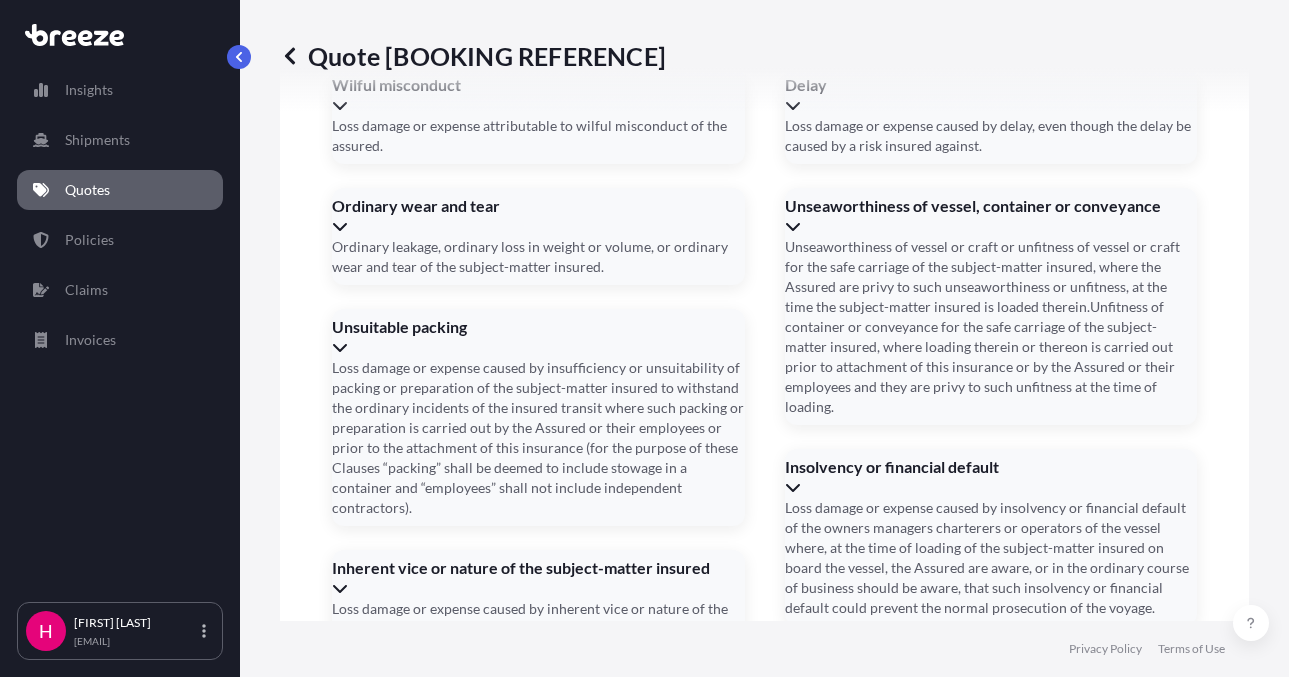 type on "08/12/2025" 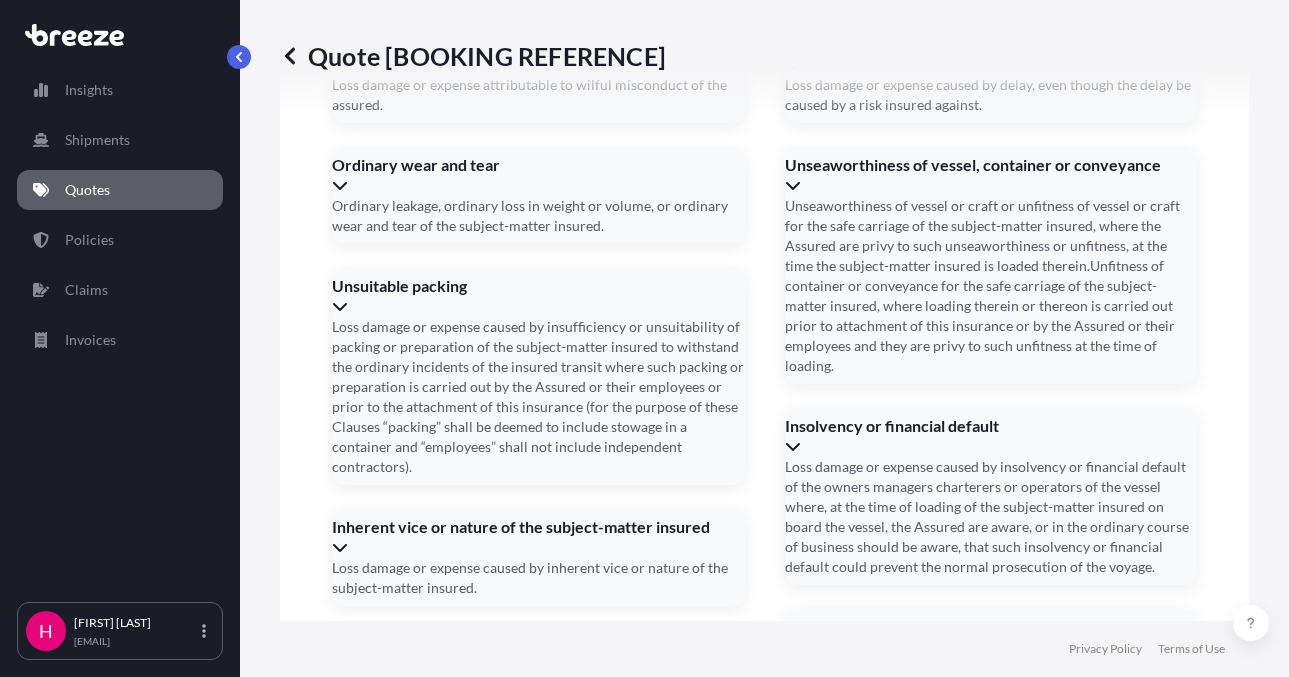 scroll, scrollTop: 2943, scrollLeft: 0, axis: vertical 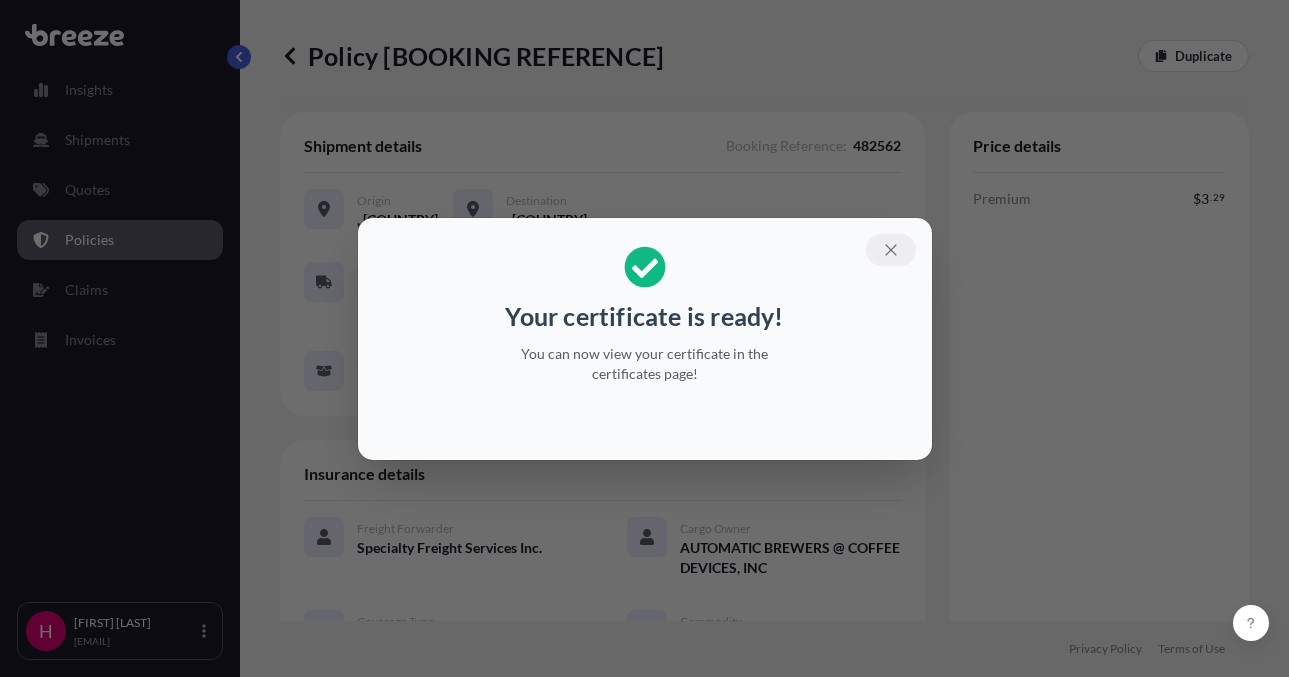 click at bounding box center (891, 250) 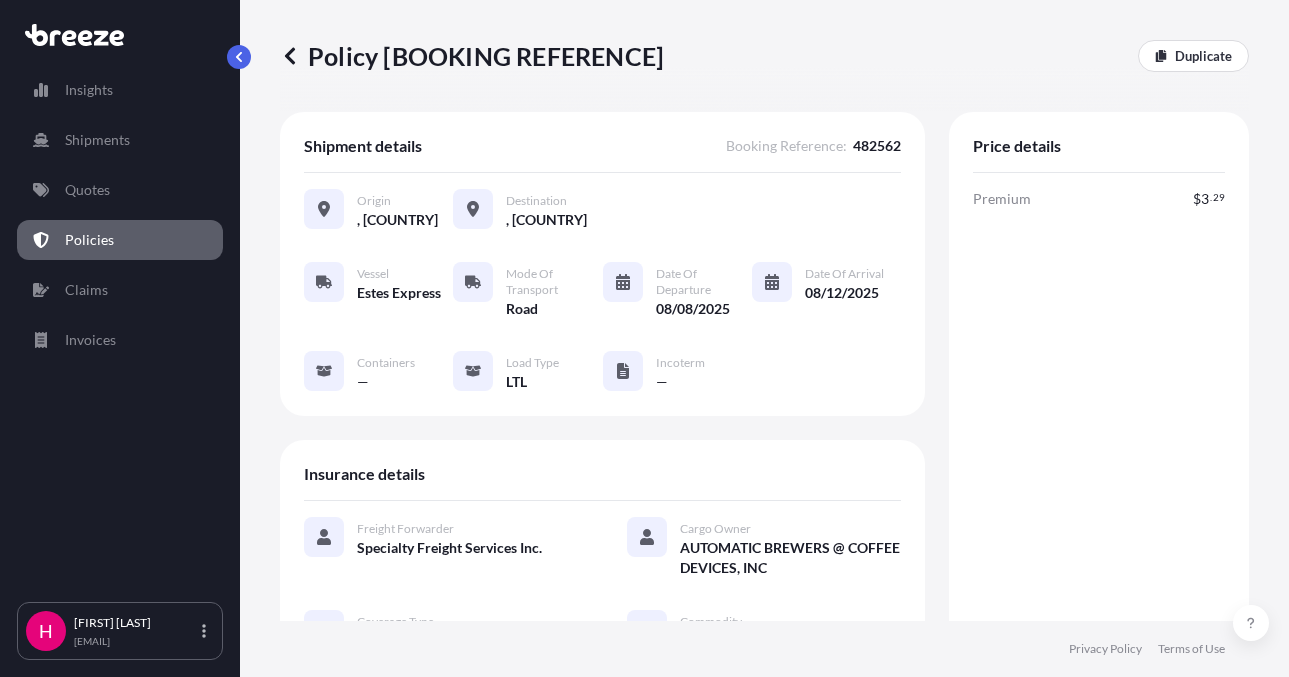 click on "Policy [BOOKING REFERENCE] Duplicate" at bounding box center [764, 56] 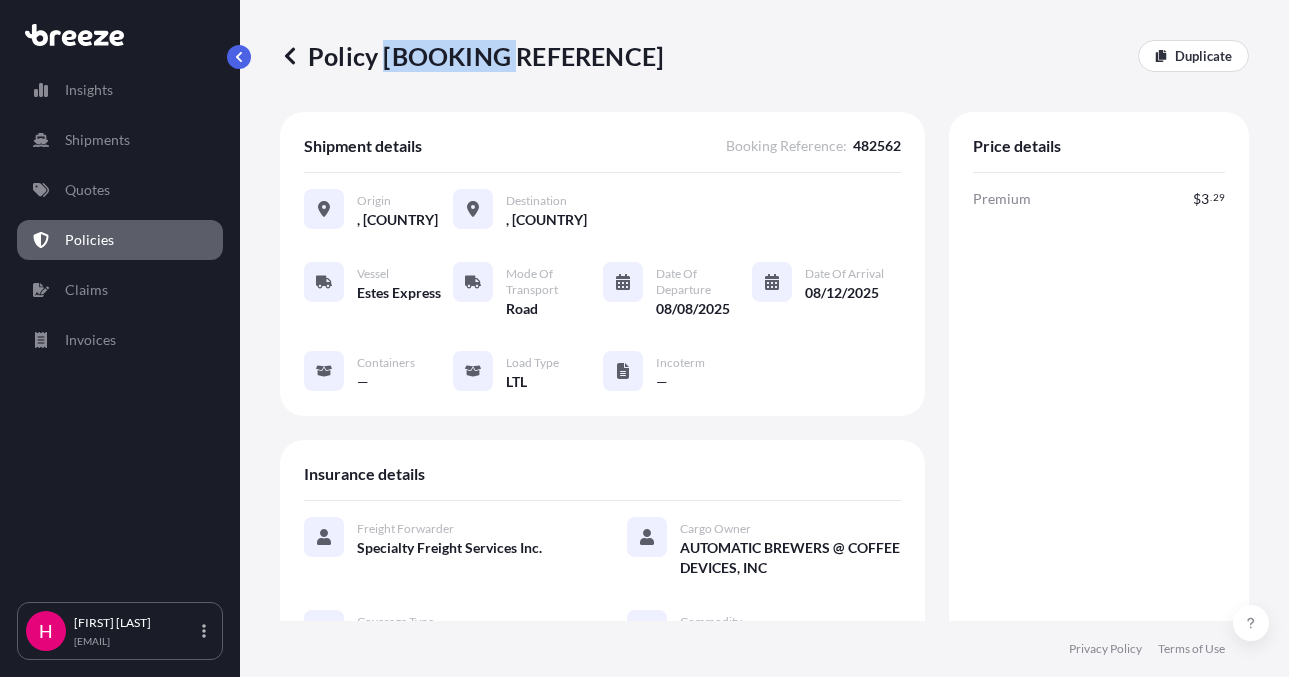 click on "Policy [BOOKING REFERENCE]" at bounding box center (472, 56) 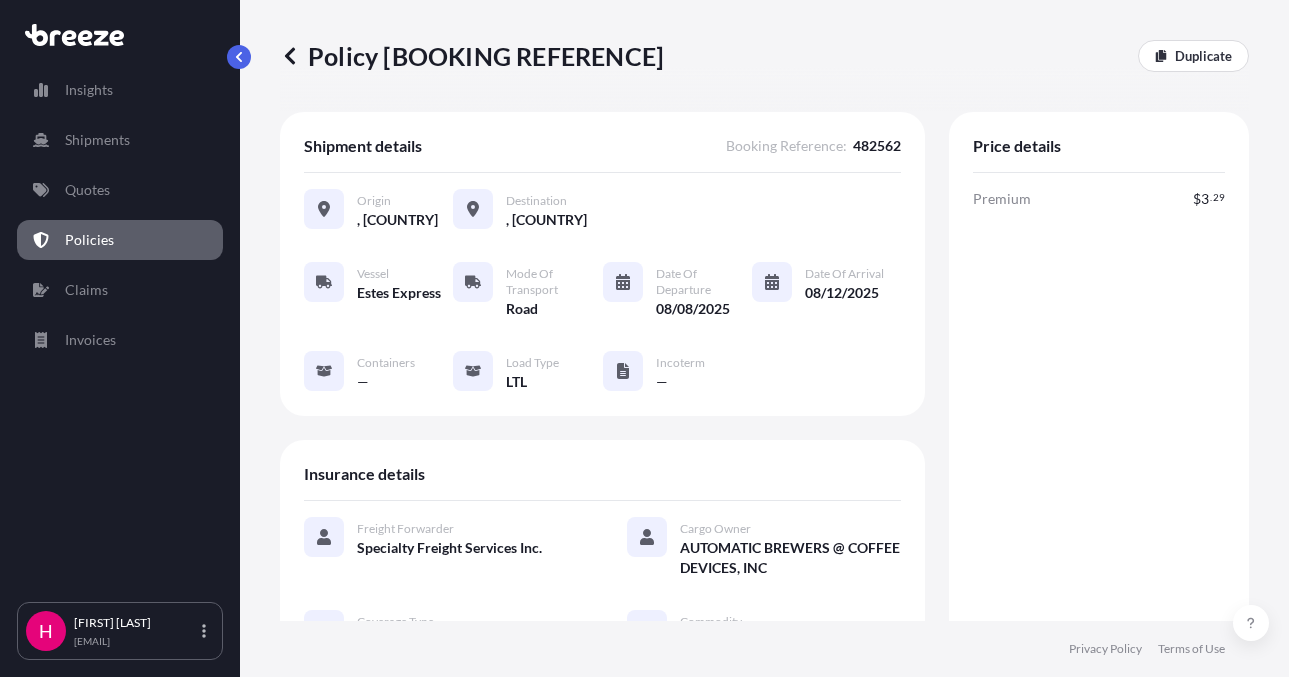 click on "Policy [BOOKING REFERENCE] Duplicate Shipment details Booking Reference :   [NUMBER] Origin [CITY], [COUNTRY] Destination [CITY], [STATE], [COUNTRY] Vessel Estes Express Mode of Transport Road Date of Departure [DATE] Date of Arrival [DATE] Containers — Load Type LTL Incoterm — Insurance details Freight Forwarder Specialty Freight Services Inc. Cargo Owner AUTOMATIC BREWERS @ COFFEE DEVICES, INC Coverage Type All risks Commodity PAPER COFFEE PODS  Commodity Value $ [PRICE] Freight Cost — Insured Value $ [PRICE] Price details Premium $ [PRICE] Total $ [PRICE] Documents PDF Certificate [DATE] PDF Policy Full Terms and Conditions Claims  File a Claim No claims were submitted against this  policy . Main Exclusions For full details of your coverage, please review your policy documents. If you still have questions, please contact us at   info@breezeai.com Wilful misconduct Loss damage or expense attributable to wilful misconduct of the assured. Ordinary wear and tear Unsuitable packing Delay" at bounding box center [764, 310] 